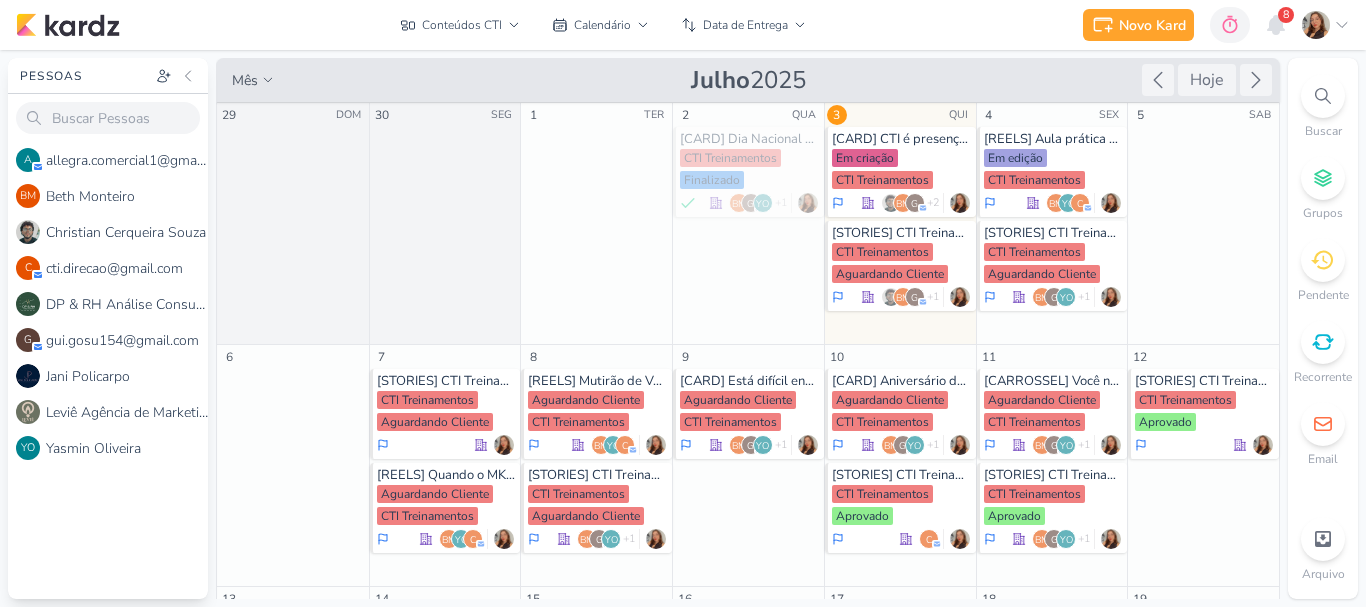 scroll, scrollTop: 0, scrollLeft: 0, axis: both 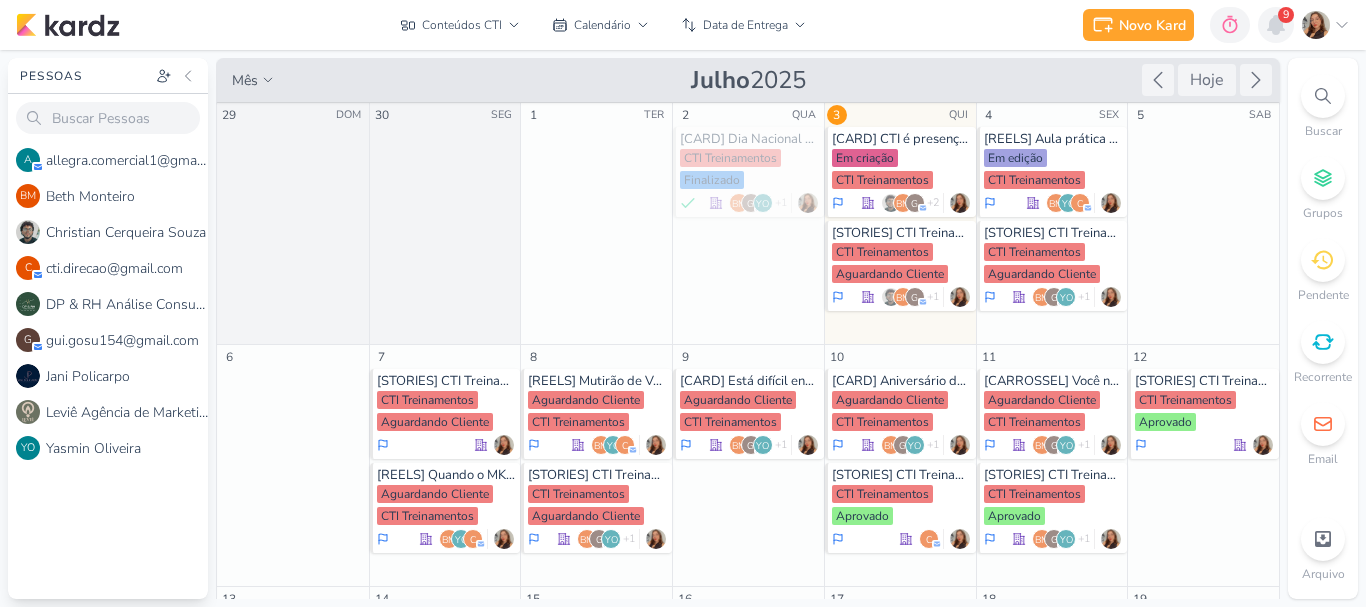 click 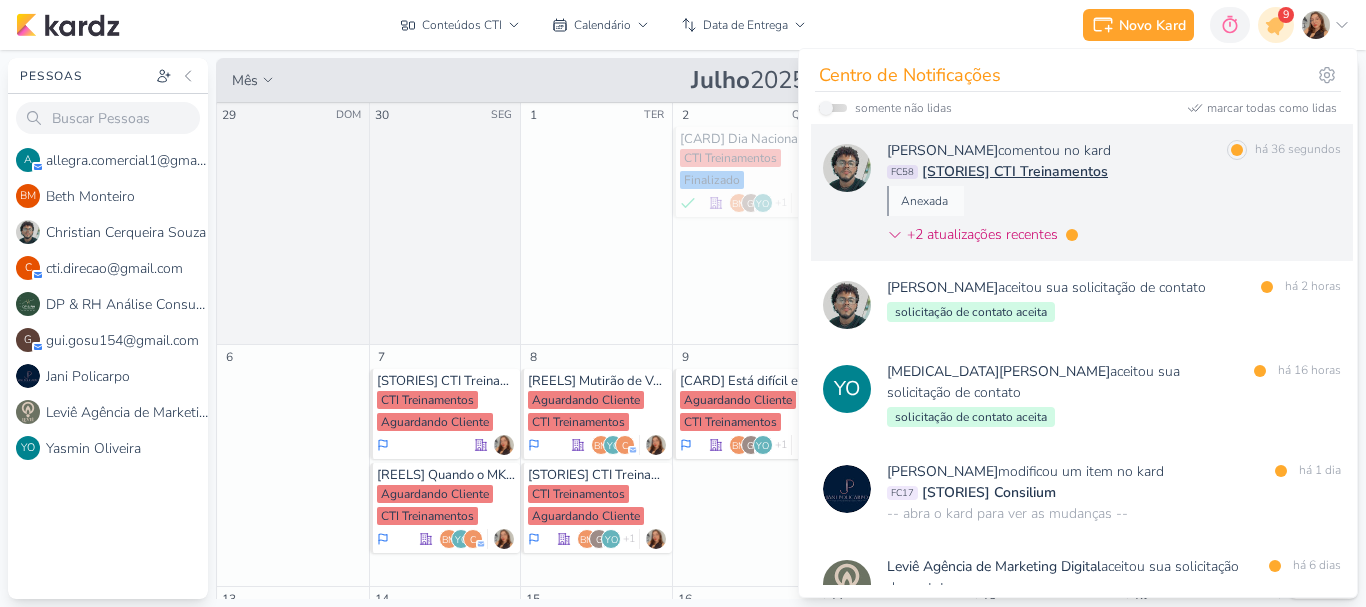 click on "[PERSON_NAME]  comentou no kard
marcar como lida
há 36 segundos
FC58
[STORIES] CTI Treinamentos
Anexada
+2 atualizações recentes" at bounding box center (1114, 196) 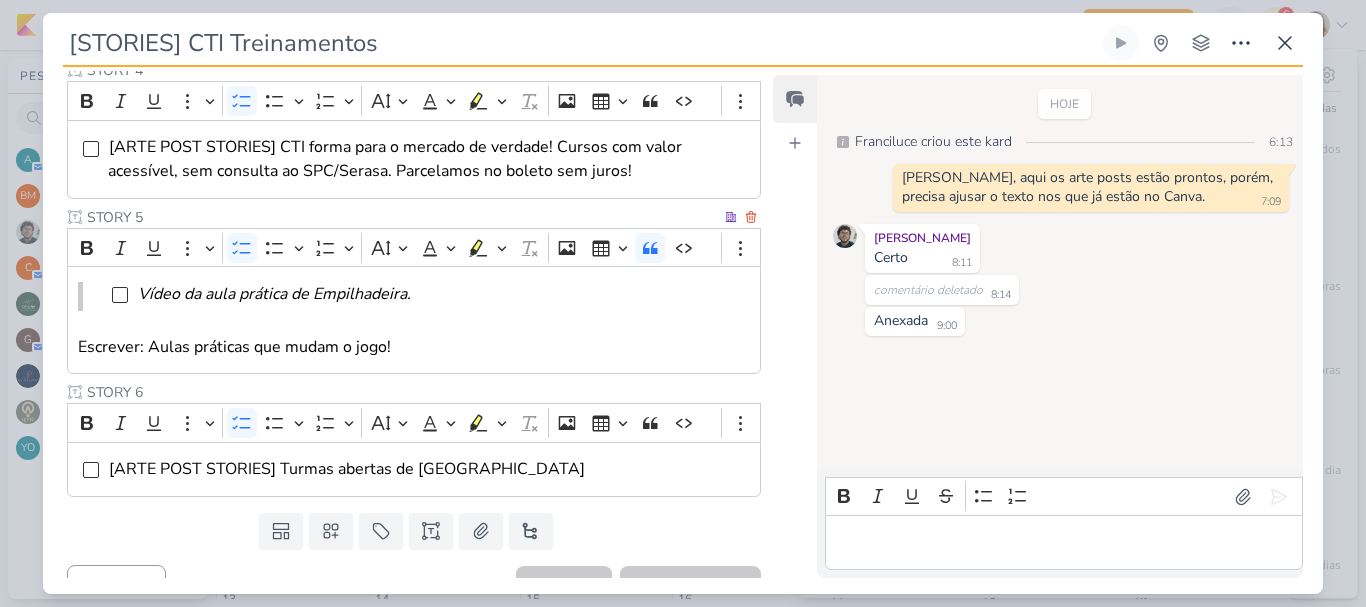 scroll, scrollTop: 1014, scrollLeft: 0, axis: vertical 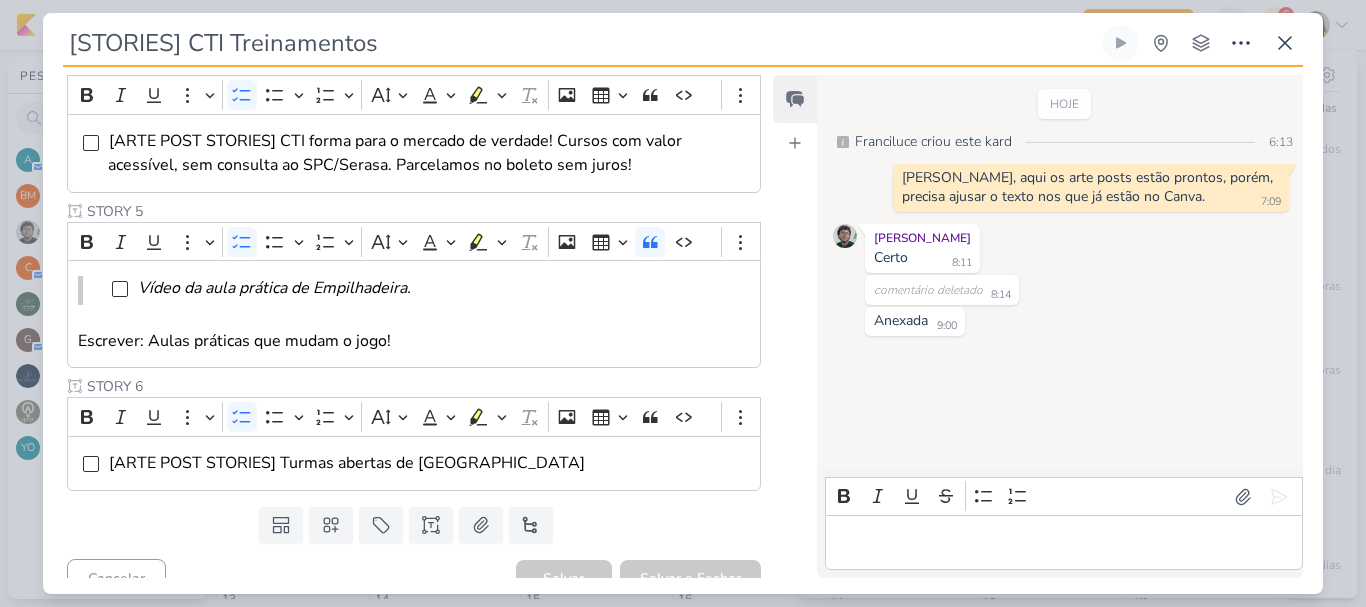 click on "Templates
Campos Personalizados
Marcadores
Caixa De Texto
Anexo
[GEOGRAPHIC_DATA]" at bounding box center (406, 525) 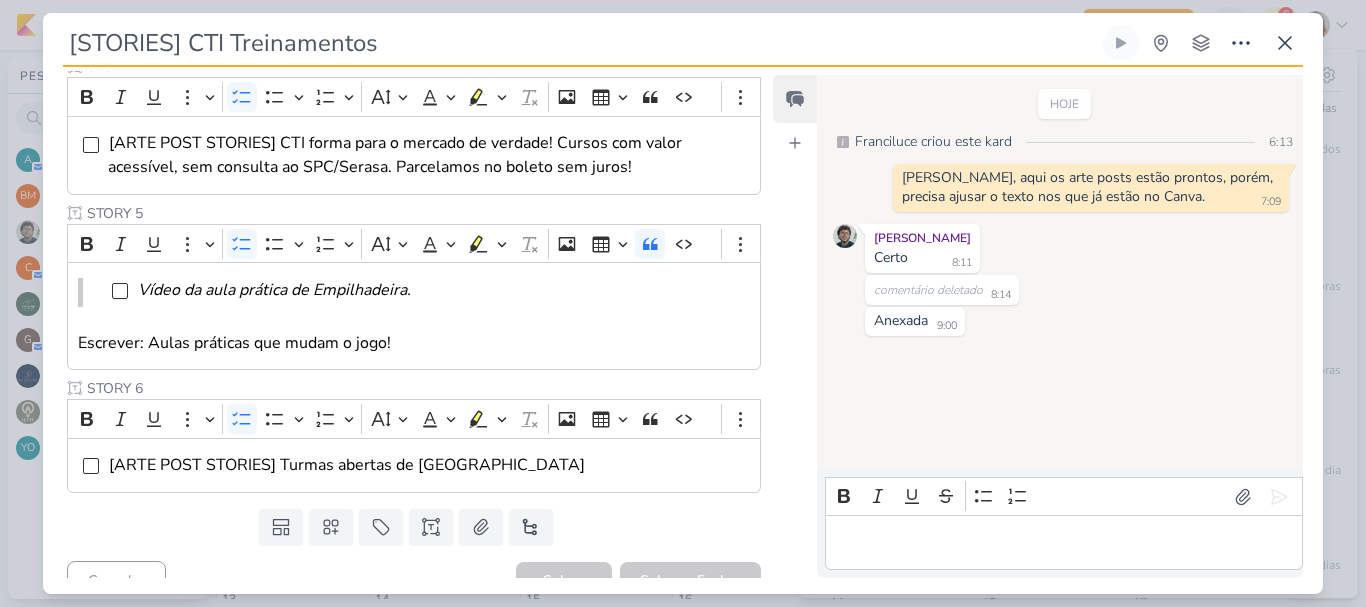 scroll, scrollTop: 1014, scrollLeft: 0, axis: vertical 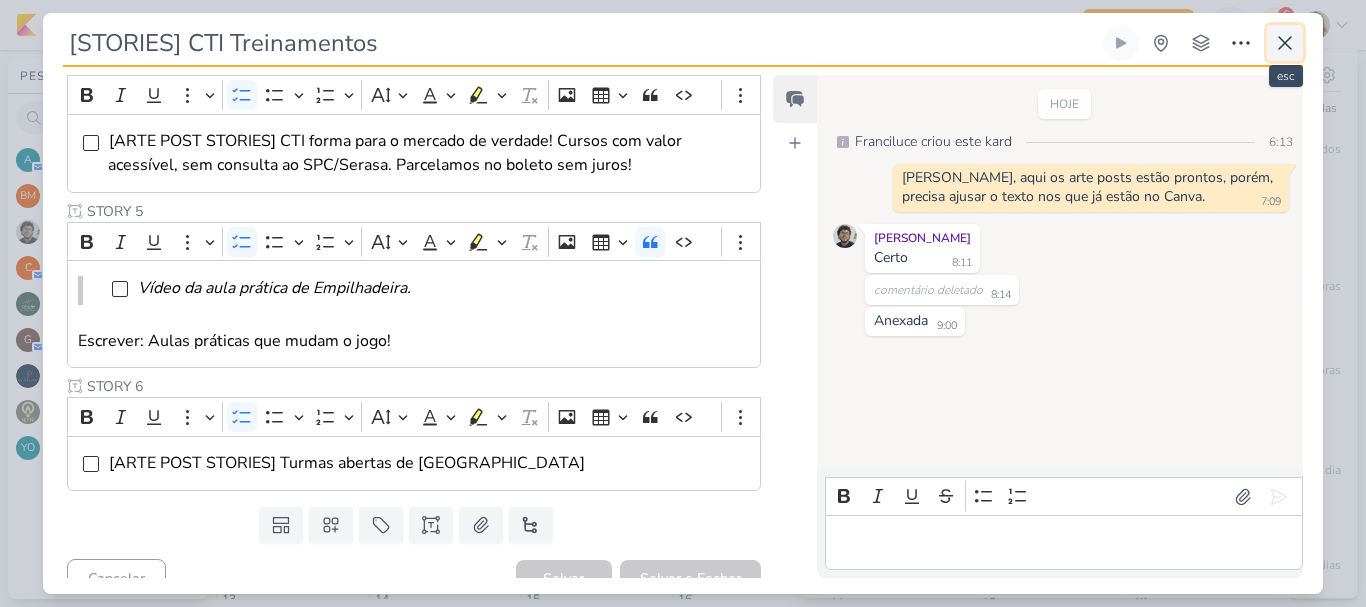 click 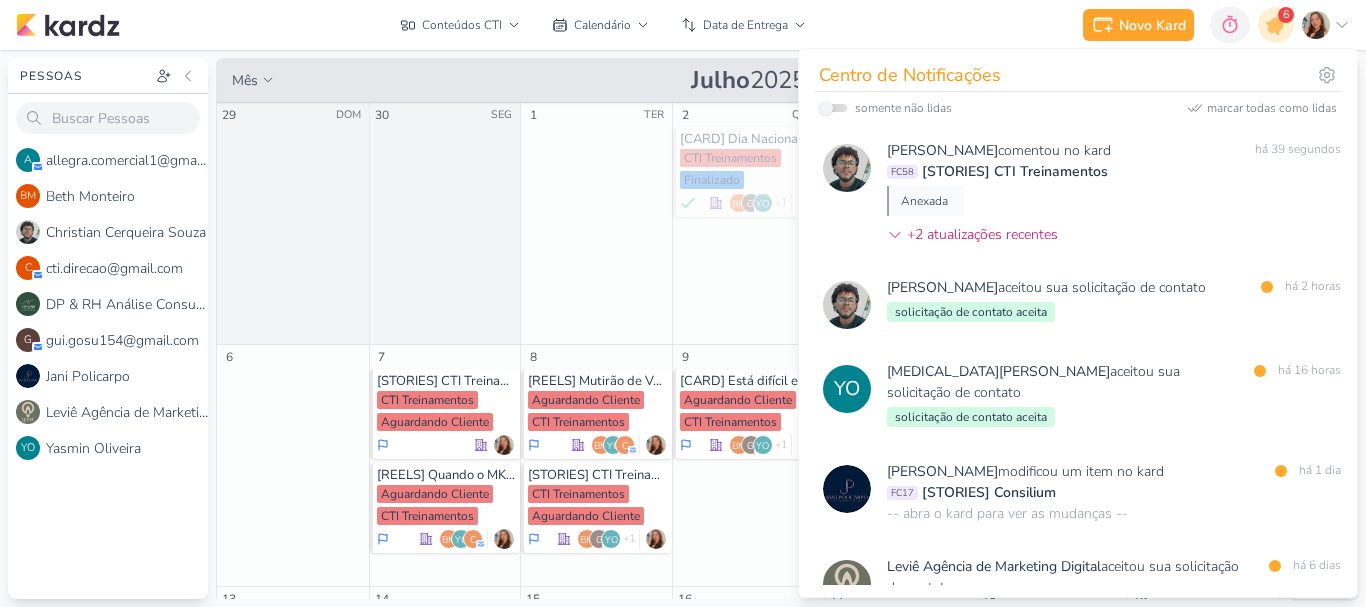 click on "Conteúdos CTI
visão
Caixa de Entrada
A caixa de entrada mostra todos os kardz que você é o responsável
Enviados
A visão de enviados contém os kardz que você criou e designou à outra pessoa
Colaboração" at bounding box center [603, 25] 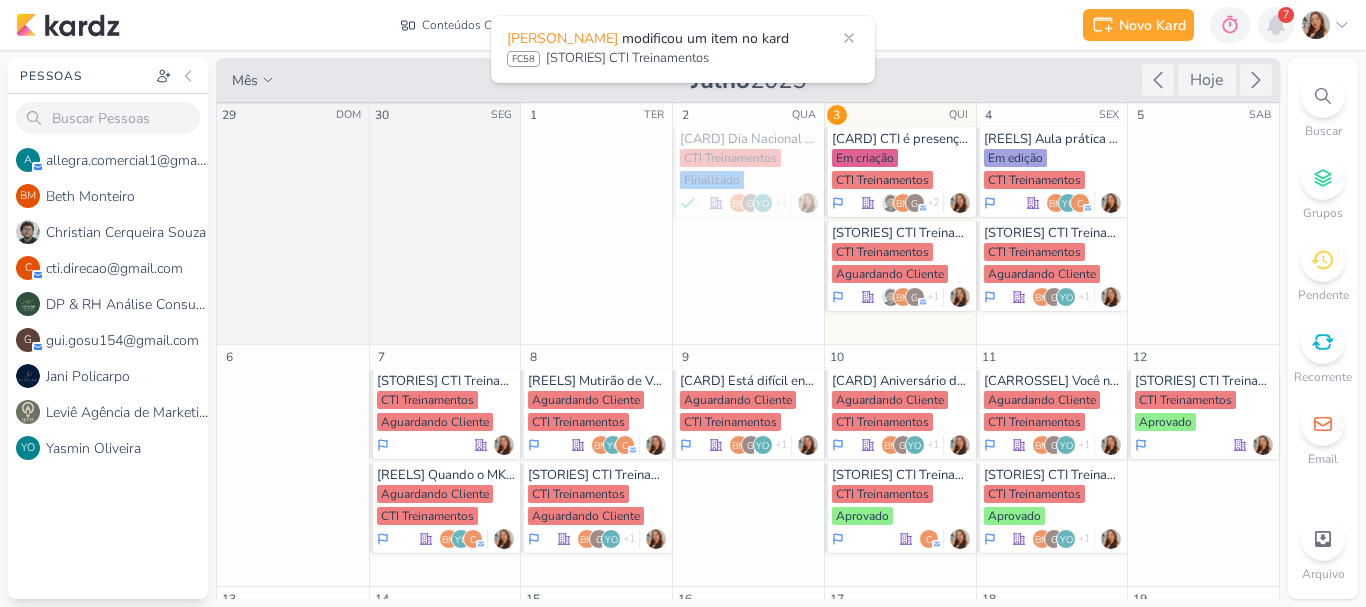 click 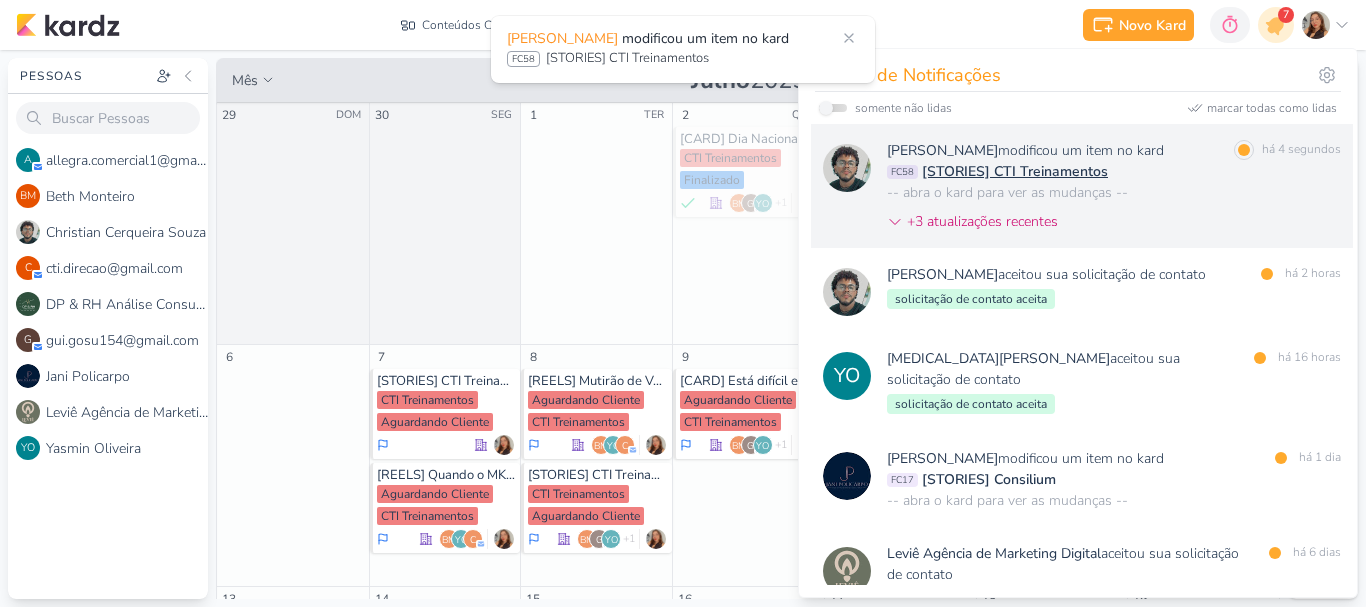 click on "[PERSON_NAME]  modificou um item no kard
marcar como lida
há 4 segundos
FC58
[STORIES] CTI Treinamentos
-- abra o kard para ver as mudanças --
+3 atualizações recentes" at bounding box center [1114, 190] 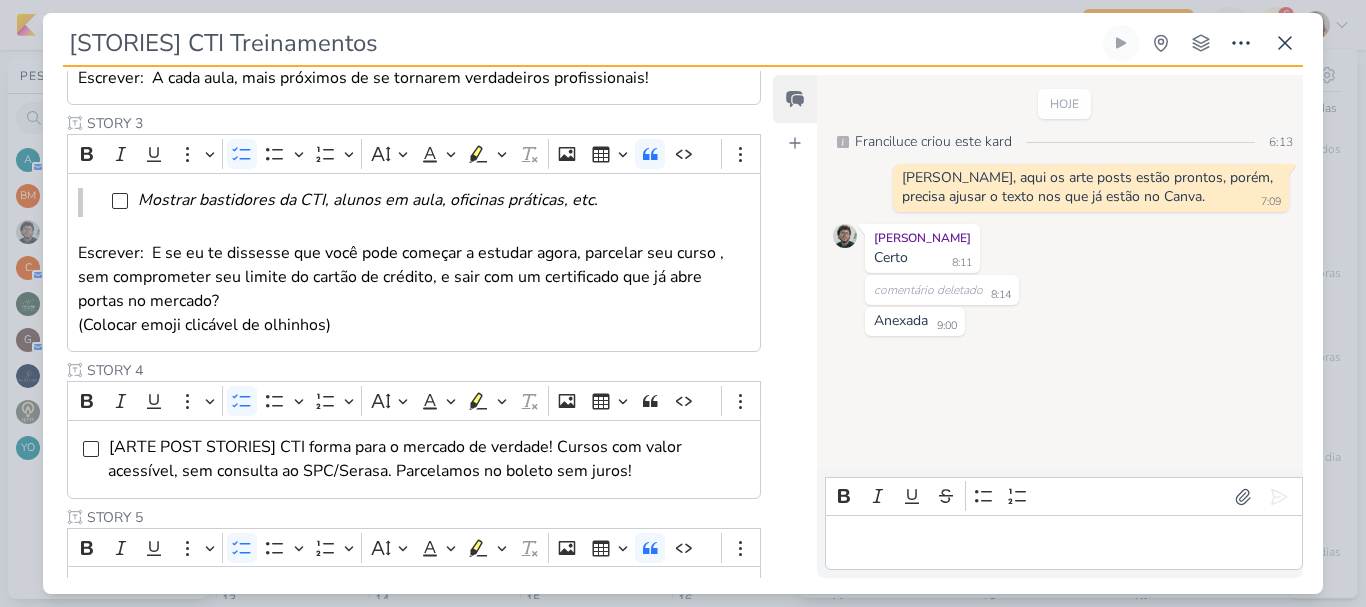 scroll, scrollTop: 1131, scrollLeft: 0, axis: vertical 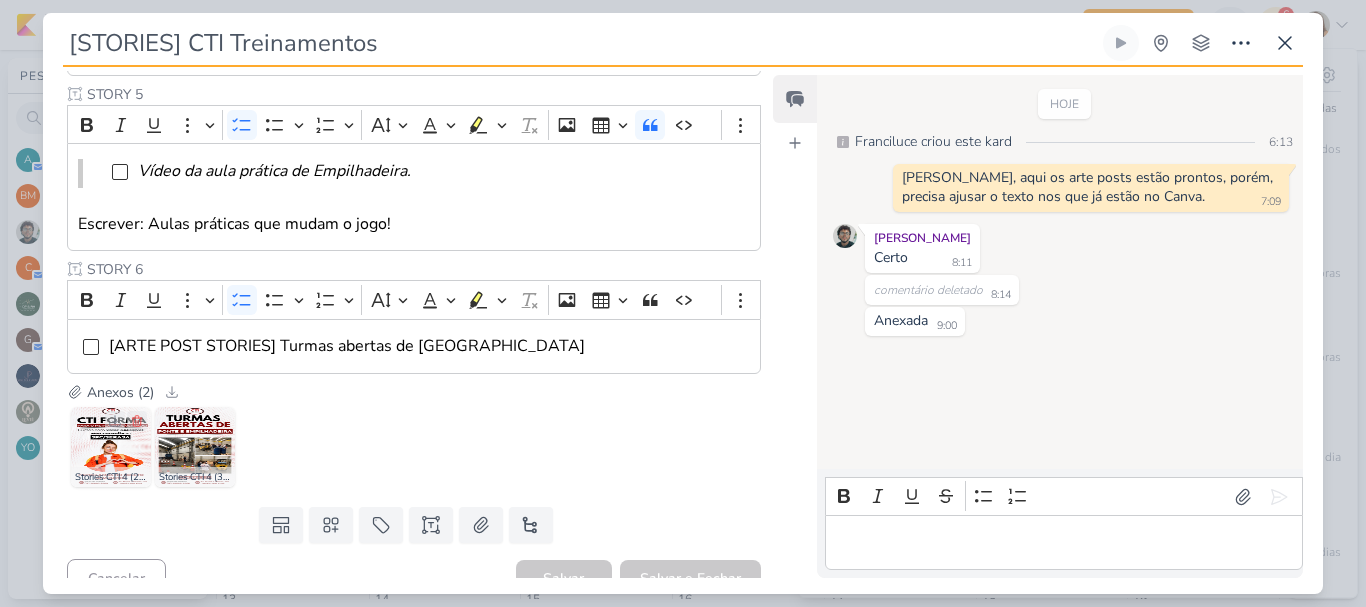 click at bounding box center [111, 447] 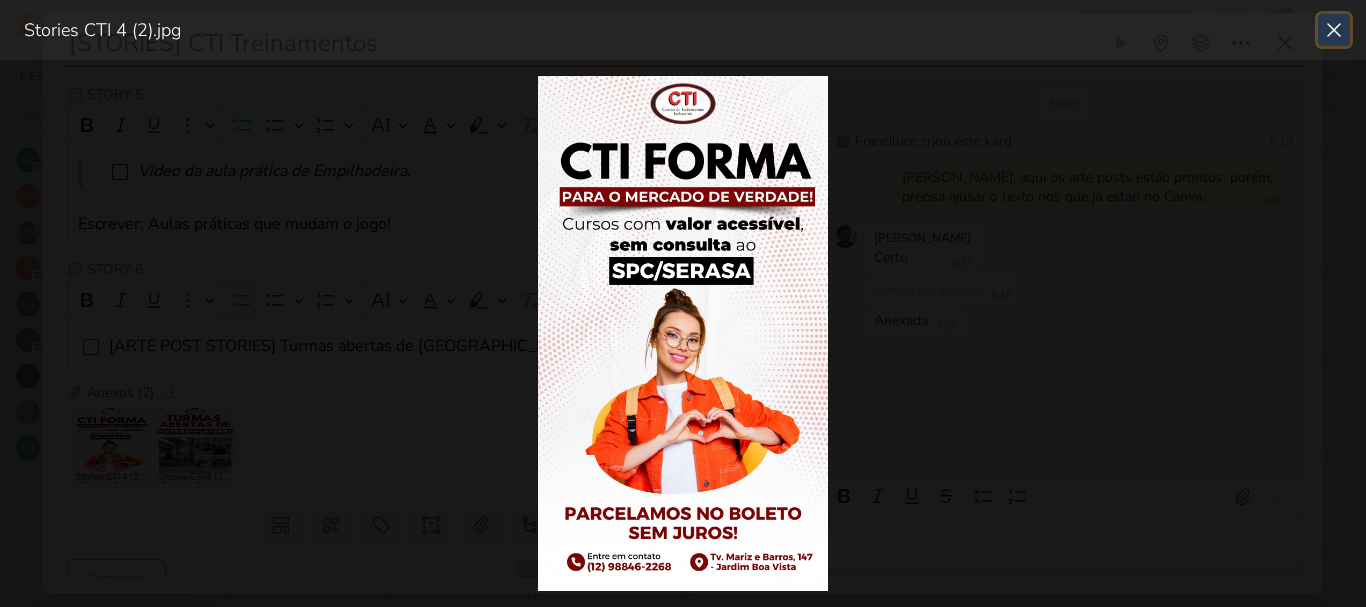 click 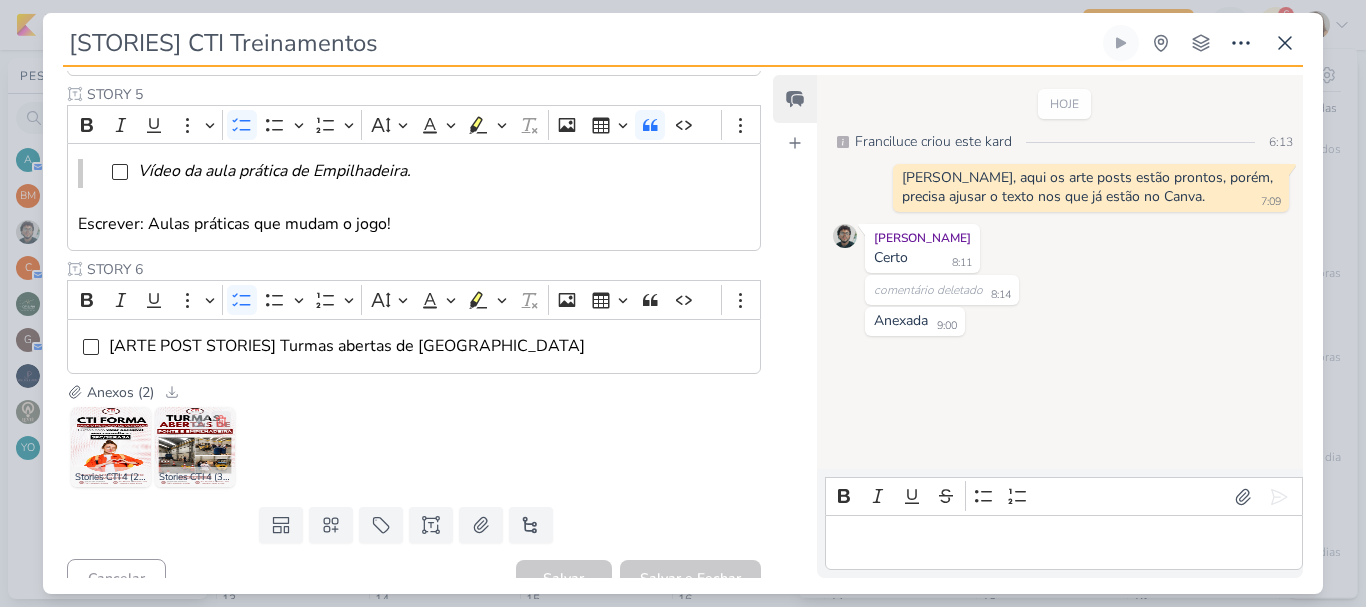 click at bounding box center (195, 447) 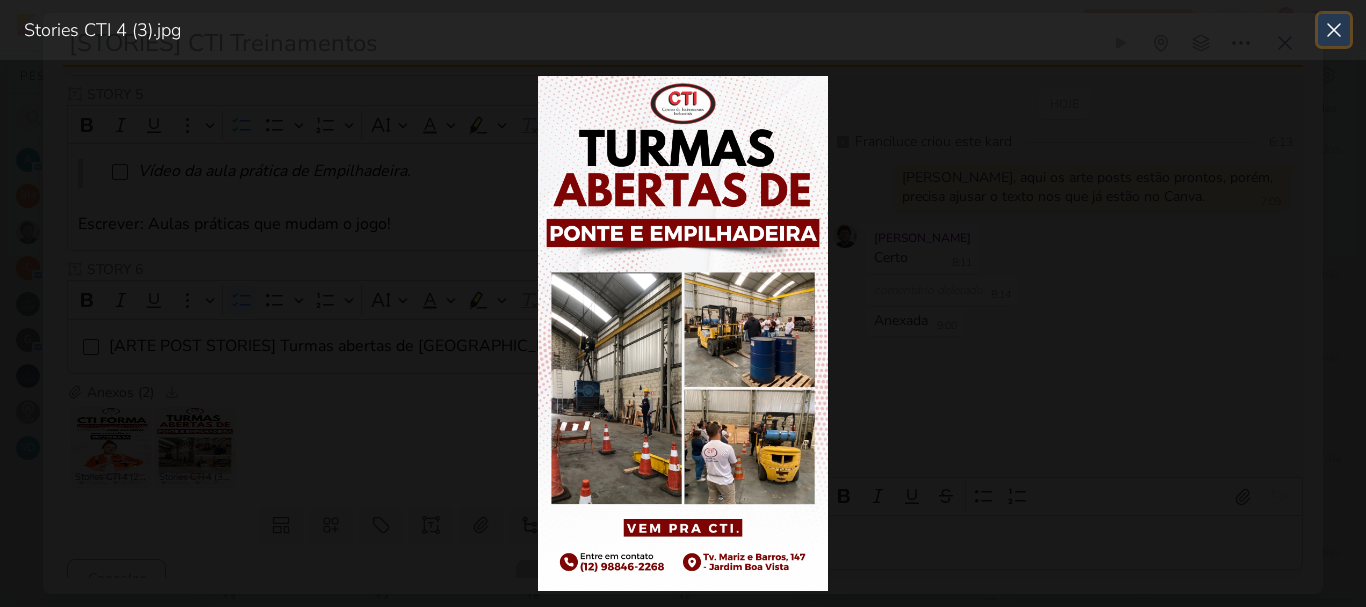 click 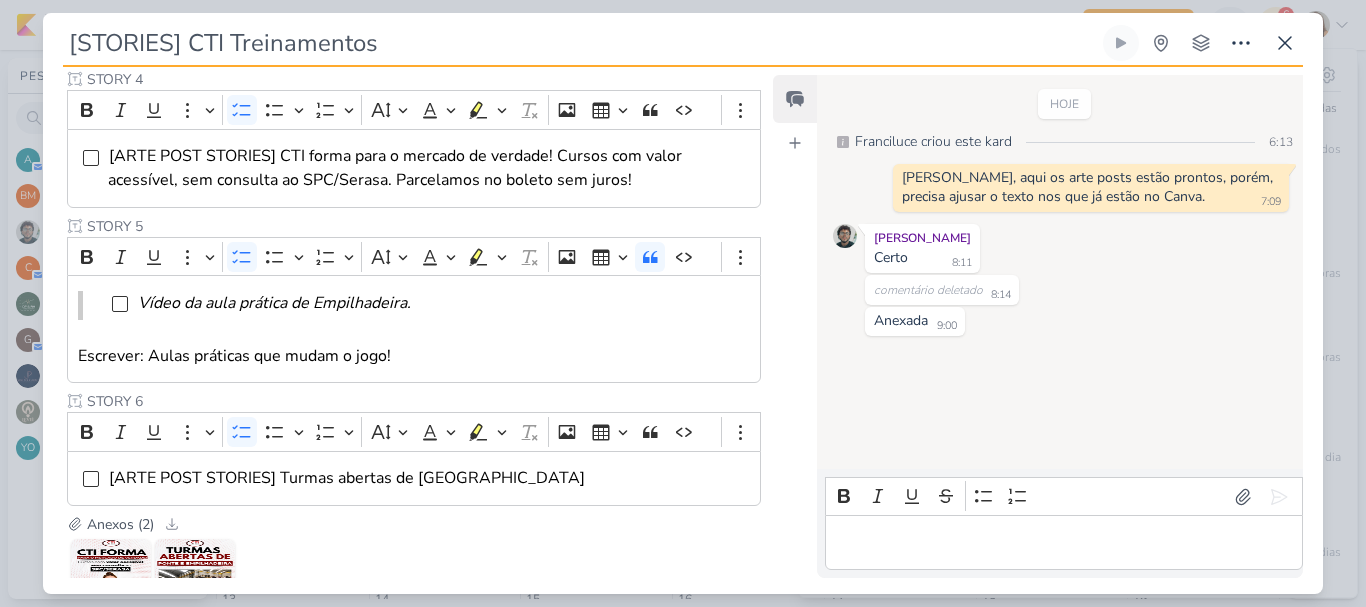 scroll, scrollTop: 1131, scrollLeft: 0, axis: vertical 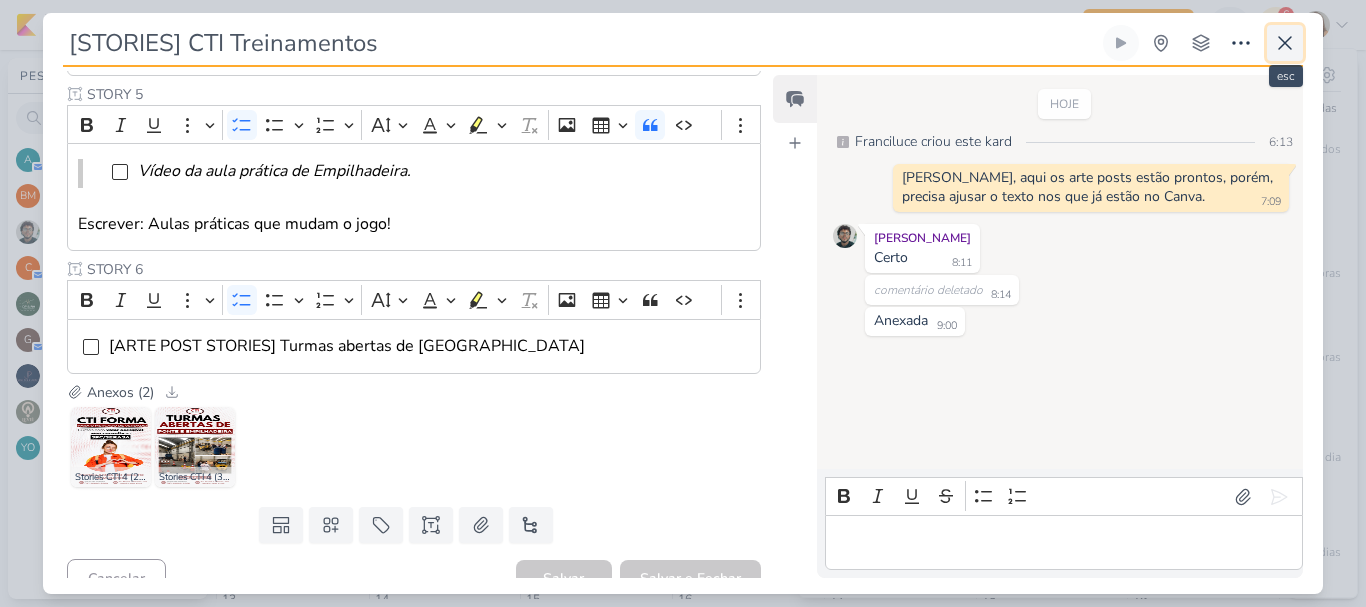 click 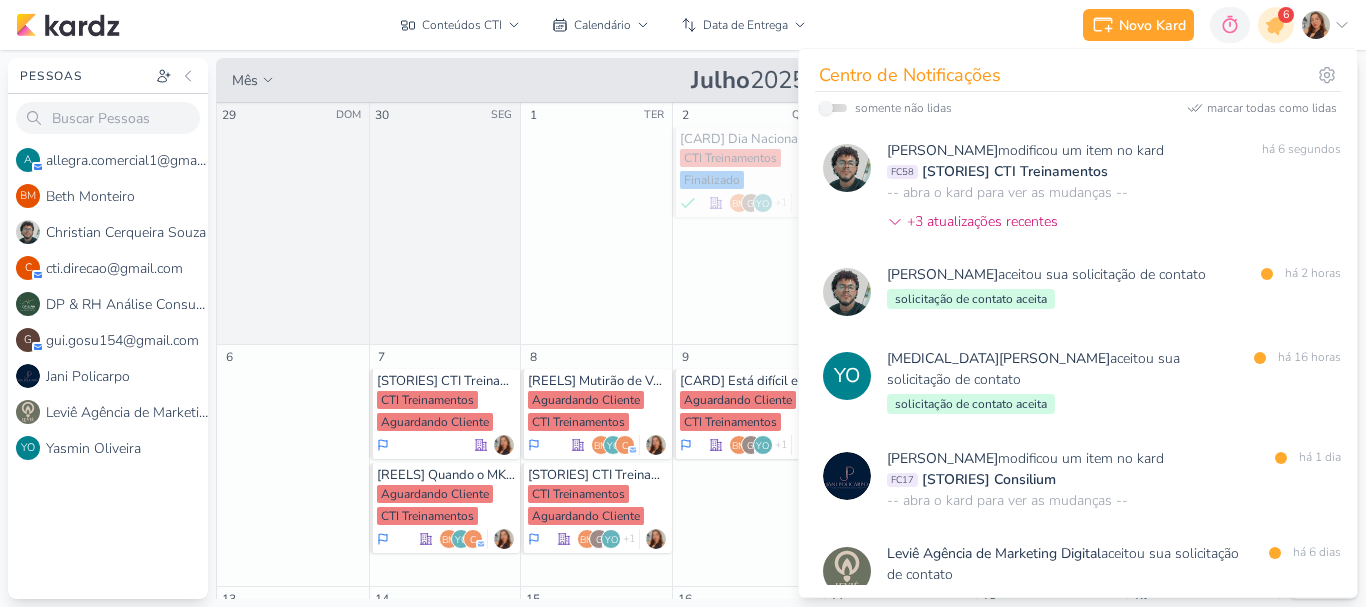 click on "Conteúdos CTI
visão
Caixa de Entrada
A caixa de entrada mostra todos os kardz que você é o responsável
Enviados
A visão de enviados contém os kardz que você criou e designou à outra pessoa
Colaboração" at bounding box center (603, 25) 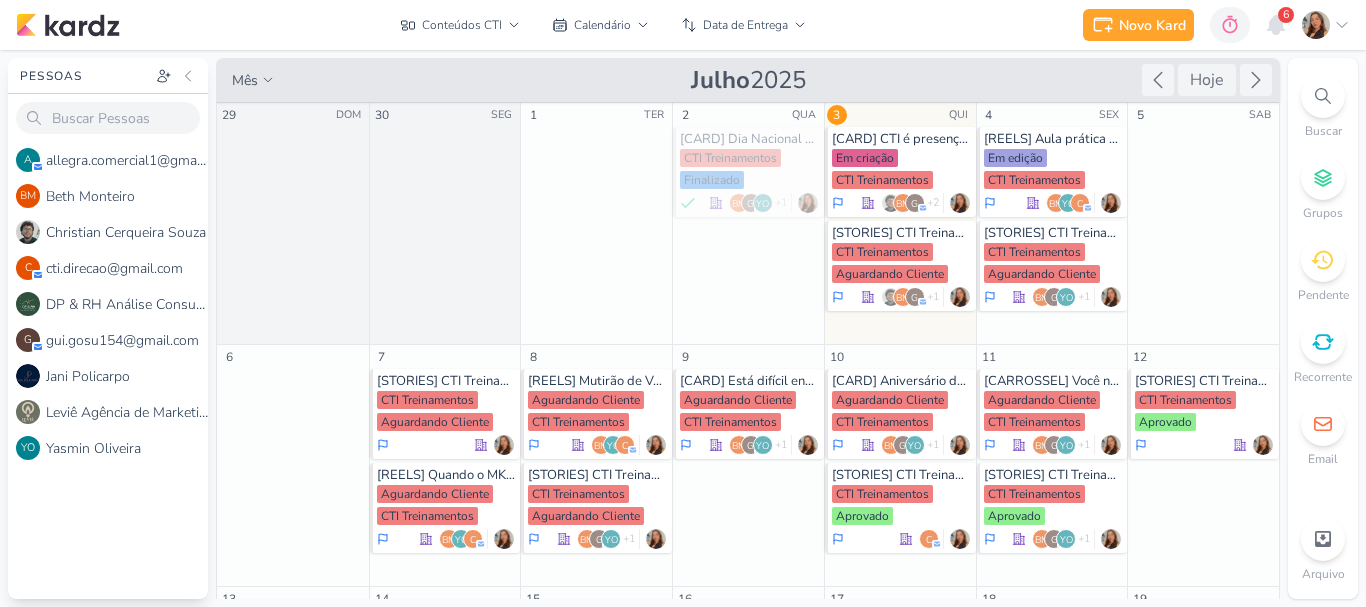 click on "Conteúdos CTI
visão
Caixa de Entrada
A caixa de entrada mostra todos os kardz que você é o responsável
Enviados
A visão de enviados contém os kardz que você criou e designou à outra pessoa
Colaboração" at bounding box center [603, 25] 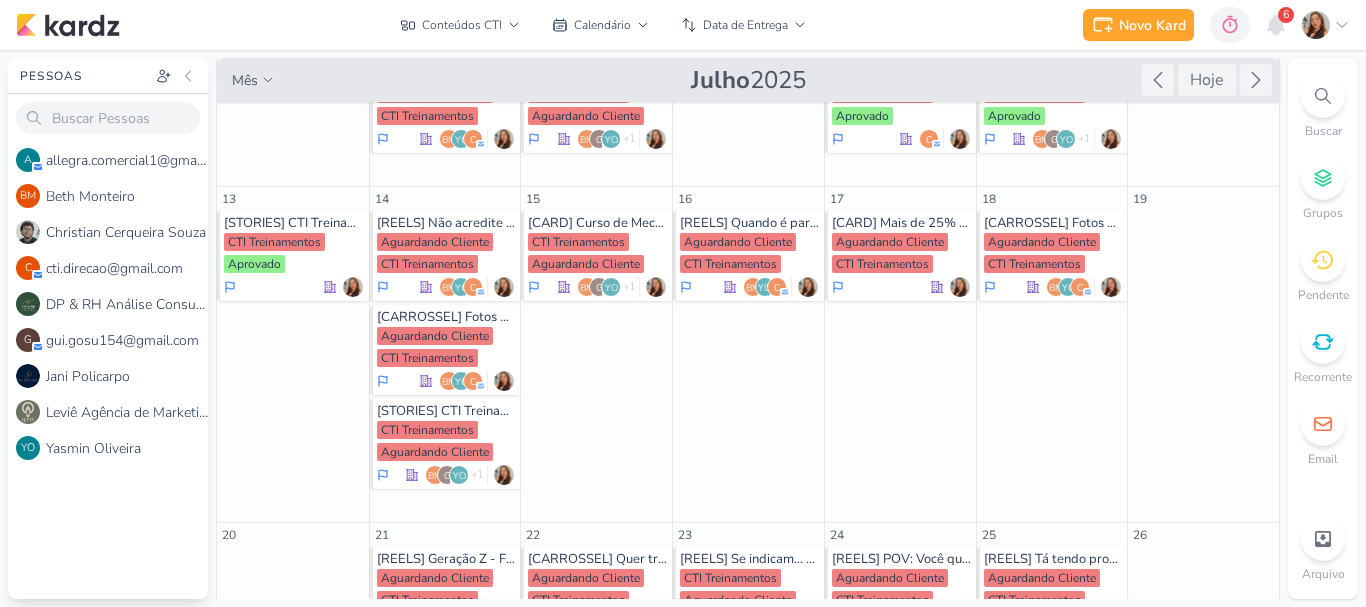 scroll, scrollTop: 500, scrollLeft: 0, axis: vertical 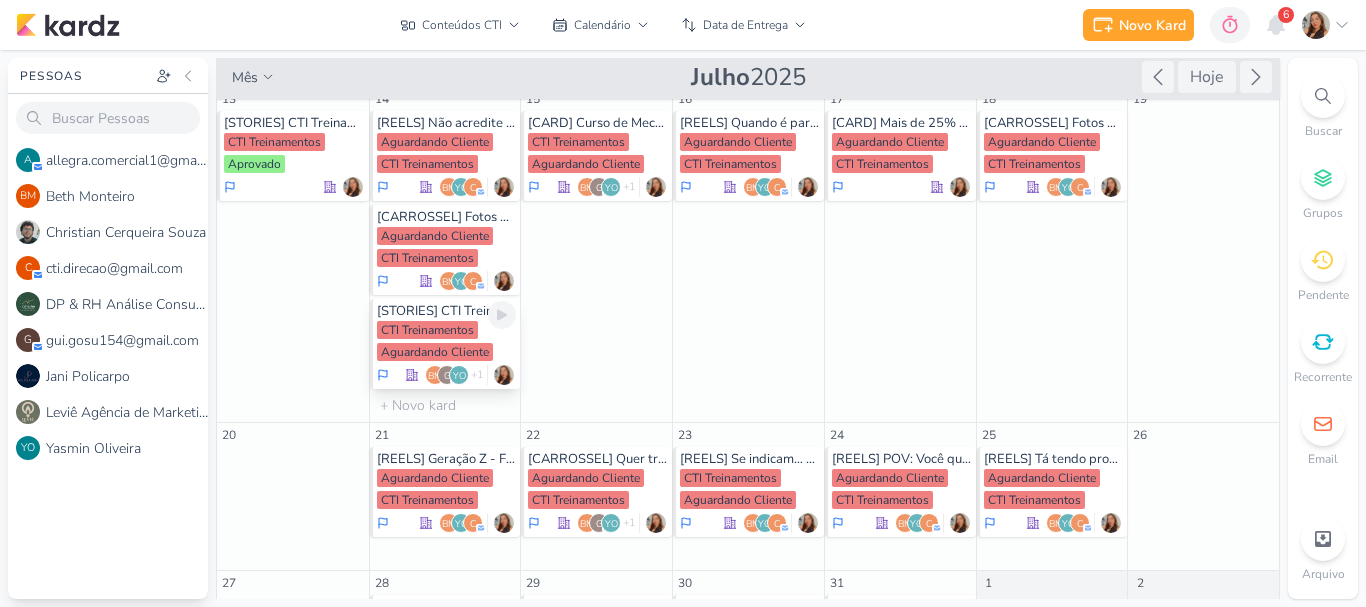 click on "[STORIES] CTI Treinamentos" at bounding box center [447, 311] 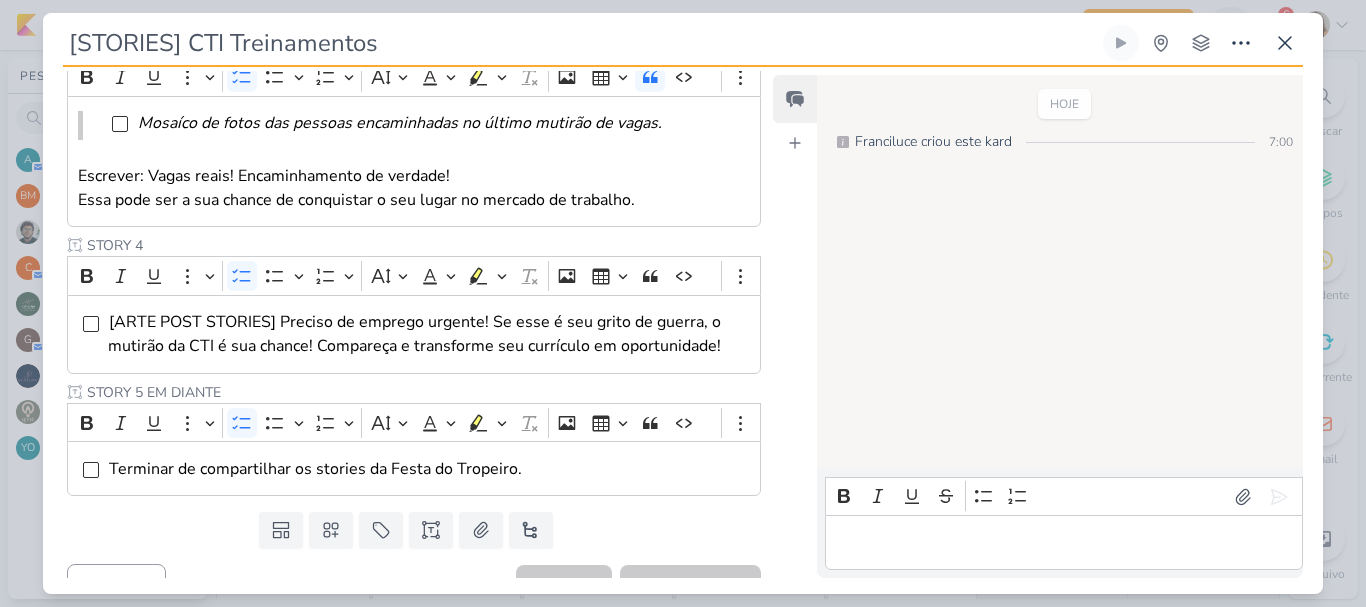 scroll, scrollTop: 901, scrollLeft: 0, axis: vertical 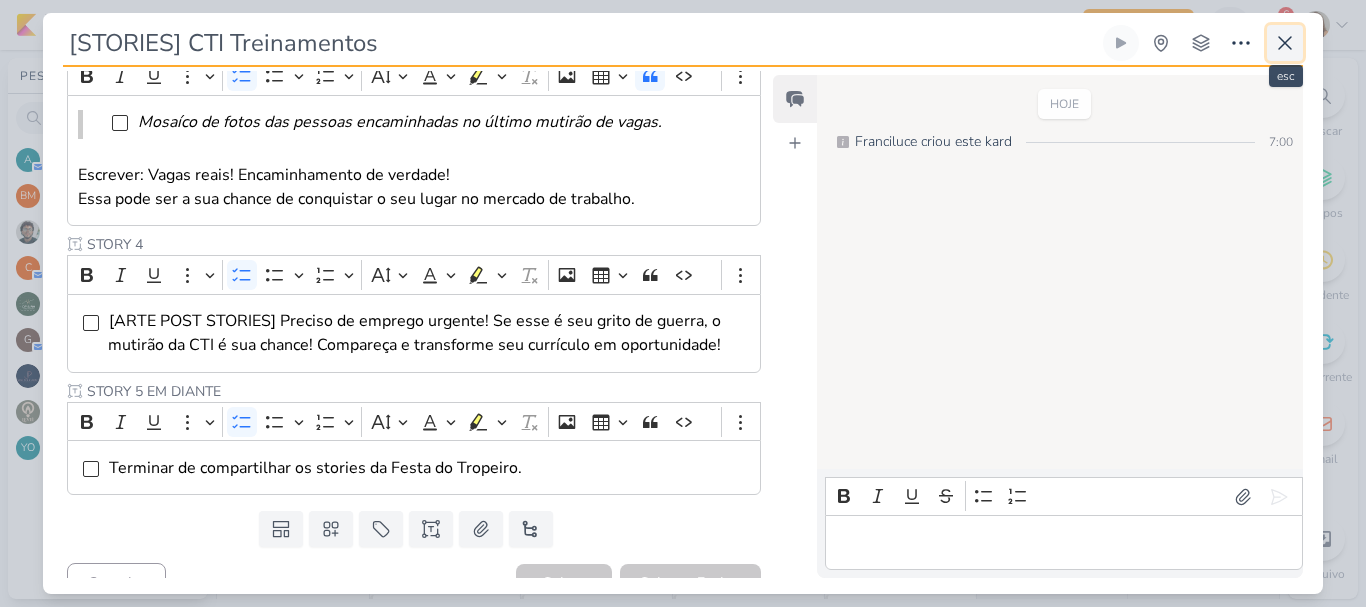 click 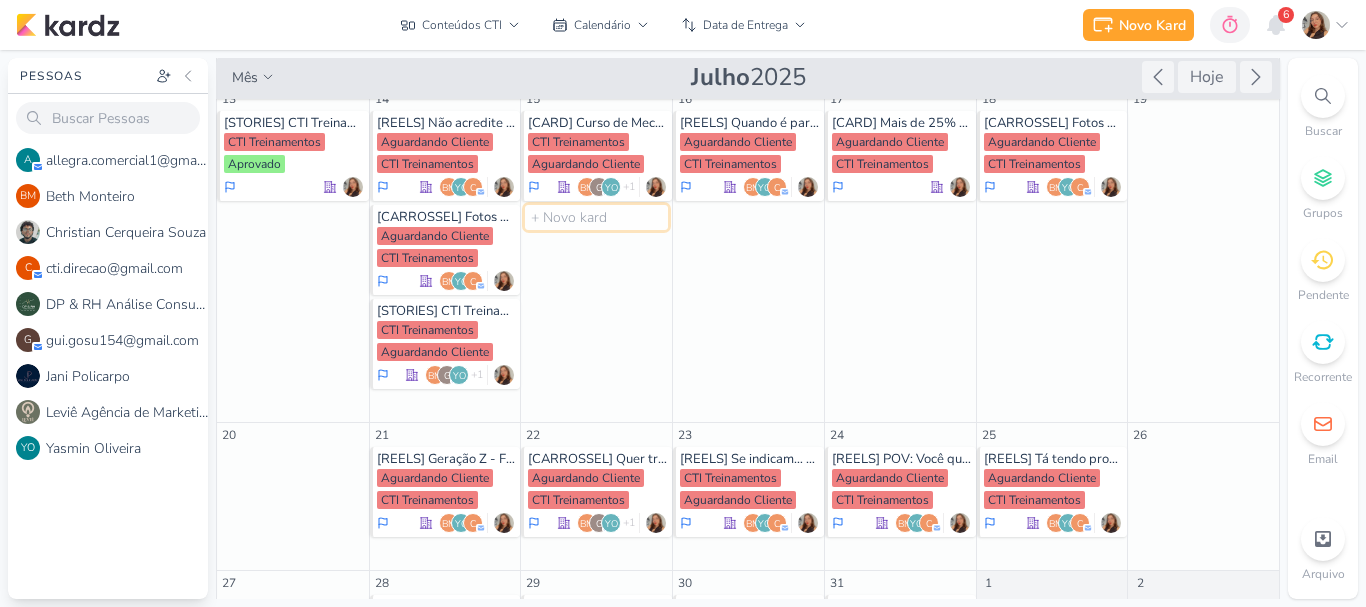 click at bounding box center [596, 217] 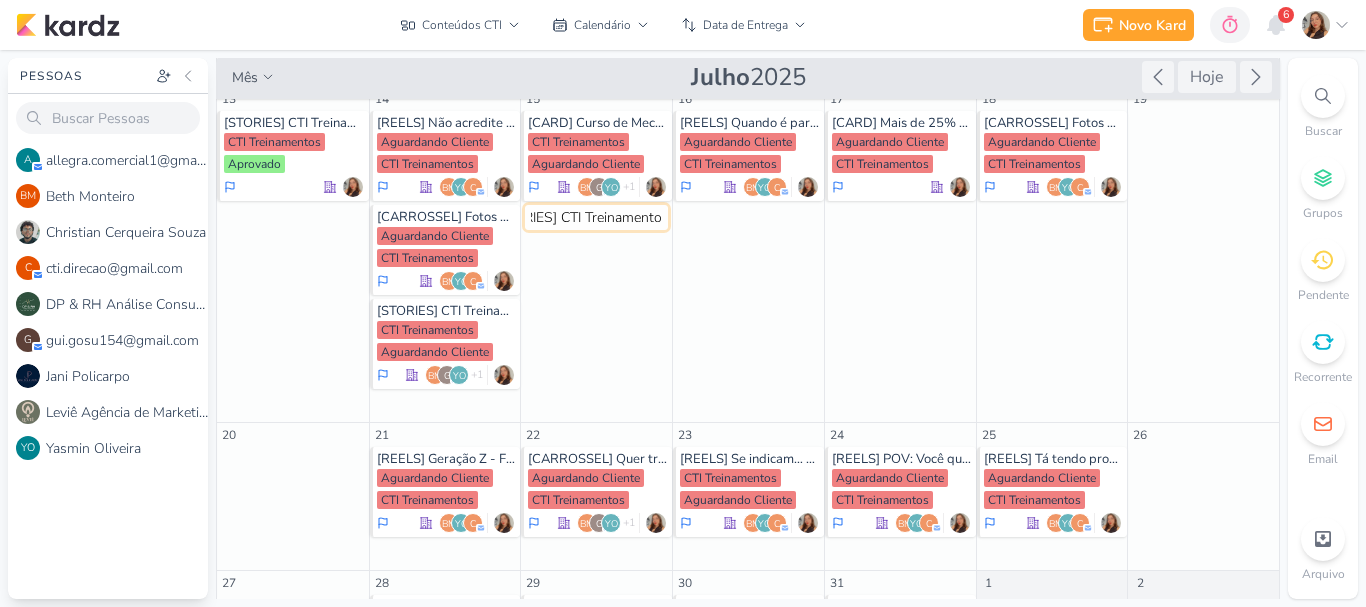 type on "[STORIES] CTI Treinamentos" 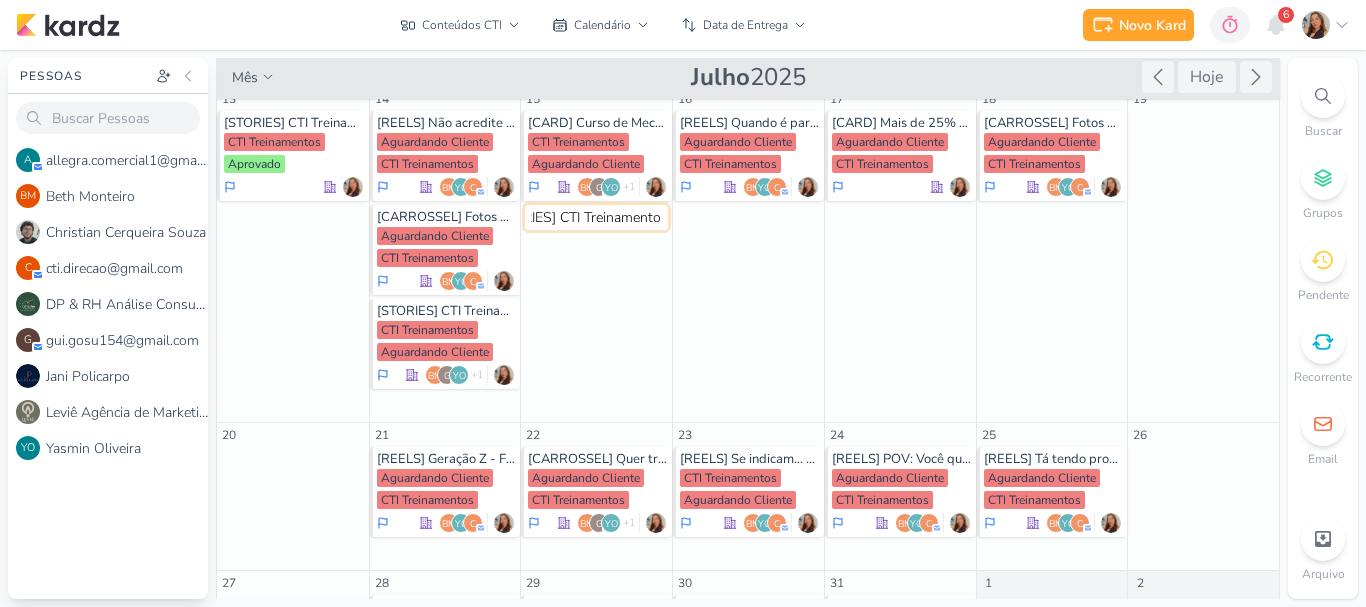 scroll, scrollTop: 0, scrollLeft: 46, axis: horizontal 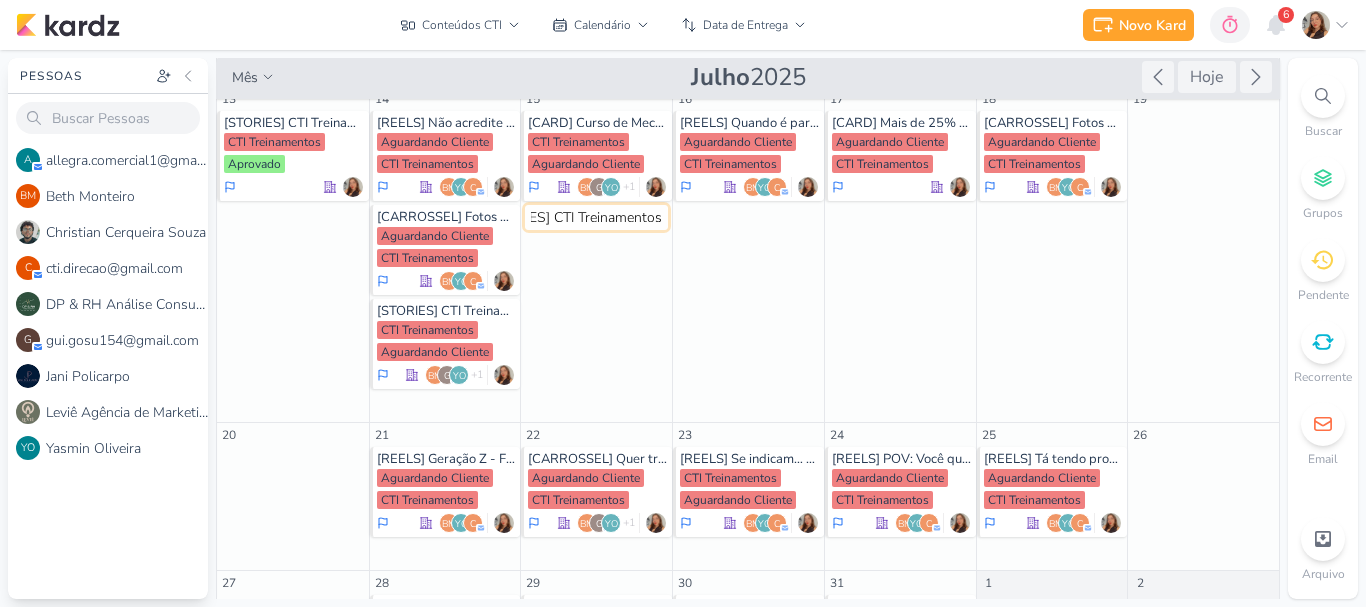 type 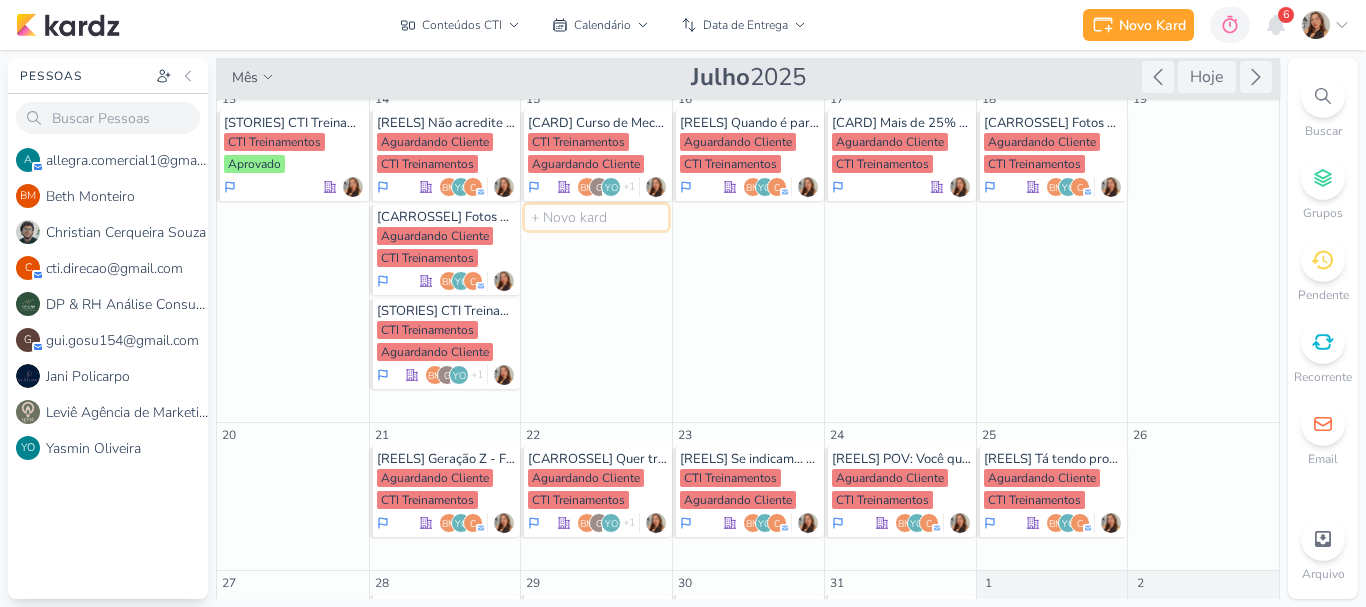 scroll, scrollTop: 0, scrollLeft: 0, axis: both 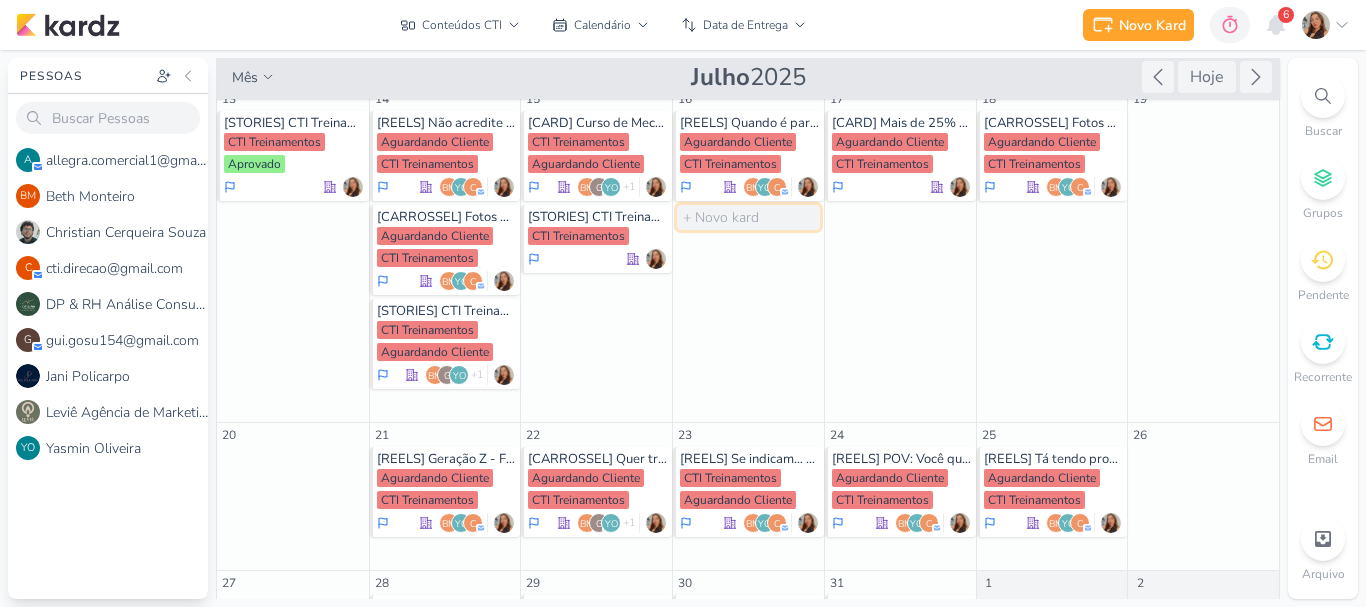 click at bounding box center [748, 217] 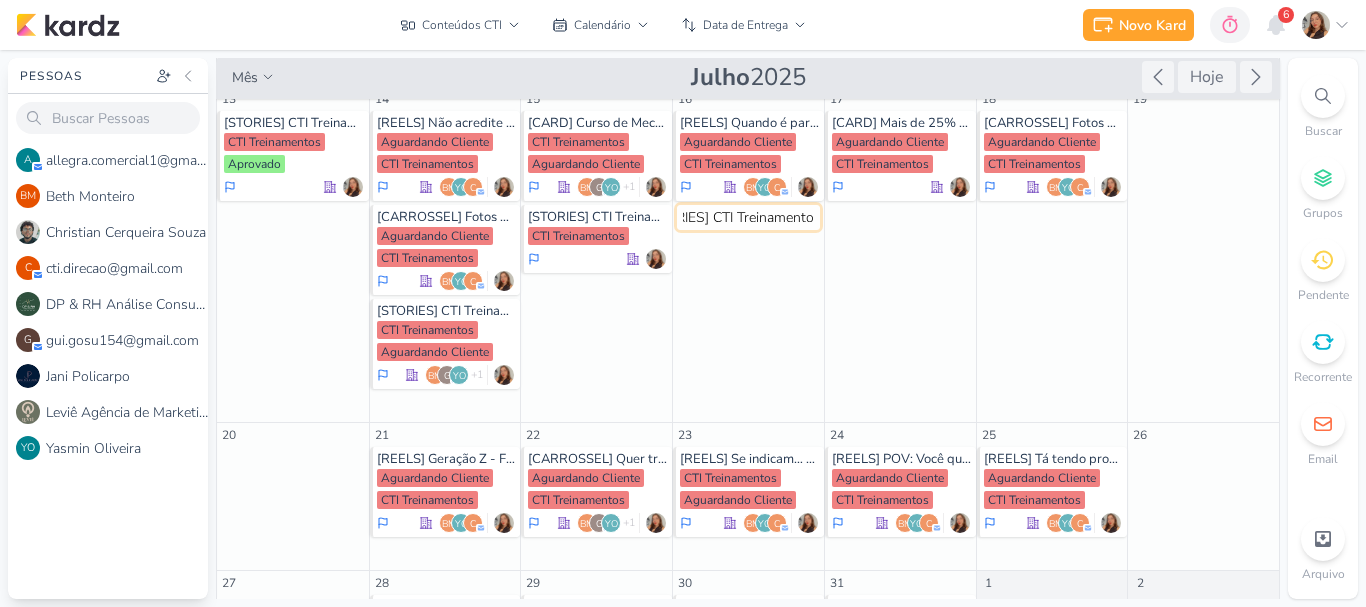 type on "[STORIES] CTI Treinamentos" 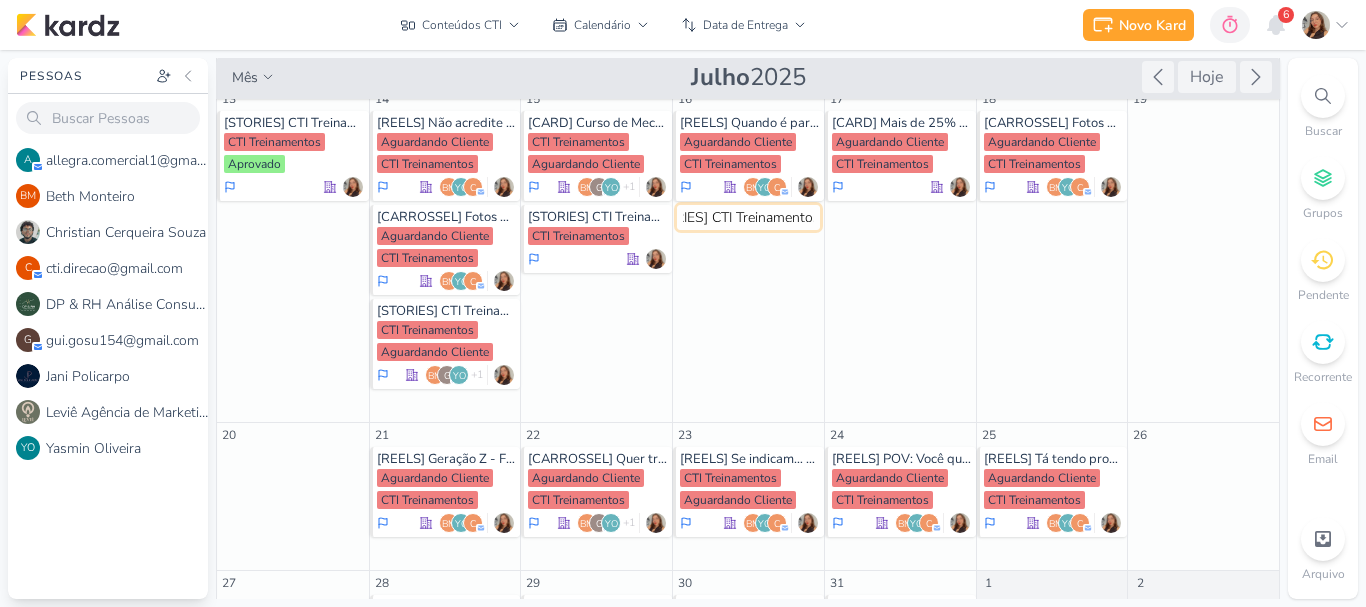 scroll, scrollTop: 0, scrollLeft: 46, axis: horizontal 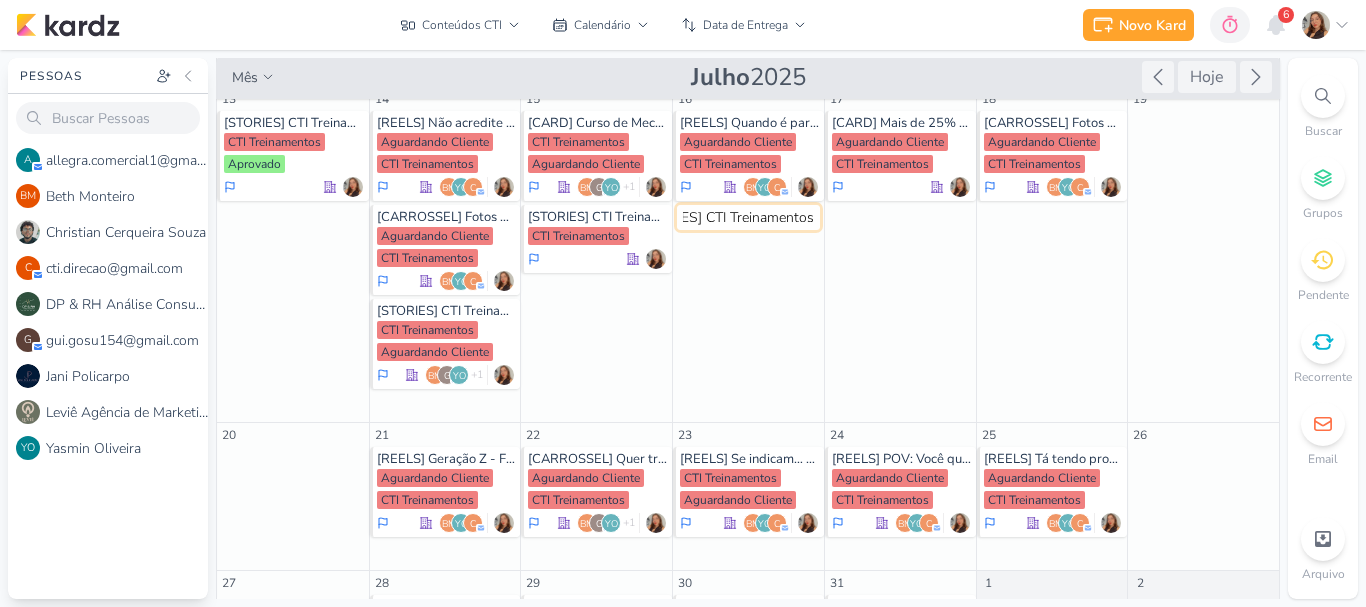 type 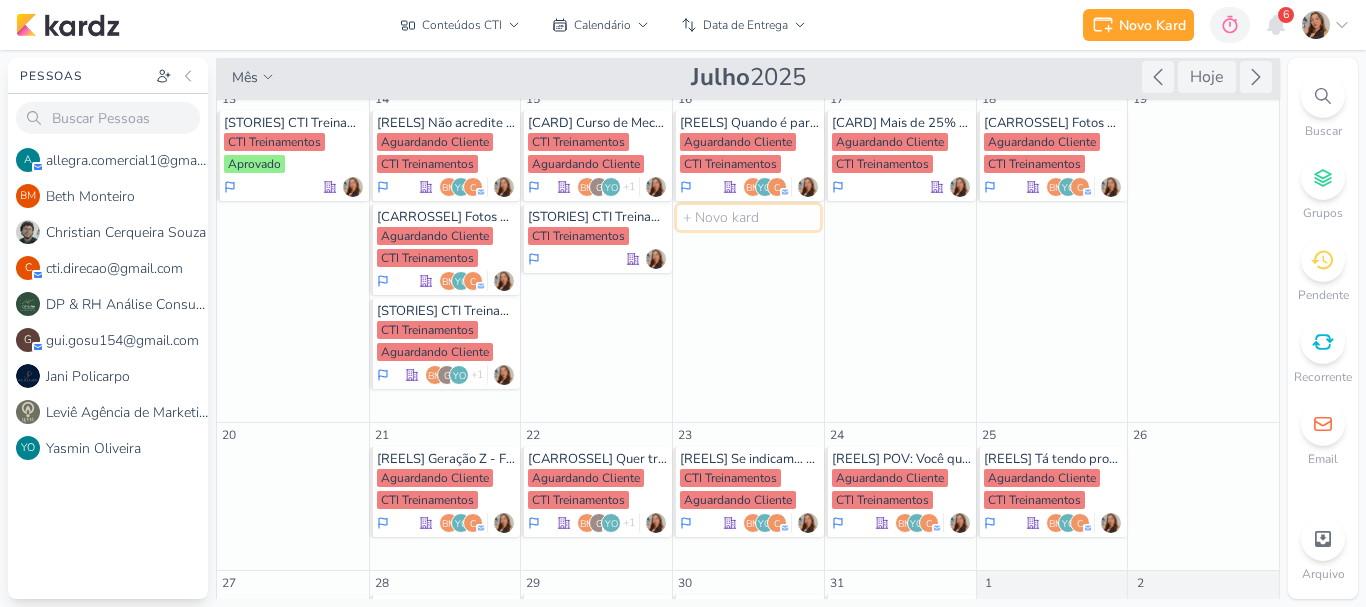 scroll, scrollTop: 0, scrollLeft: 0, axis: both 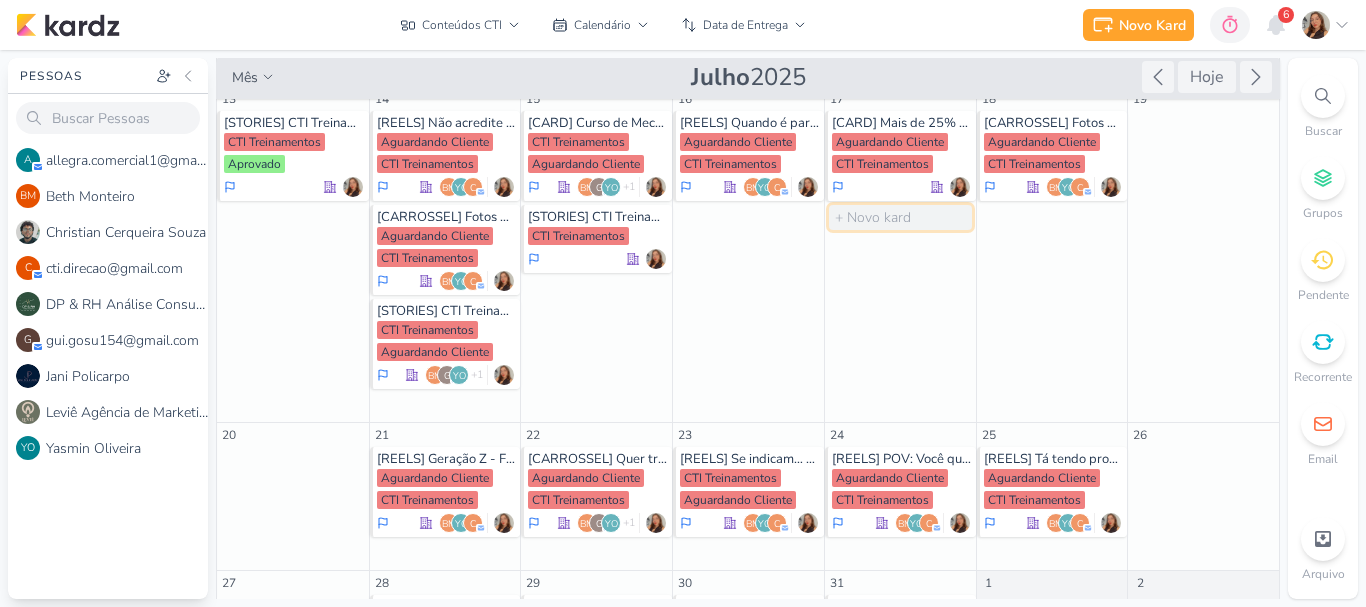 click at bounding box center (900, 217) 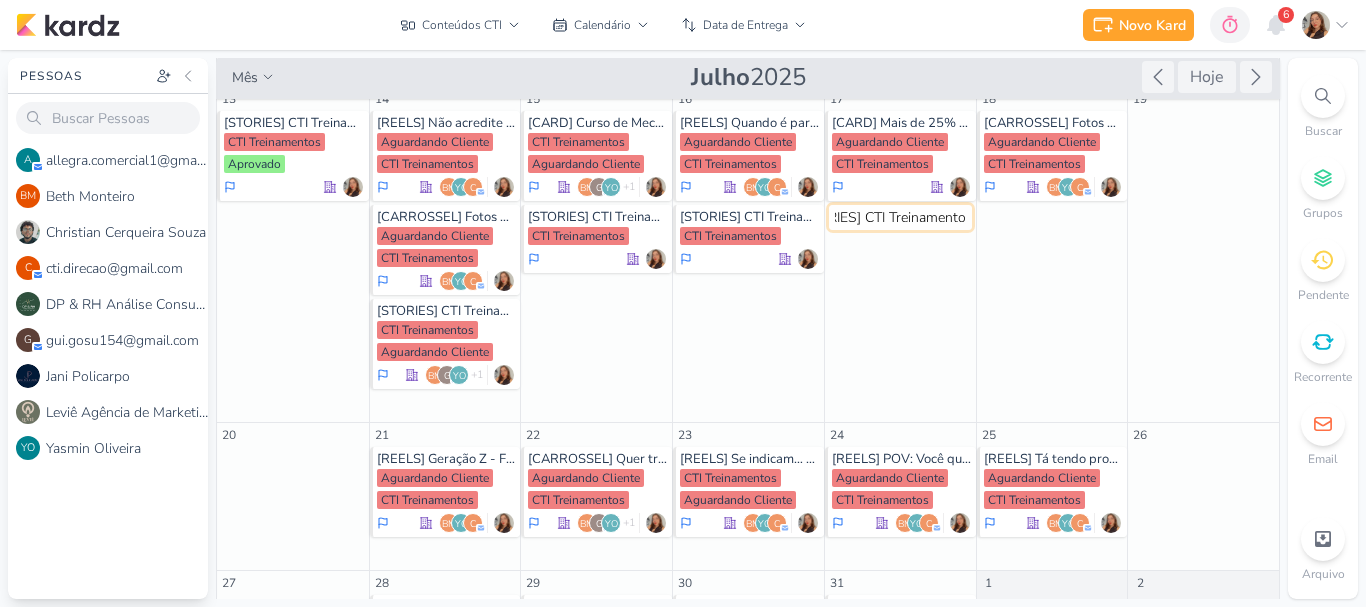 type on "[STORIES] CTI Treinamentos" 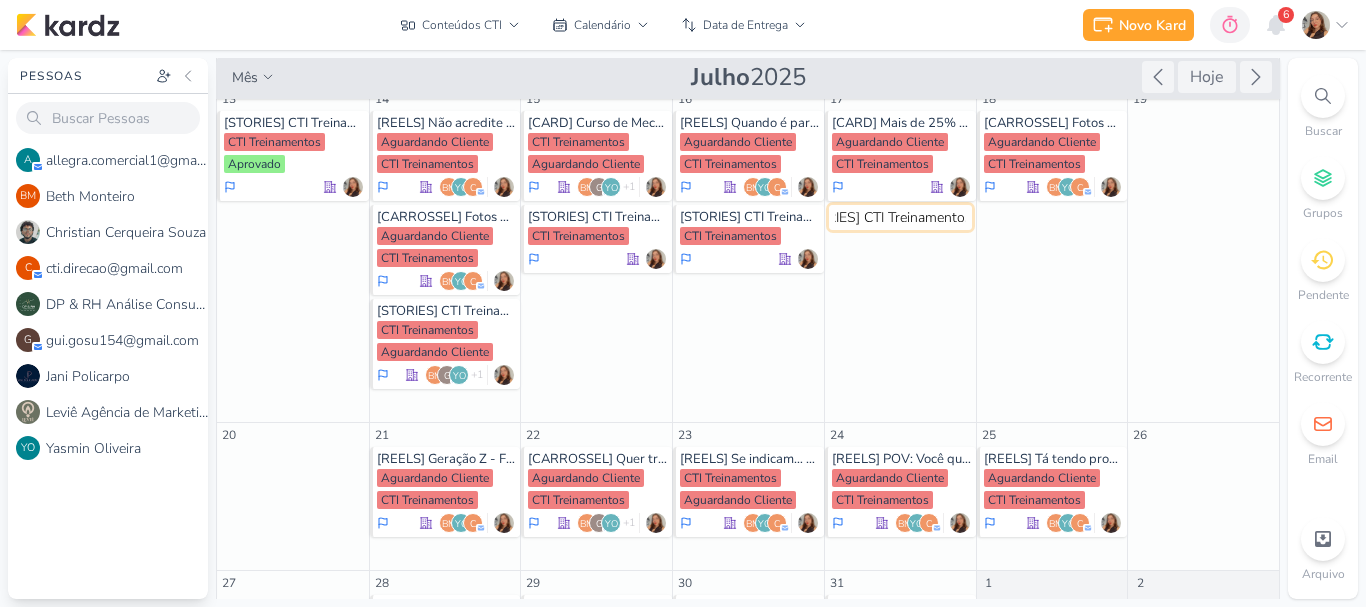 scroll, scrollTop: 0, scrollLeft: 46, axis: horizontal 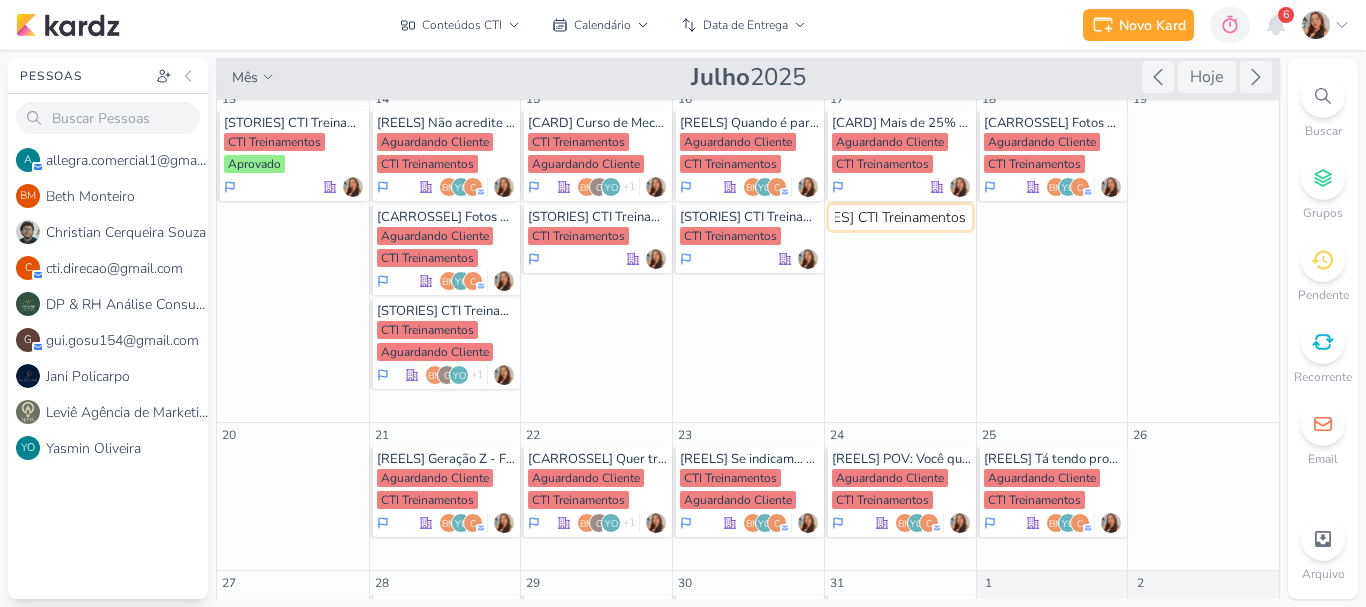 type 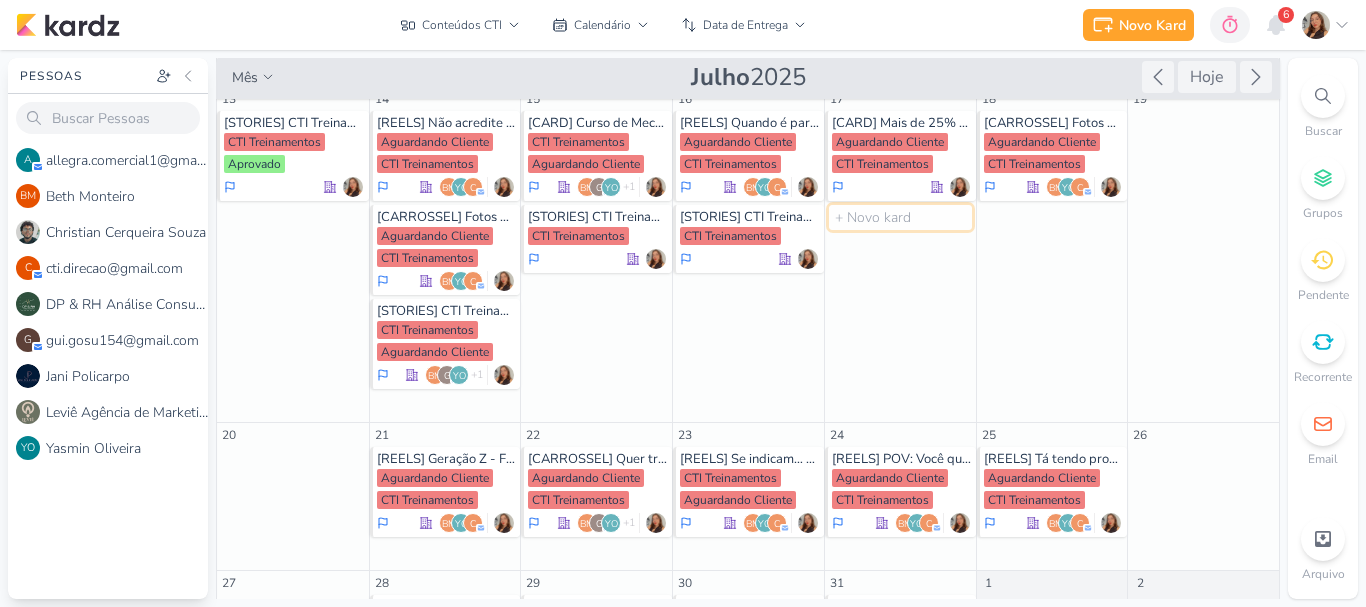 scroll, scrollTop: 0, scrollLeft: 0, axis: both 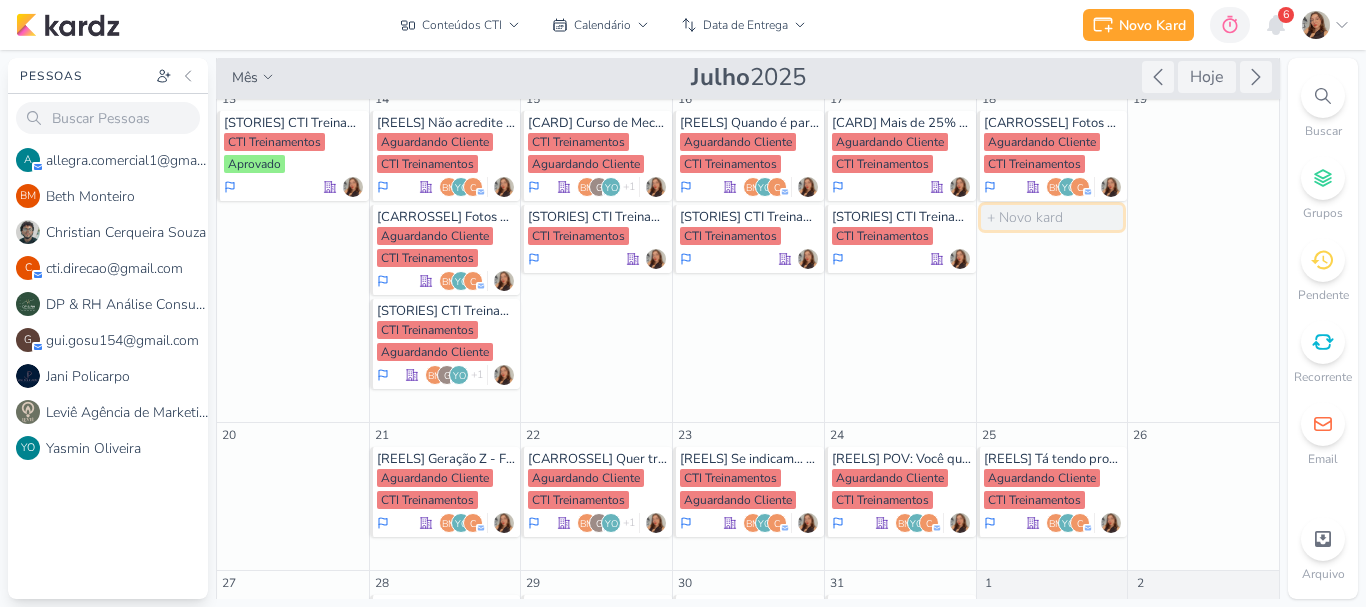 click at bounding box center (1052, 217) 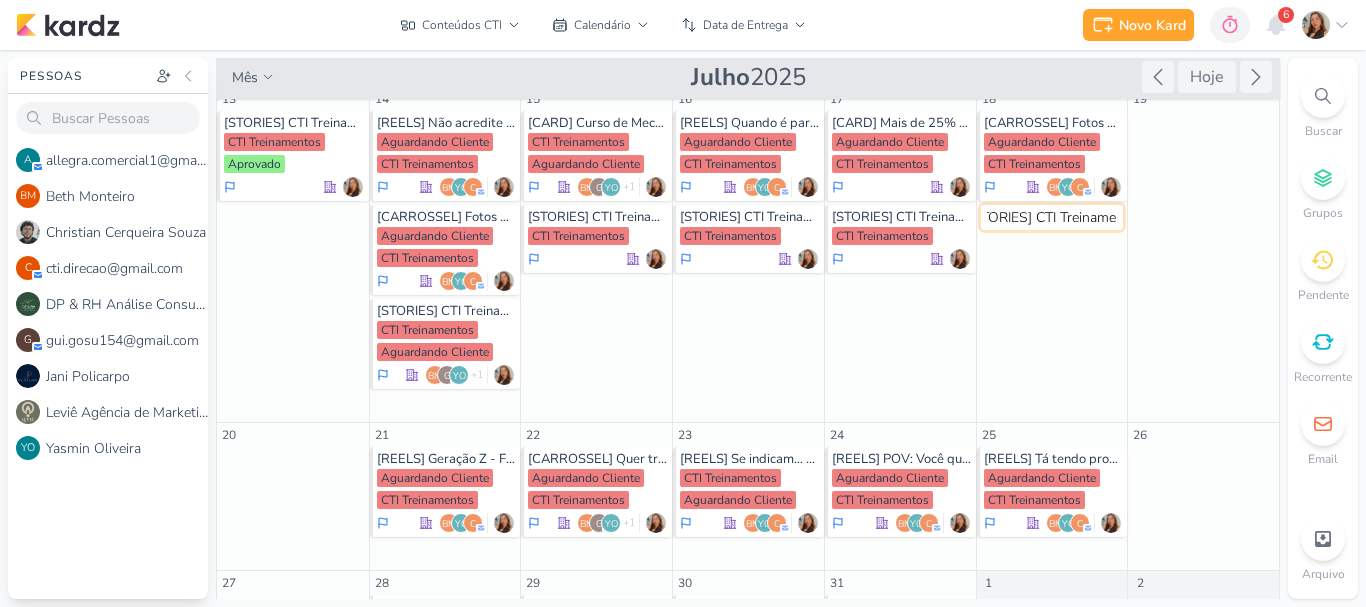 type on "[STORIES] CTI Treinamentos" 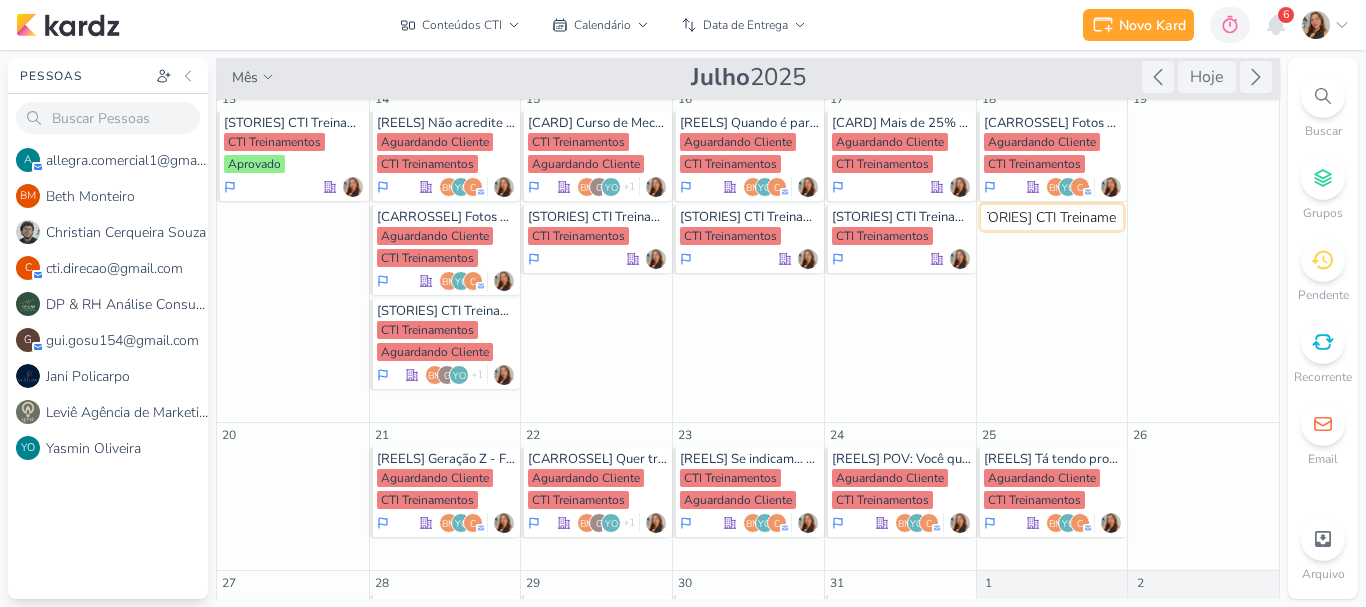 scroll, scrollTop: 0, scrollLeft: 46, axis: horizontal 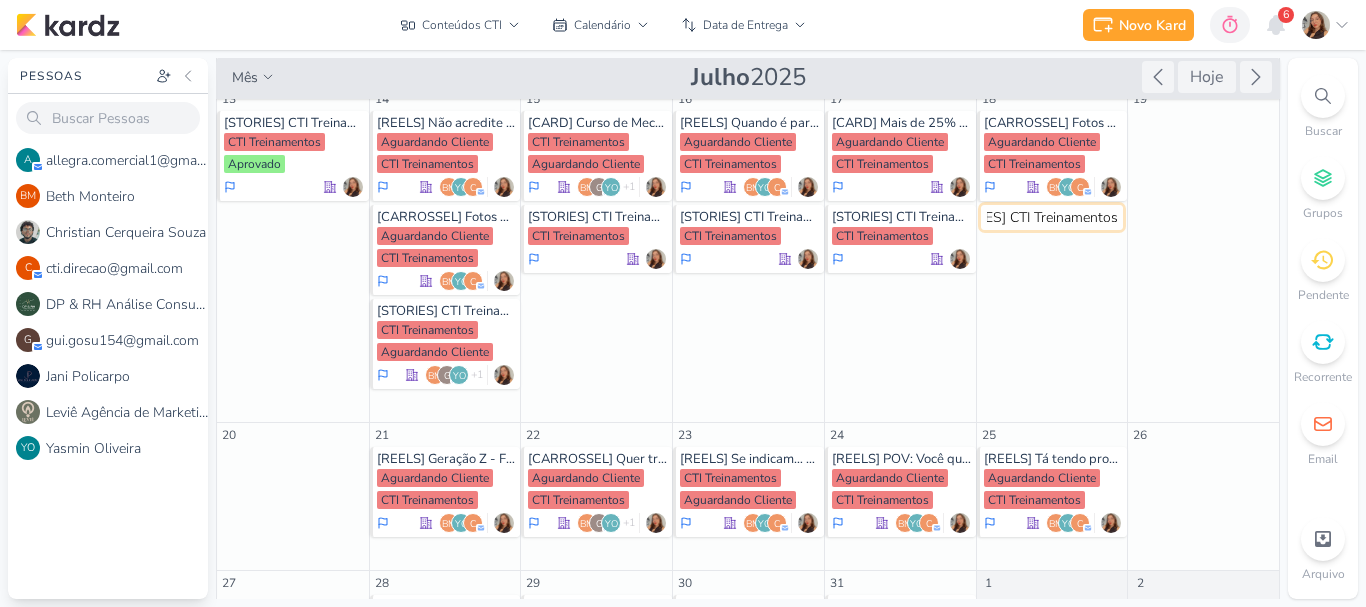 type 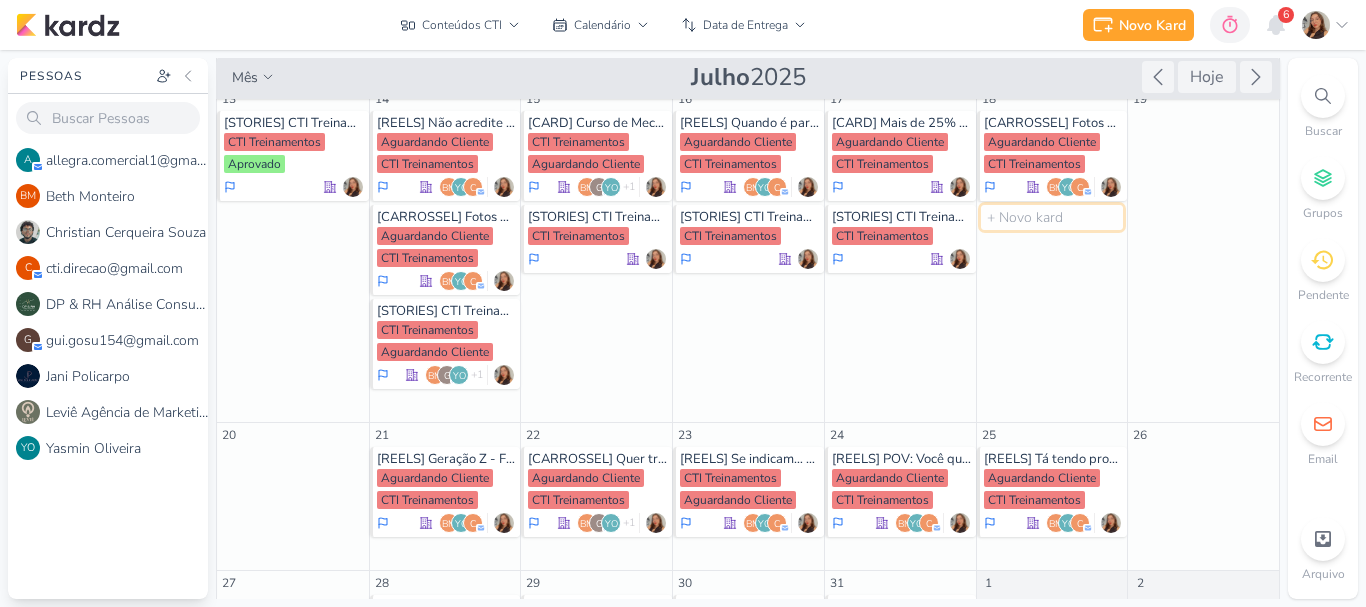 scroll, scrollTop: 0, scrollLeft: 0, axis: both 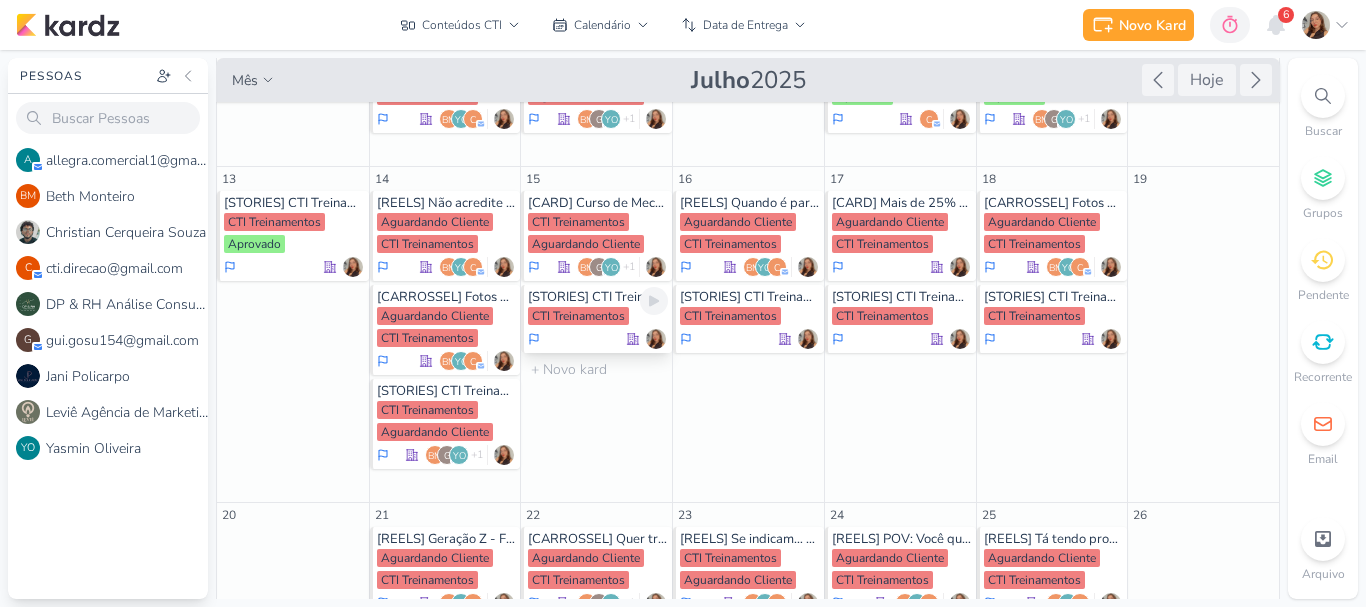 click on "[STORIES] CTI Treinamentos" at bounding box center [598, 297] 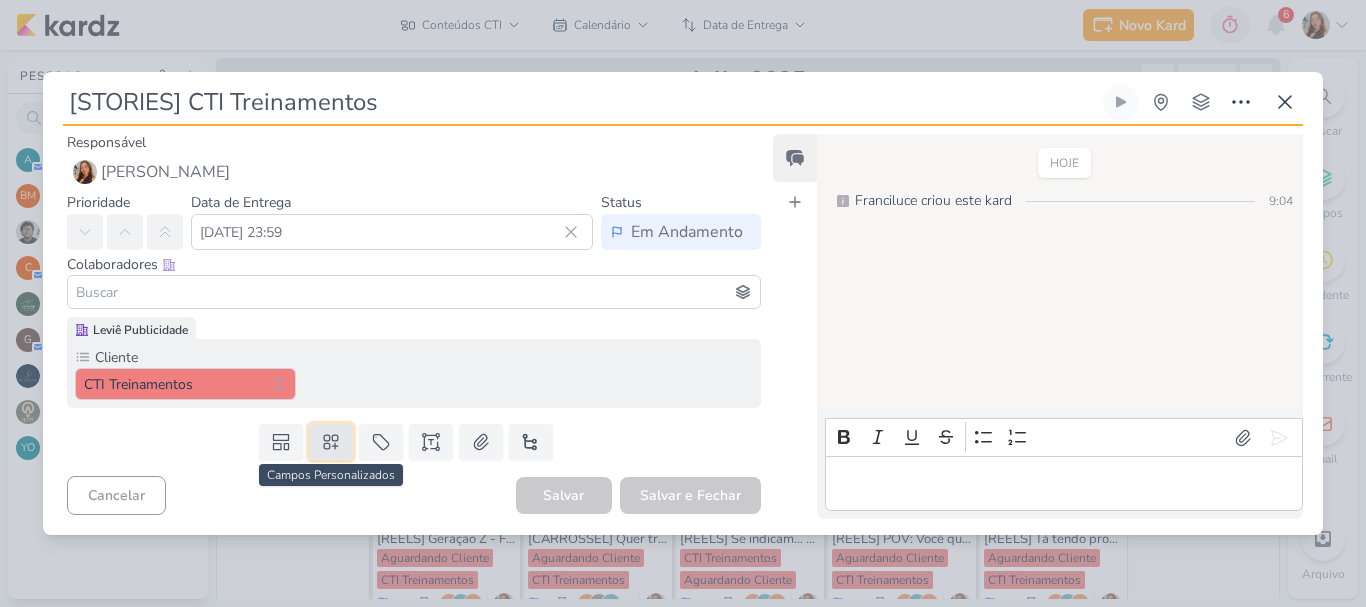 click 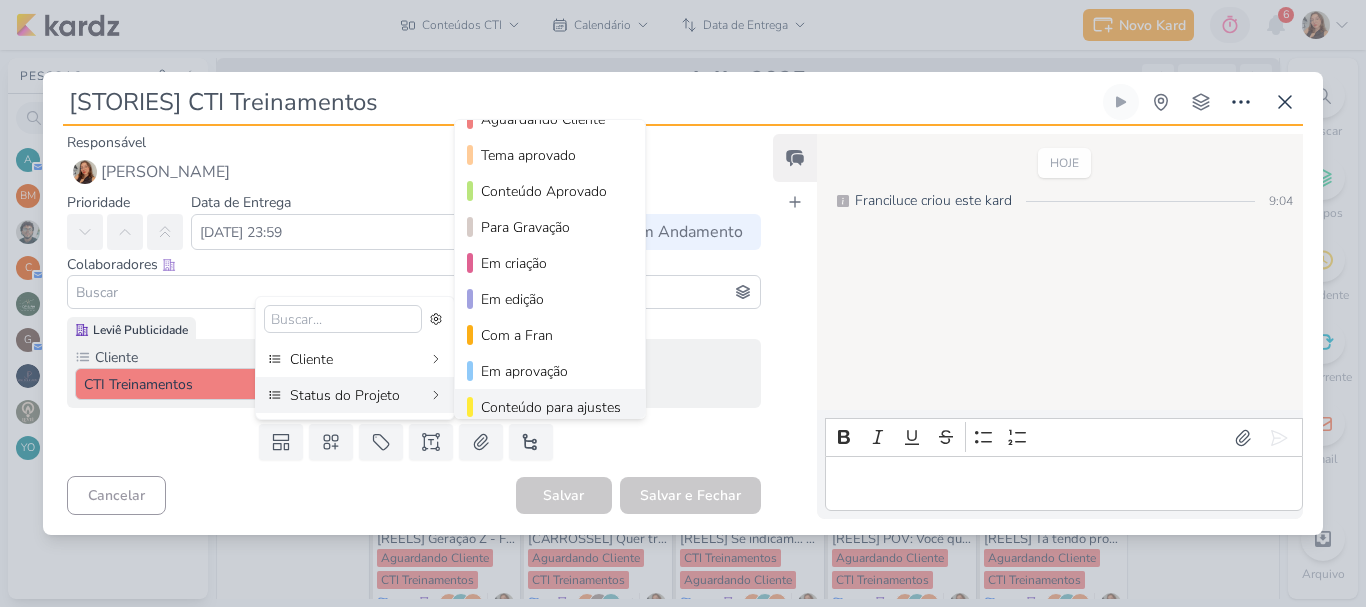 scroll, scrollTop: 0, scrollLeft: 0, axis: both 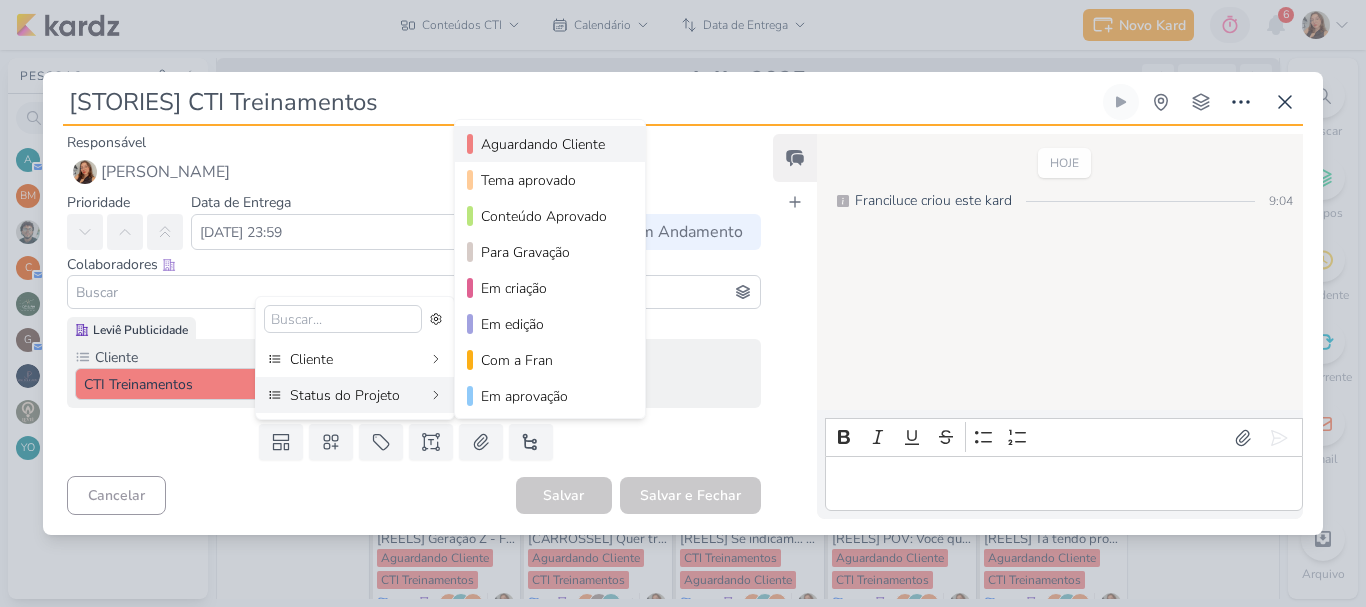 click on "Aguardando Cliente" at bounding box center (551, 144) 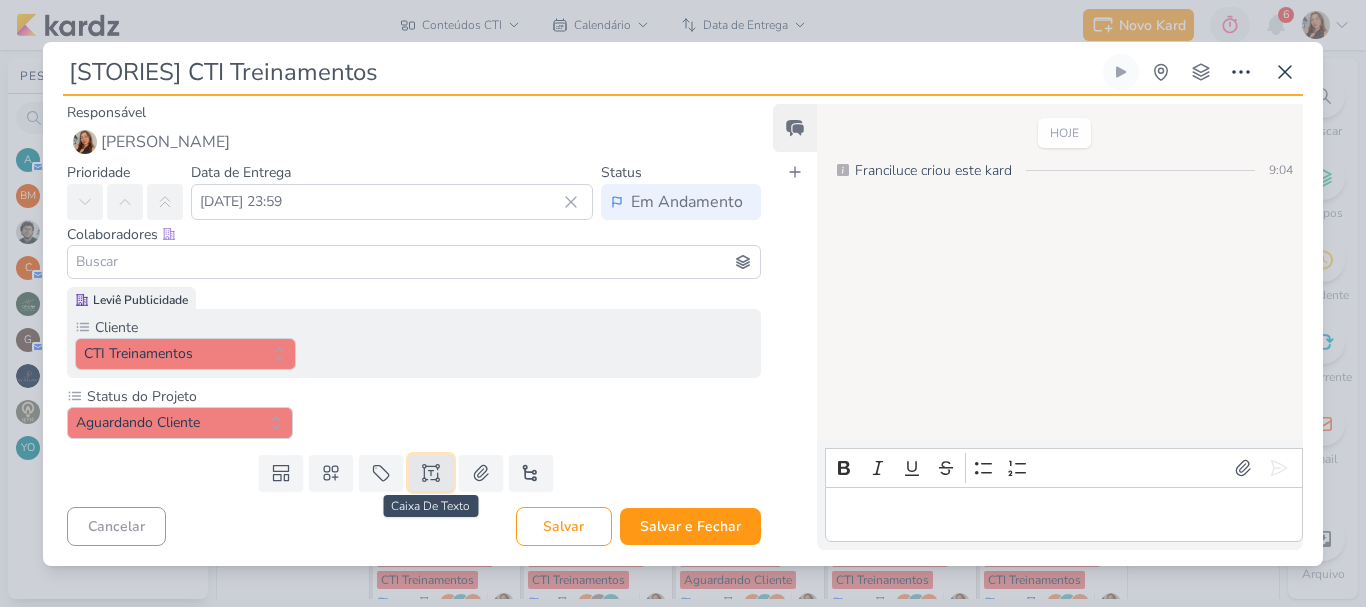 click 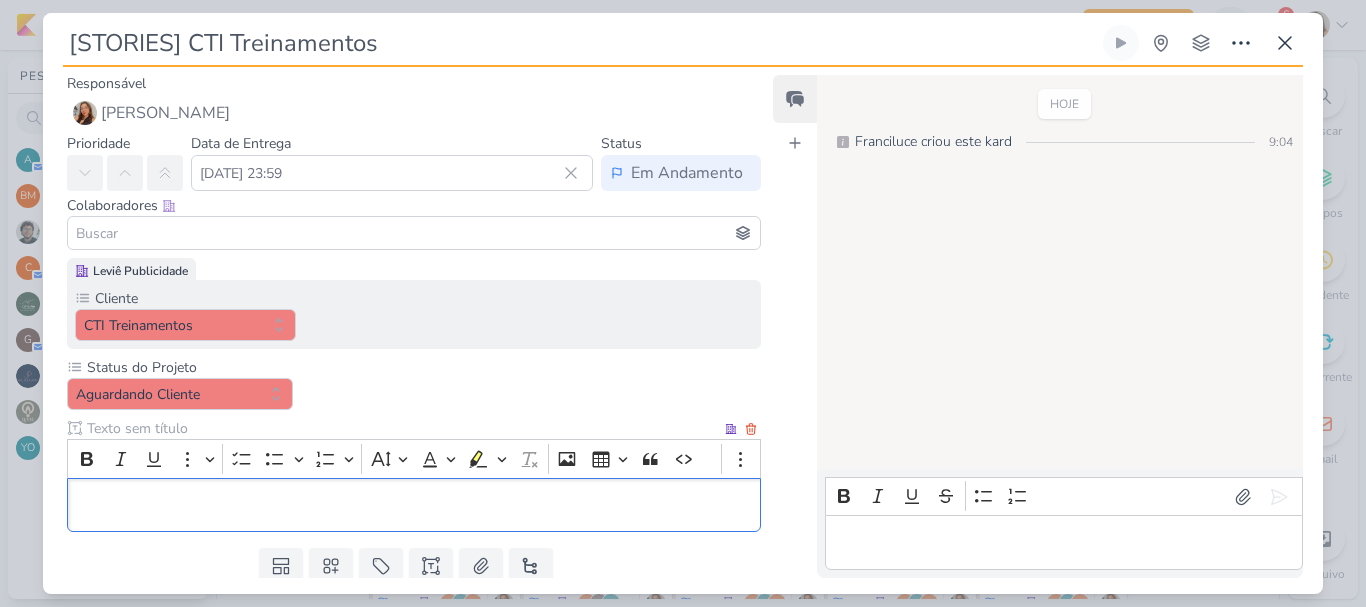 click at bounding box center (402, 428) 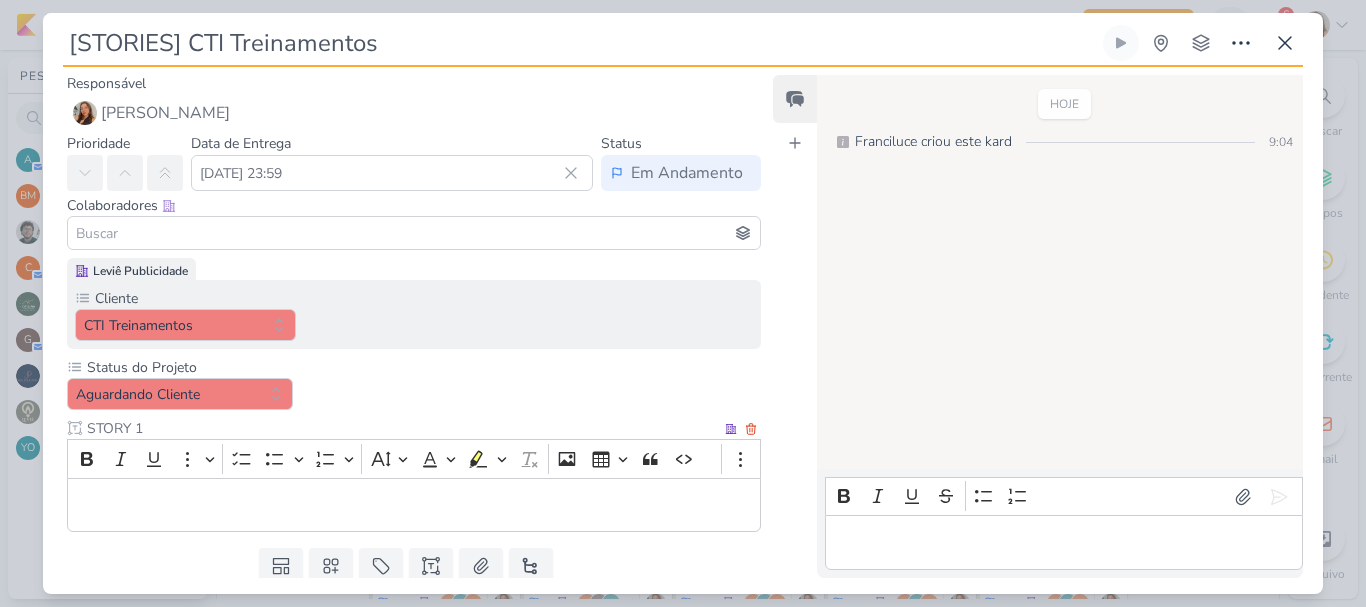 type on "STORY 1" 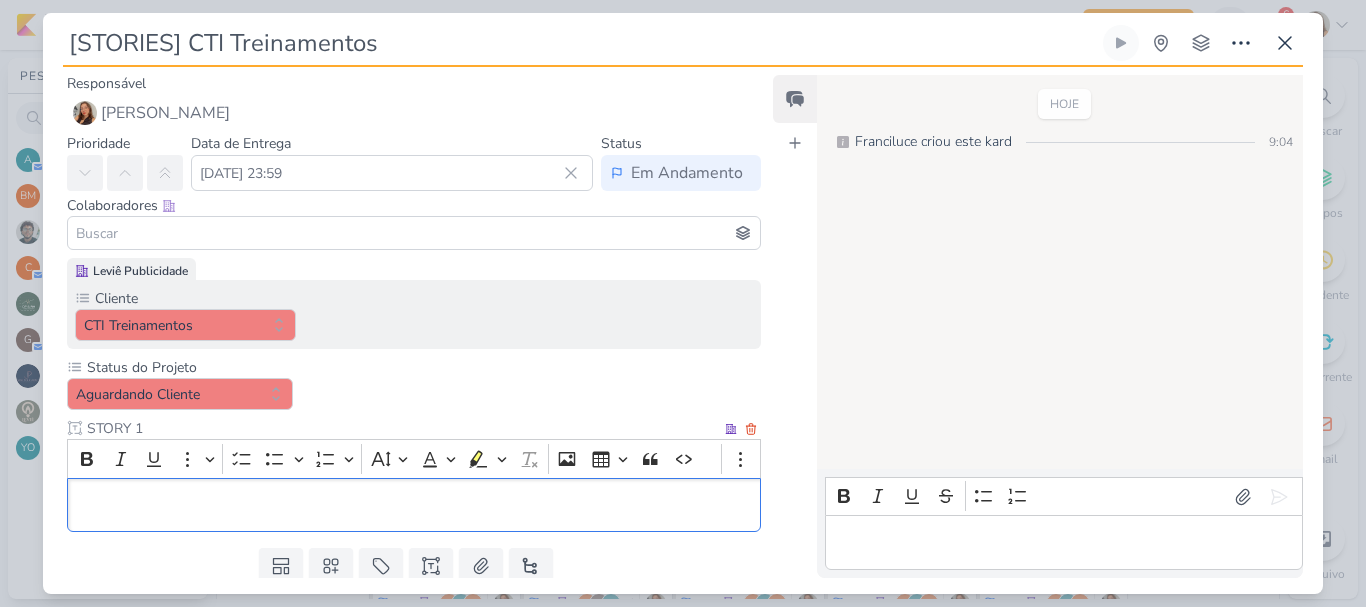 click at bounding box center [414, 505] 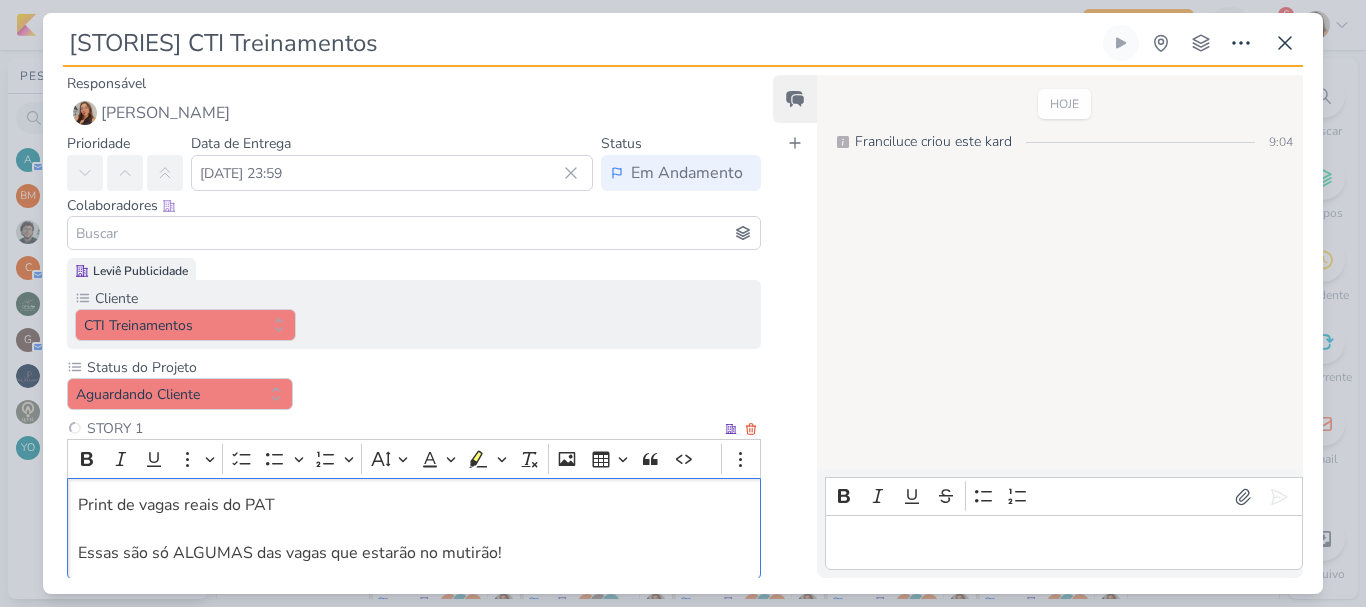 click on "Essas são só ALGUMAS das vagas que estarão no mutirão!" at bounding box center (290, 553) 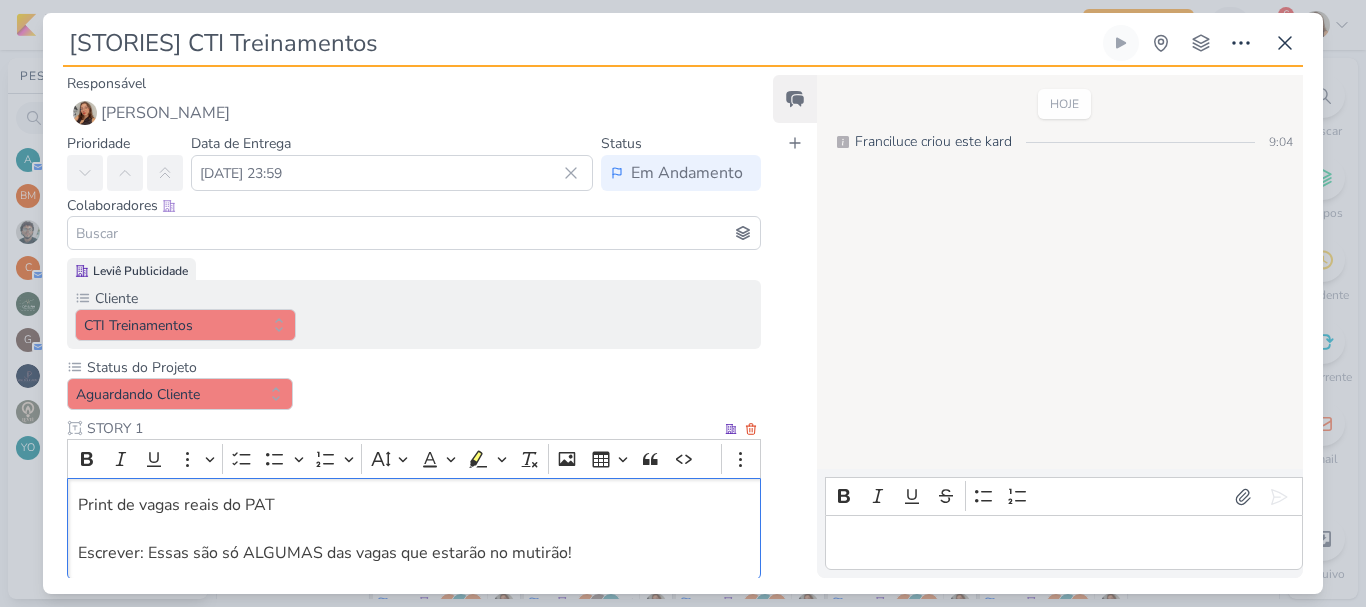 scroll, scrollTop: 100, scrollLeft: 0, axis: vertical 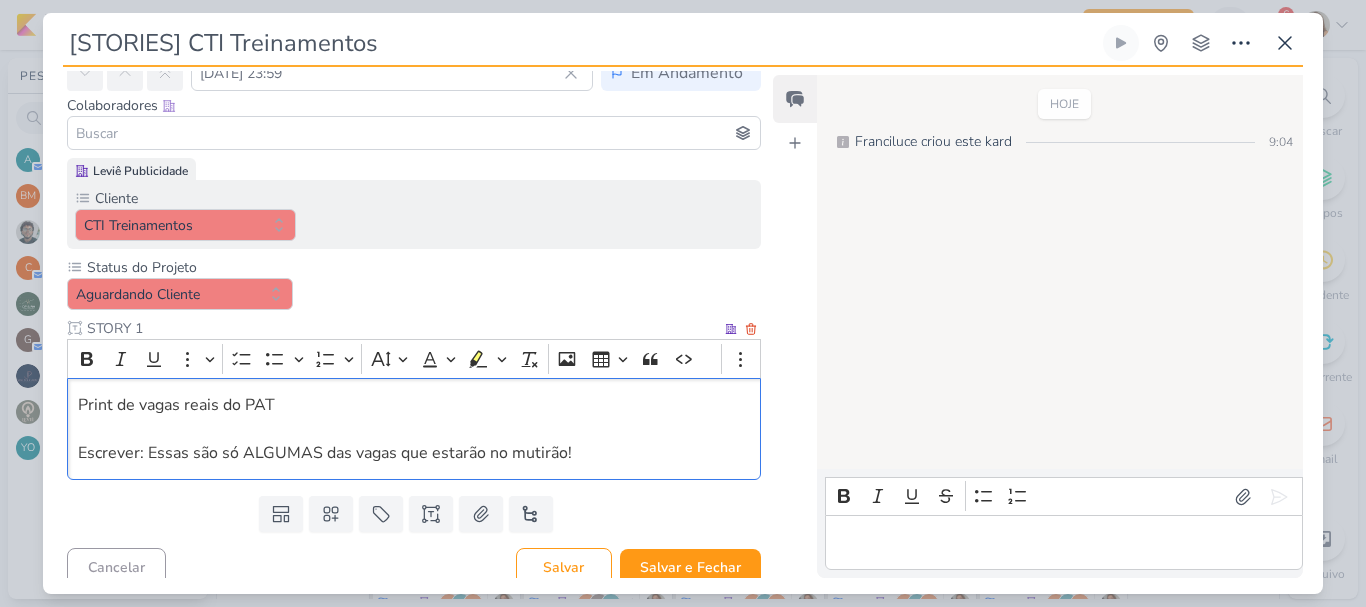 click on "Print de vagas reais do [PERSON_NAME]: Essas são só ALGUMAS das vagas que estarão no mutirão!" at bounding box center (414, 429) 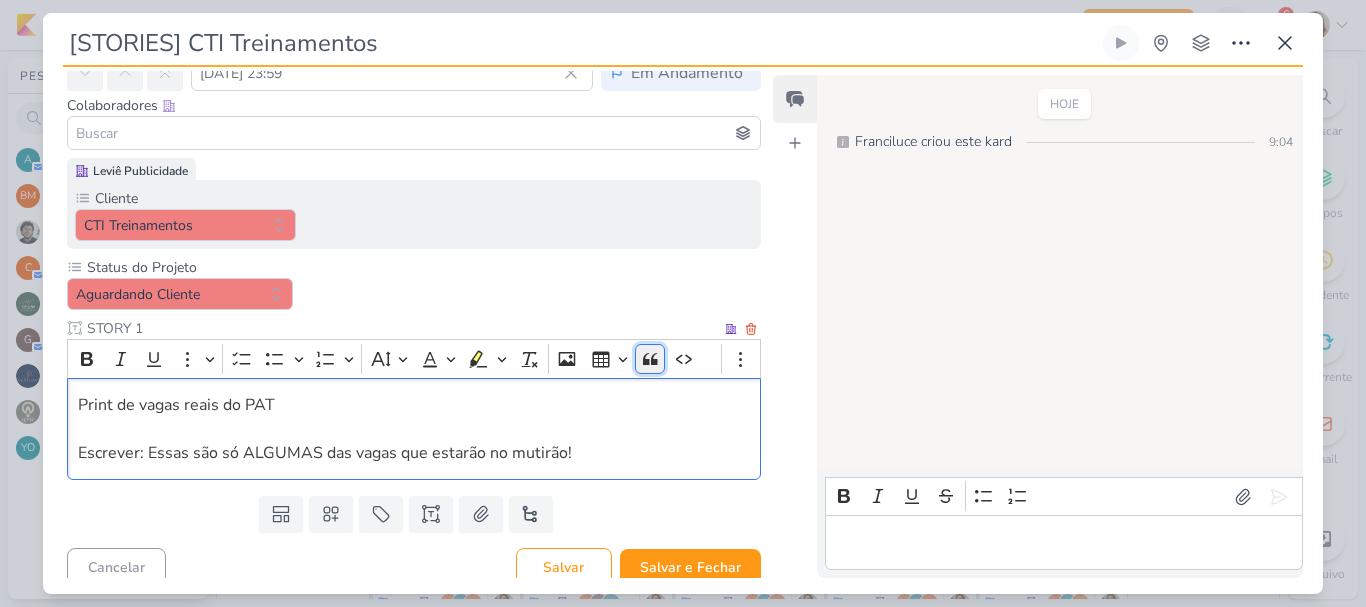 click 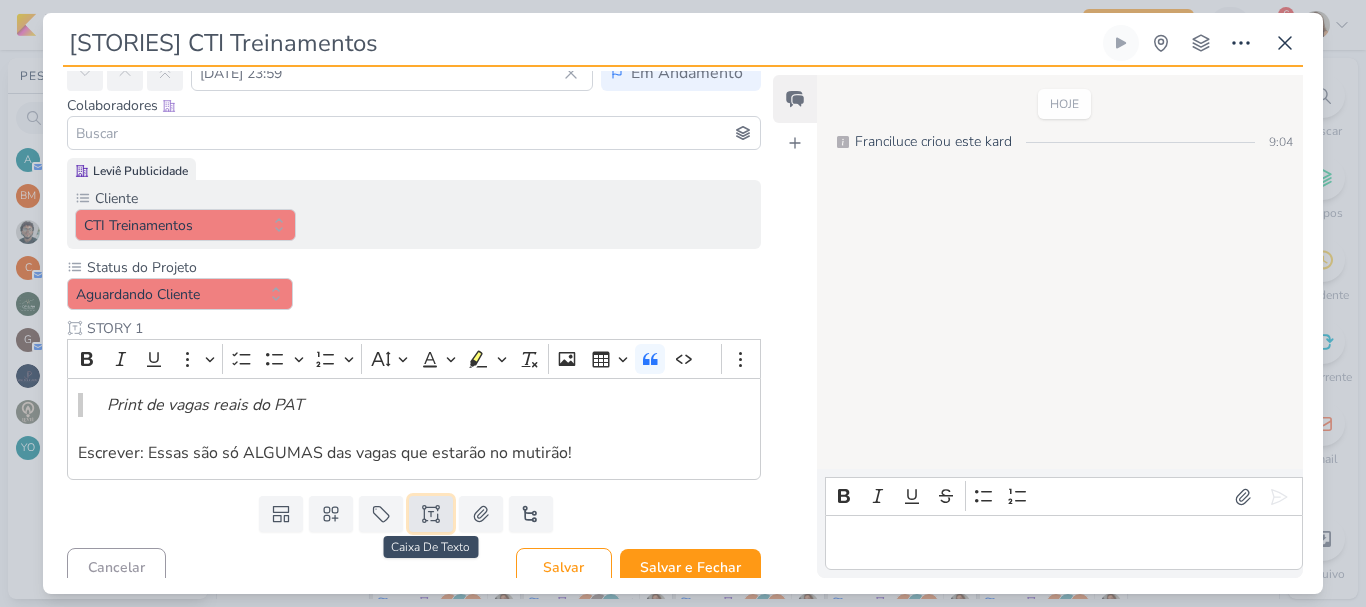 click at bounding box center [431, 514] 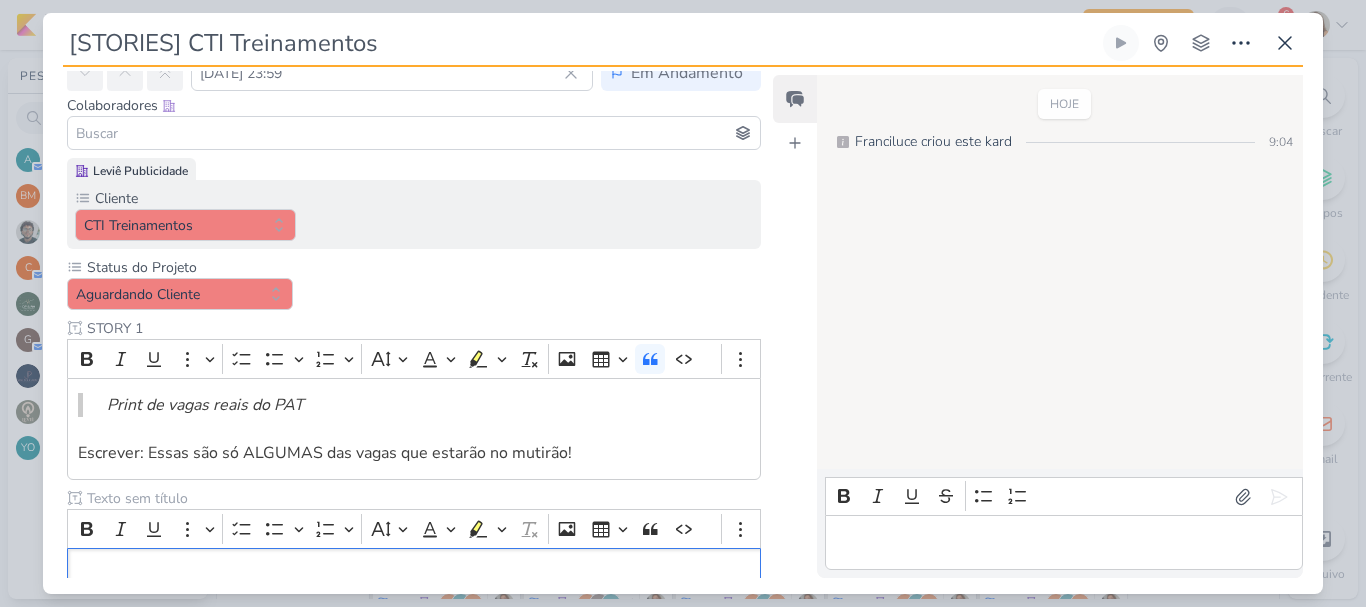 scroll, scrollTop: 100, scrollLeft: 0, axis: vertical 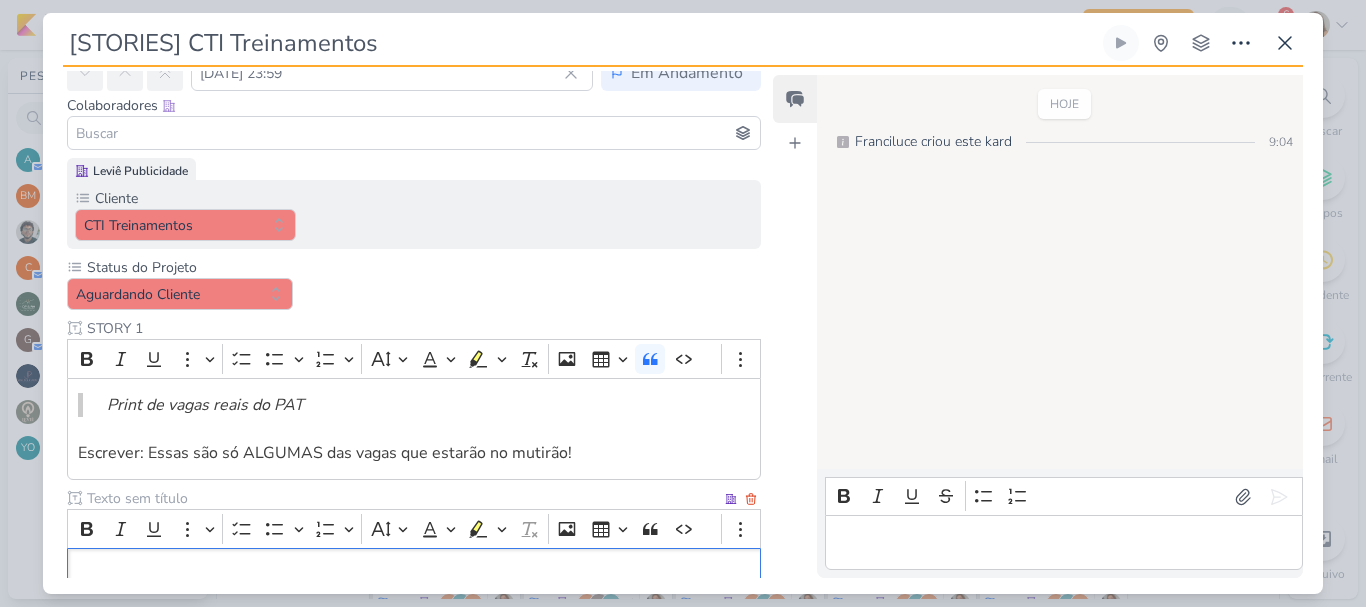 click at bounding box center (402, 498) 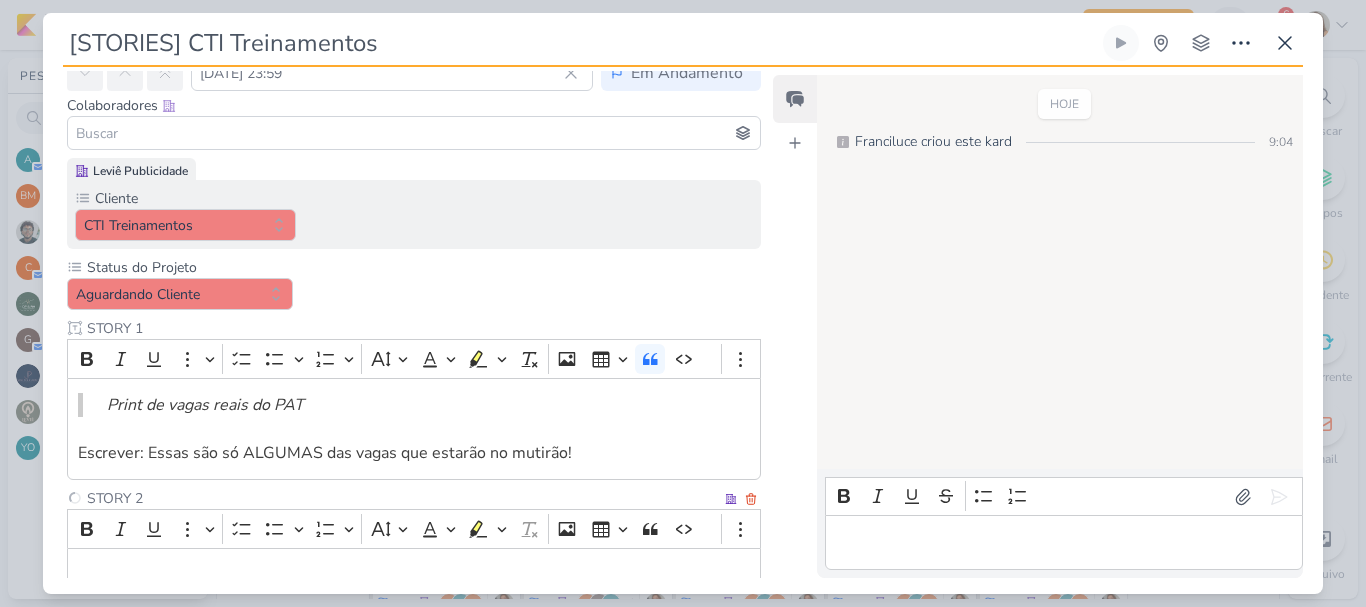 type on "STORY 2" 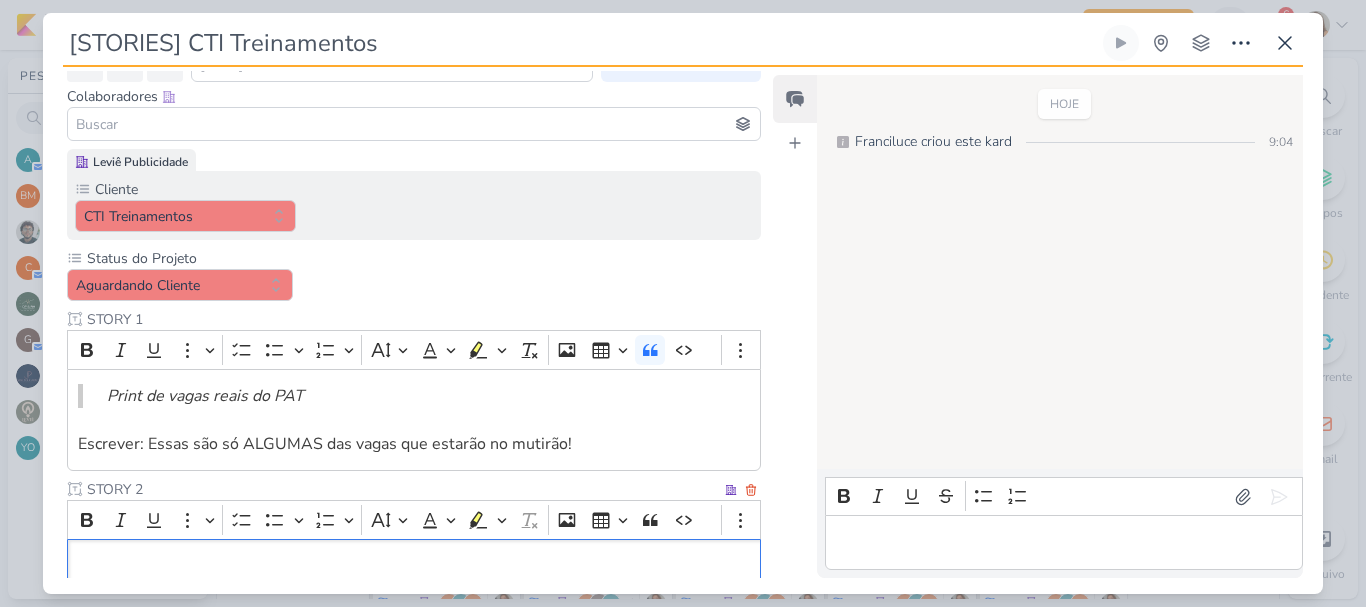 scroll, scrollTop: 209, scrollLeft: 0, axis: vertical 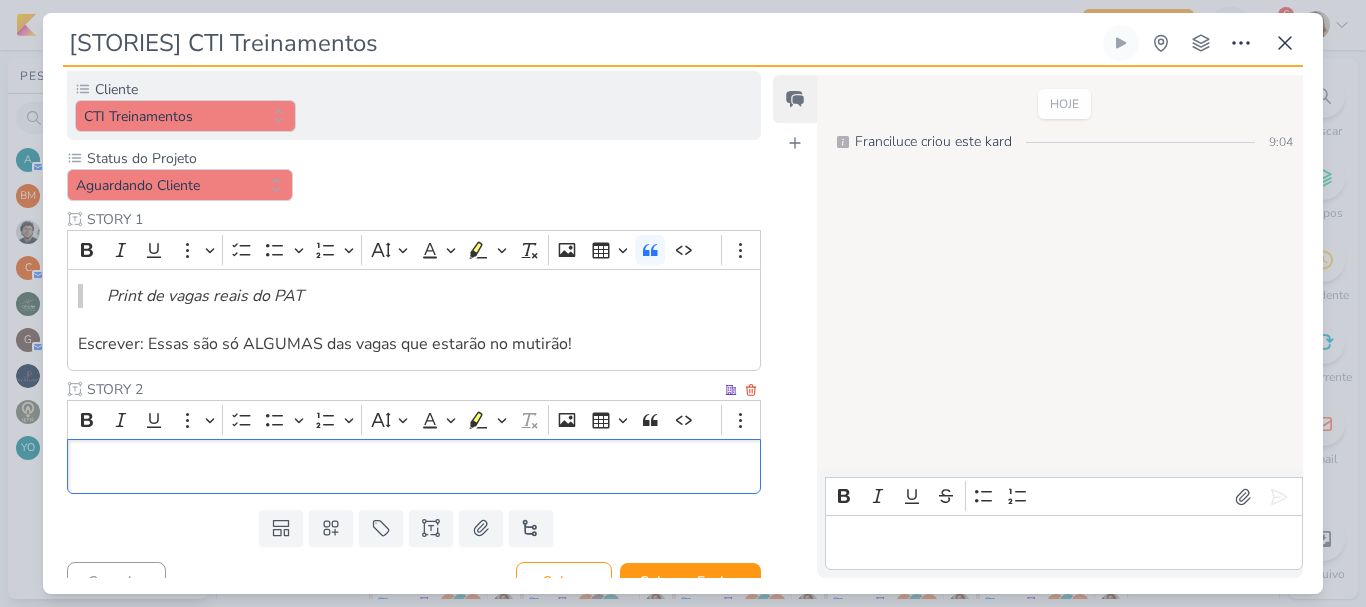 click at bounding box center [414, 467] 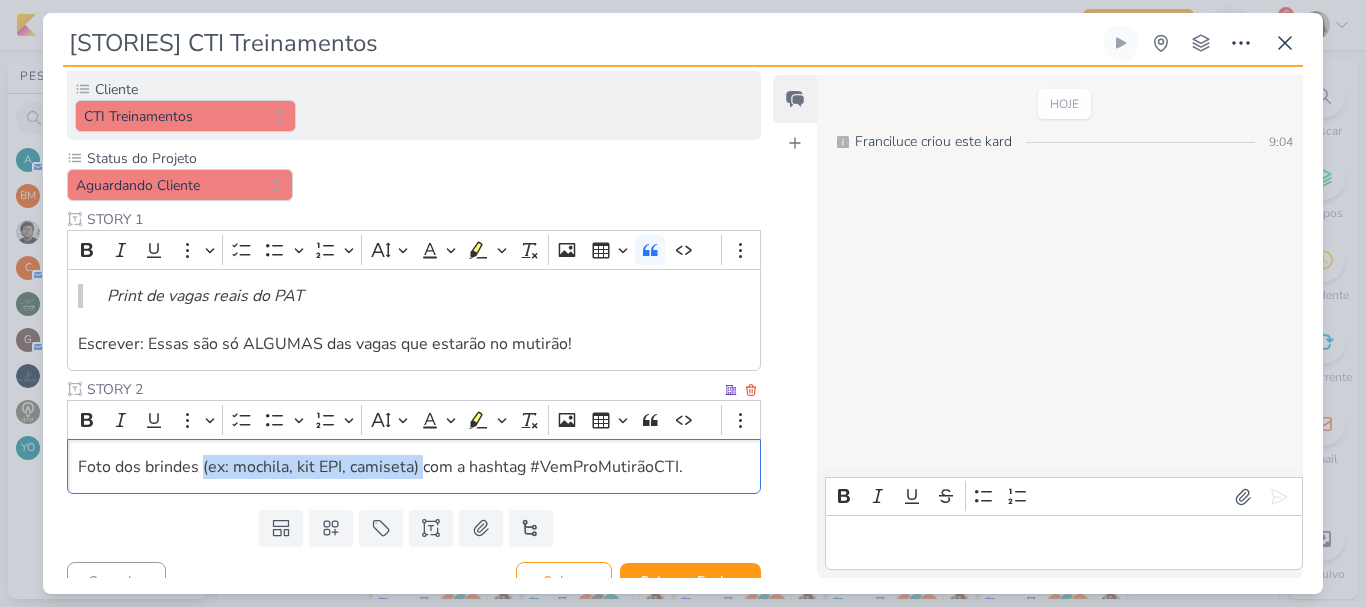 drag, startPoint x: 203, startPoint y: 469, endPoint x: 421, endPoint y: 466, distance: 218.02065 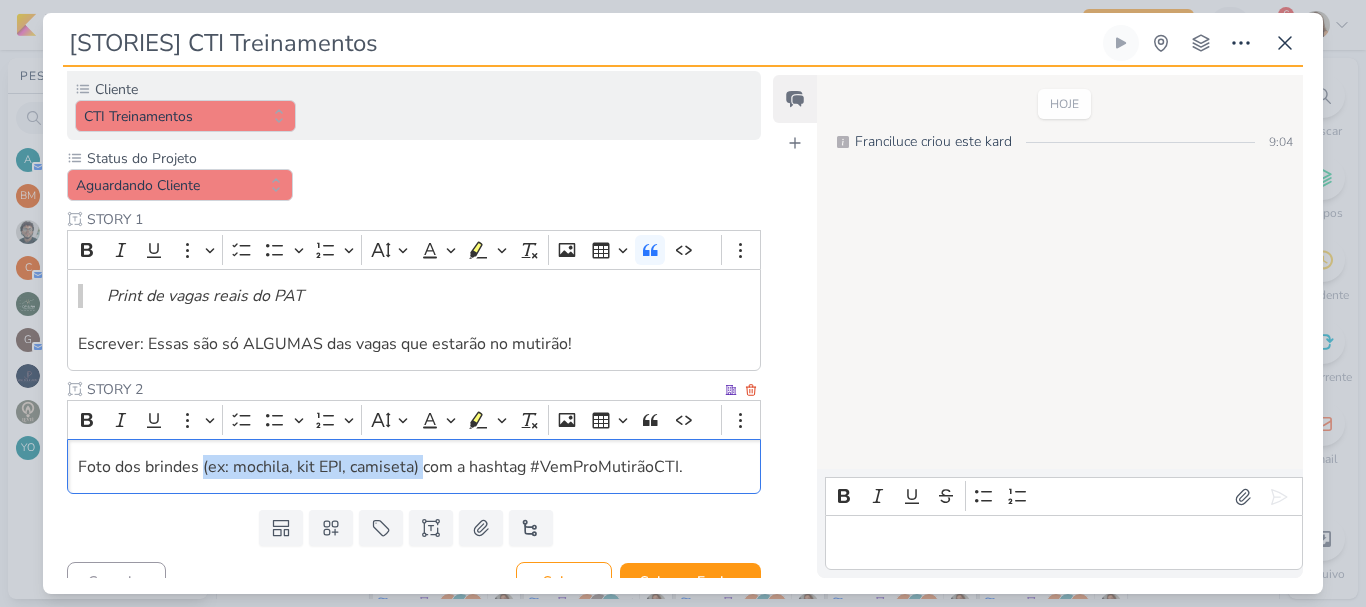 click on "Foto dos brindes (ex: mochila, kit EPI, camiseta) com a hashtag #VemProMutirãoCTI." at bounding box center (380, 467) 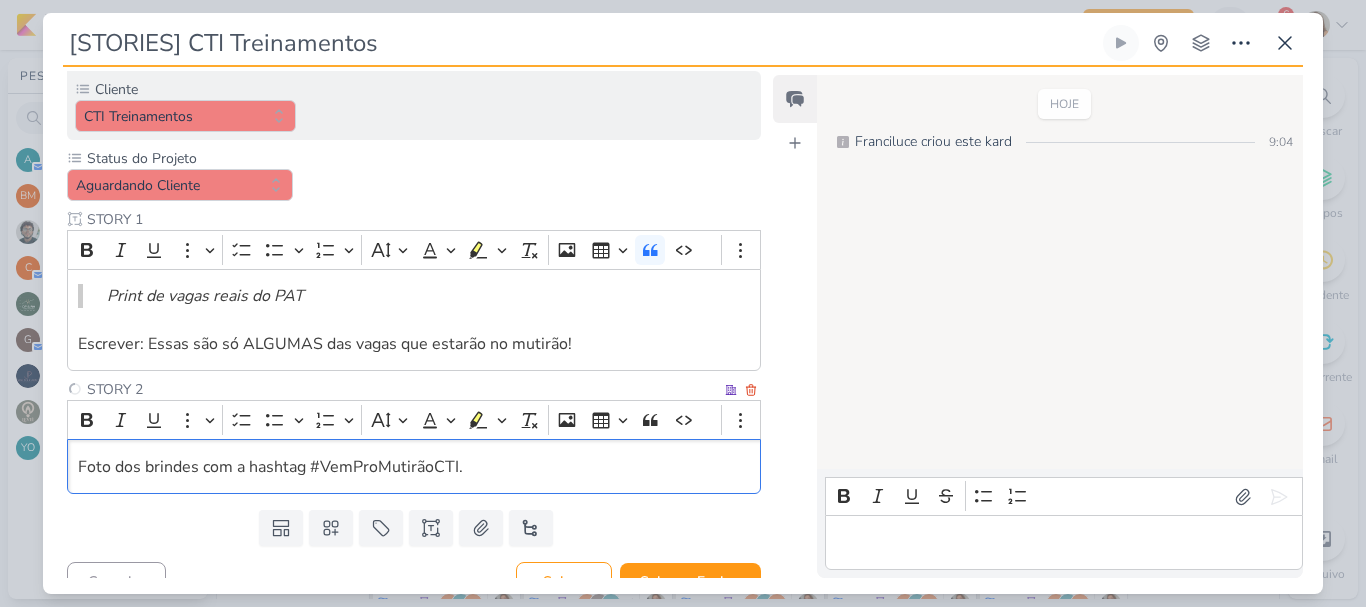 click on "Foto dos brindes com a hashtag #VemProMutirãoCTI." at bounding box center (414, 467) 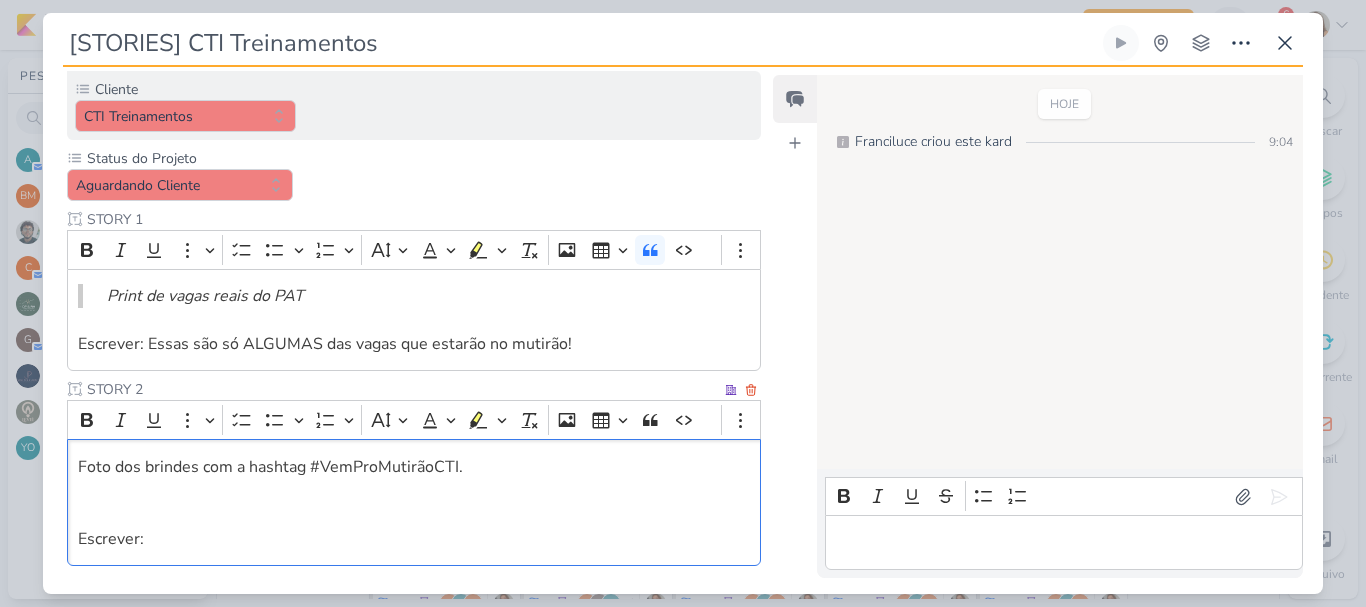 click at bounding box center [414, 491] 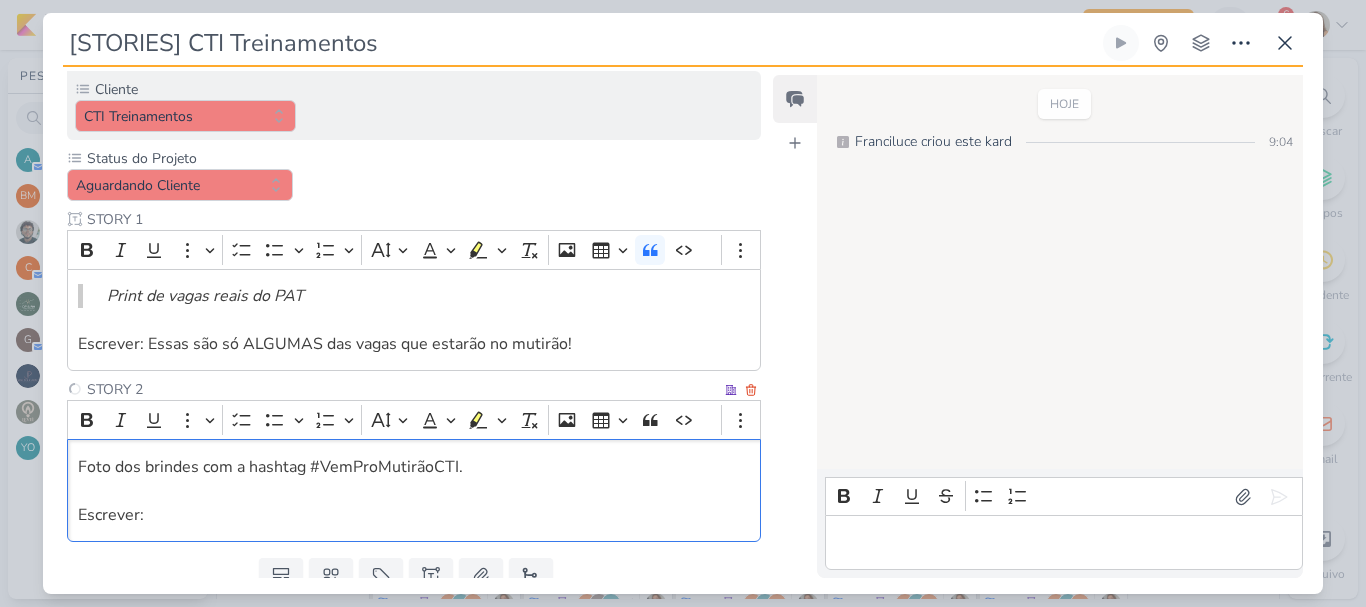 click on "Escrever:" at bounding box center (414, 515) 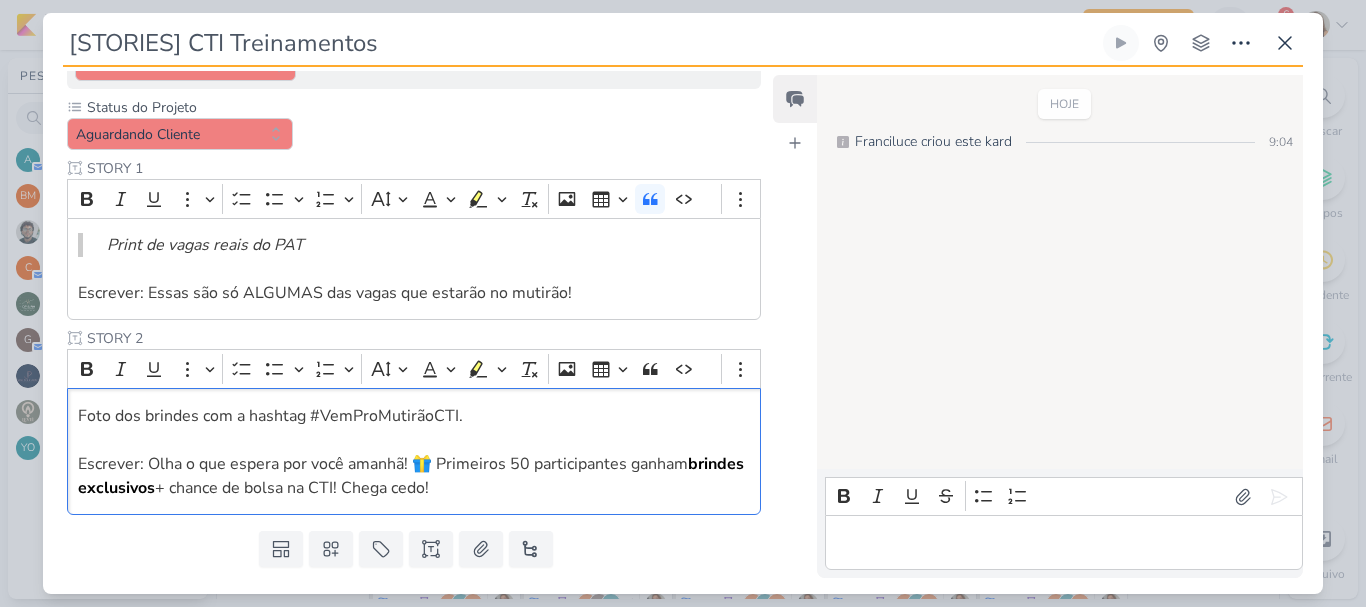 scroll, scrollTop: 308, scrollLeft: 0, axis: vertical 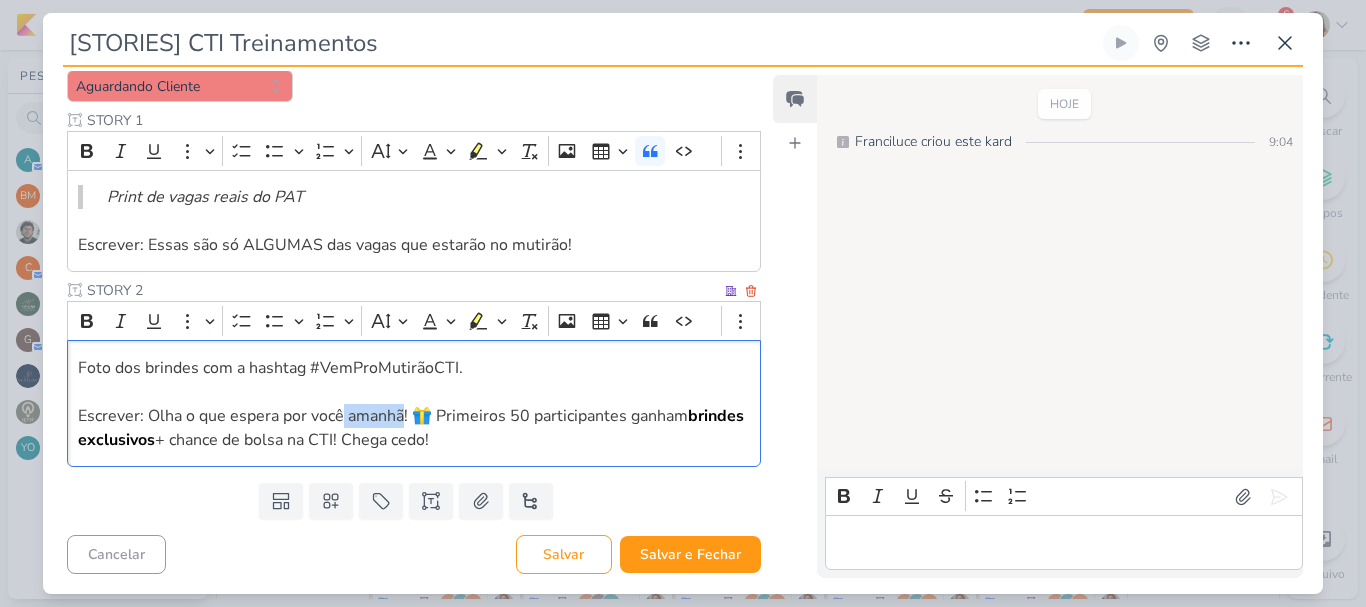 drag, startPoint x: 344, startPoint y: 416, endPoint x: 401, endPoint y: 415, distance: 57.00877 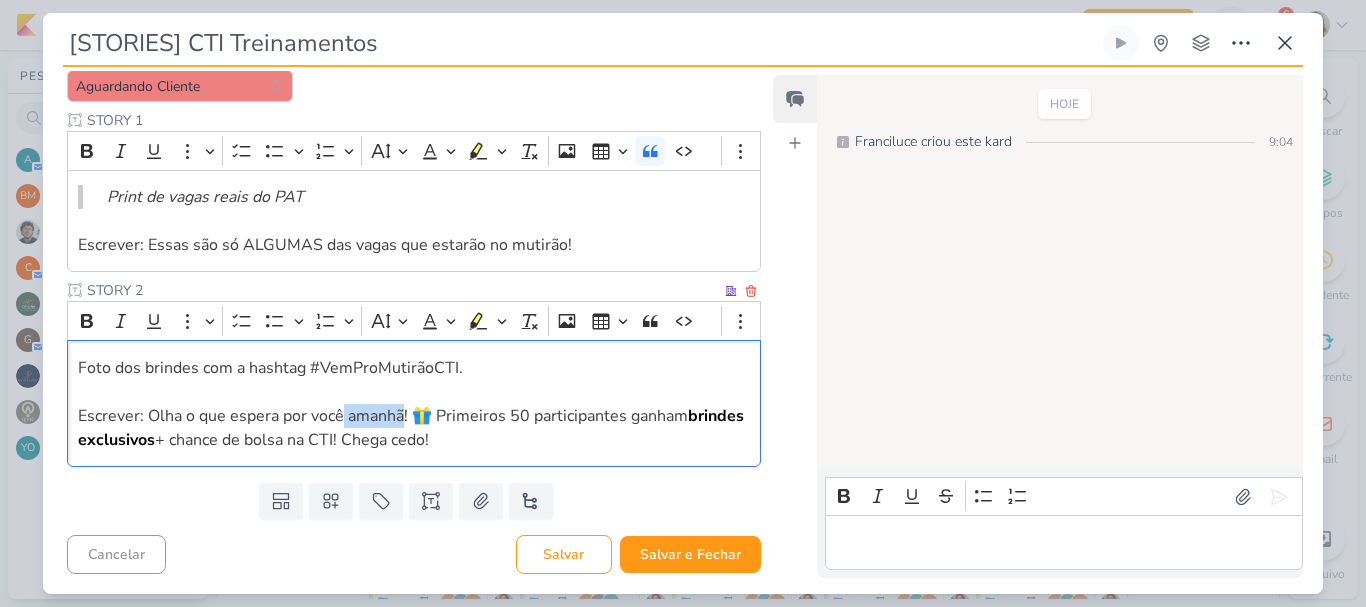 click on "Escrever: Olha o que espera por você amanhã! 🎁 Primeiros 50 participantes ganham" at bounding box center (383, 416) 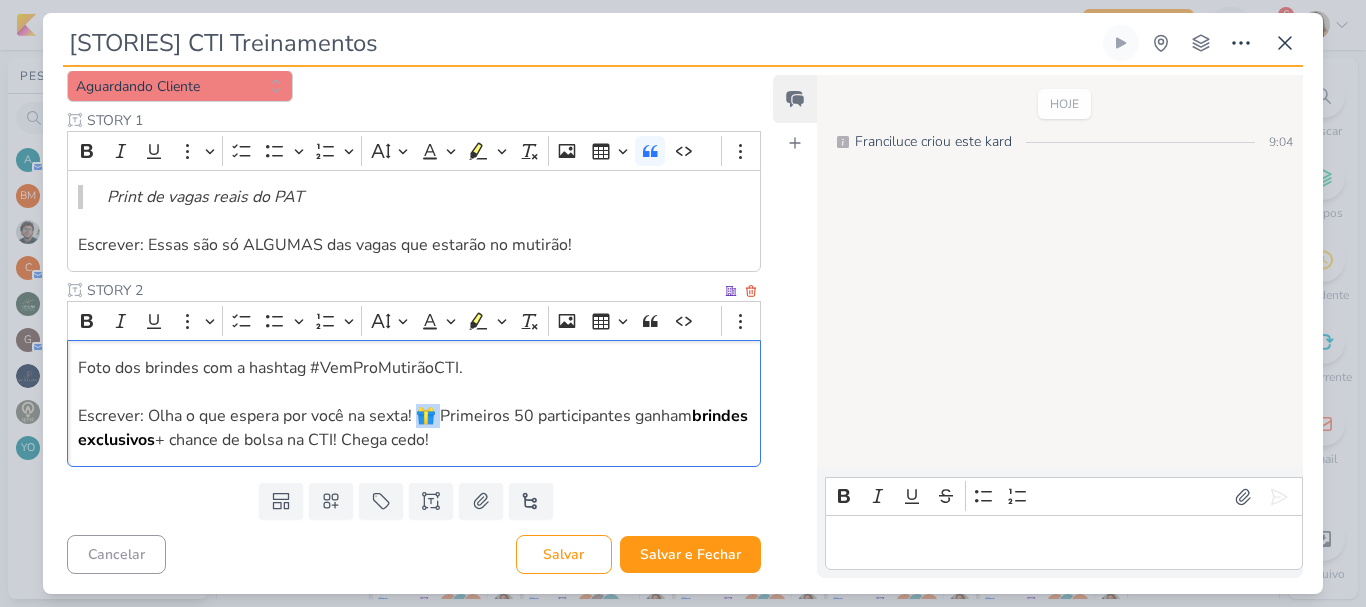 drag, startPoint x: 442, startPoint y: 415, endPoint x: 421, endPoint y: 418, distance: 21.213203 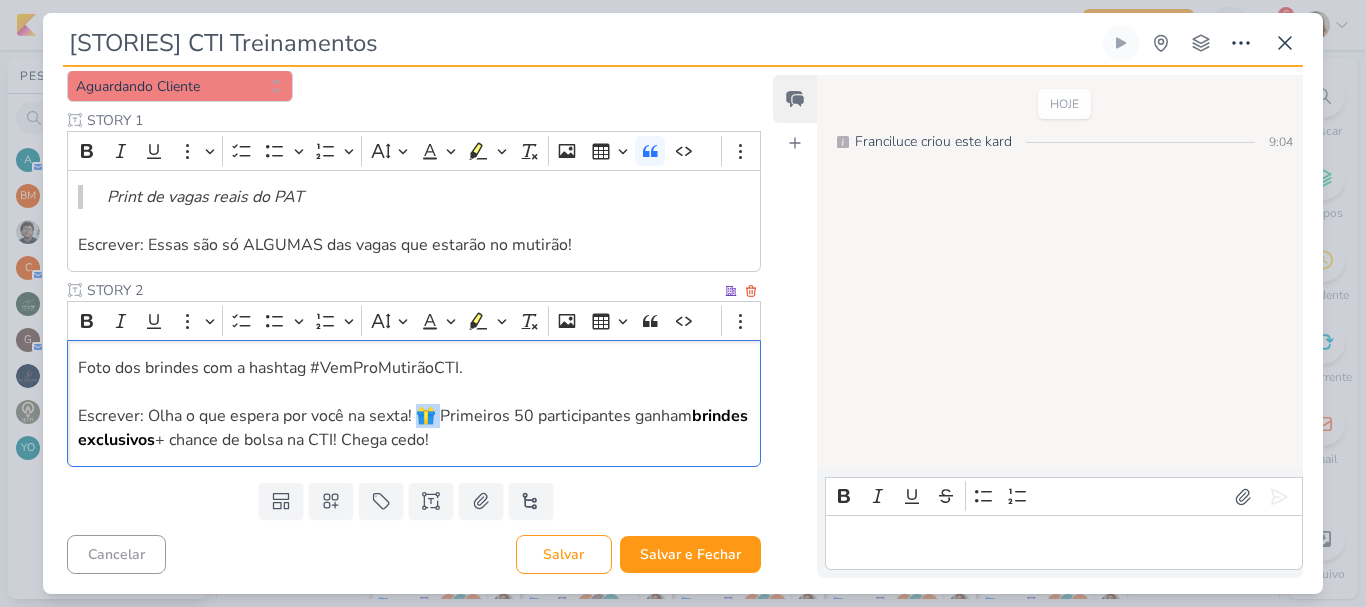 click on "Escrever: Olha o que espera por você na sexta! 🎁 Primeiros 50 participantes ganham" at bounding box center [385, 416] 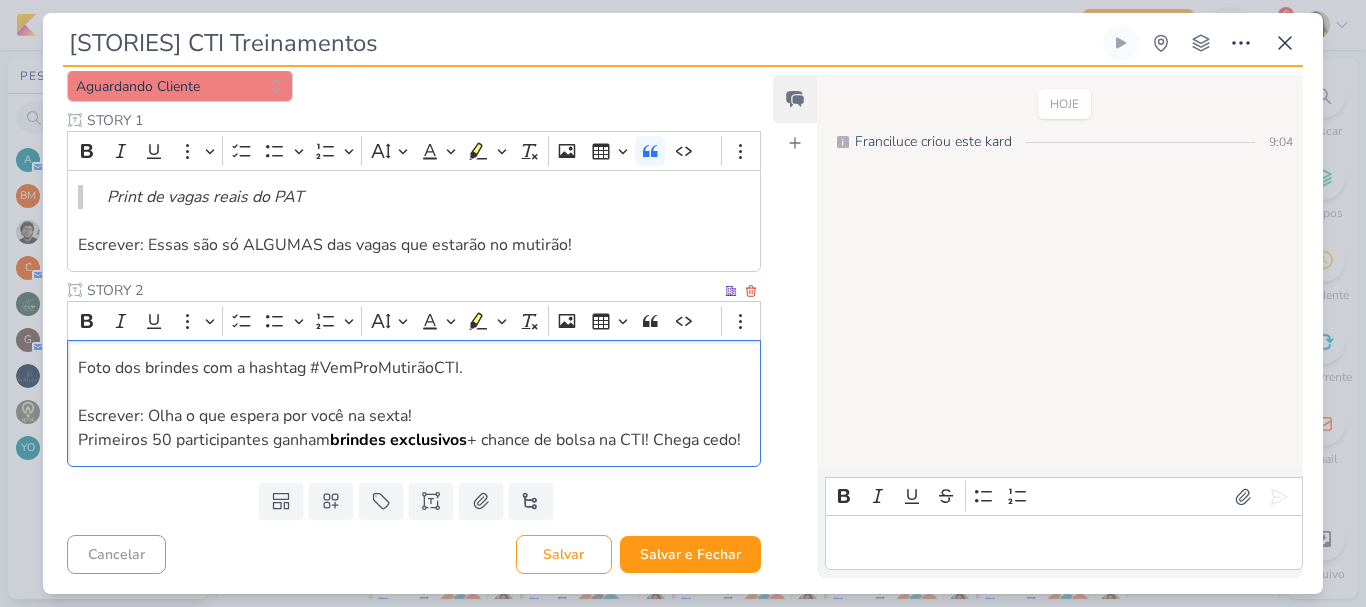 click on "Primeiros 50 participantes ganham" at bounding box center [204, 440] 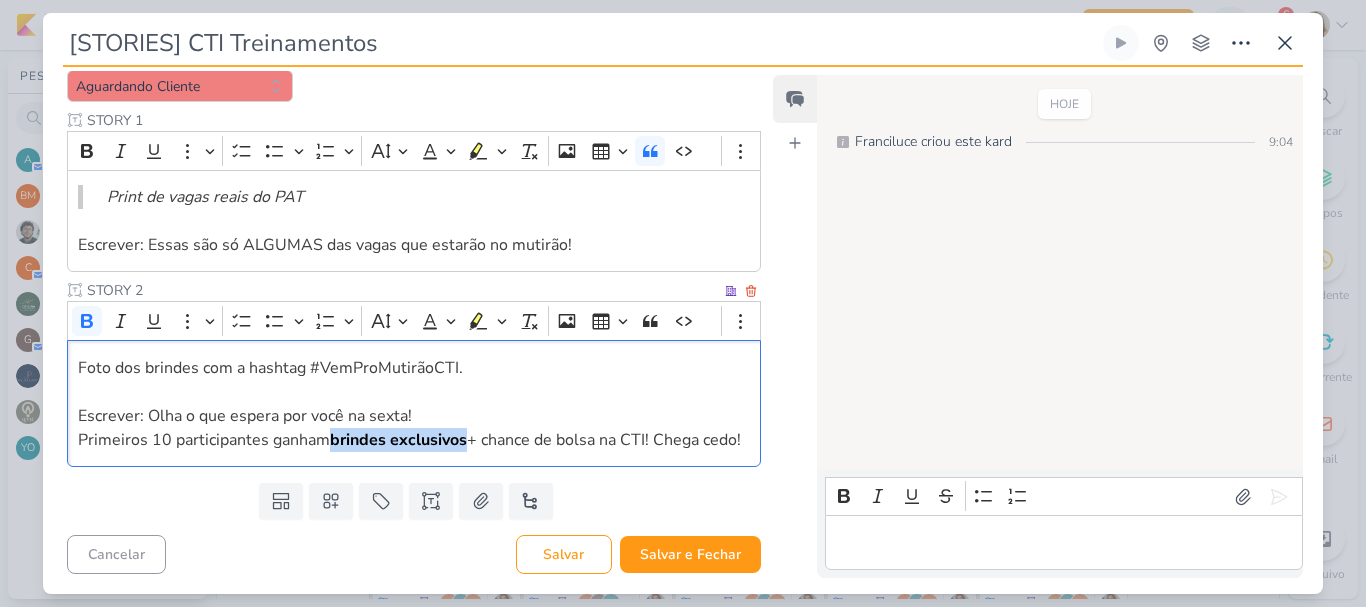 drag, startPoint x: 331, startPoint y: 440, endPoint x: 468, endPoint y: 447, distance: 137.17871 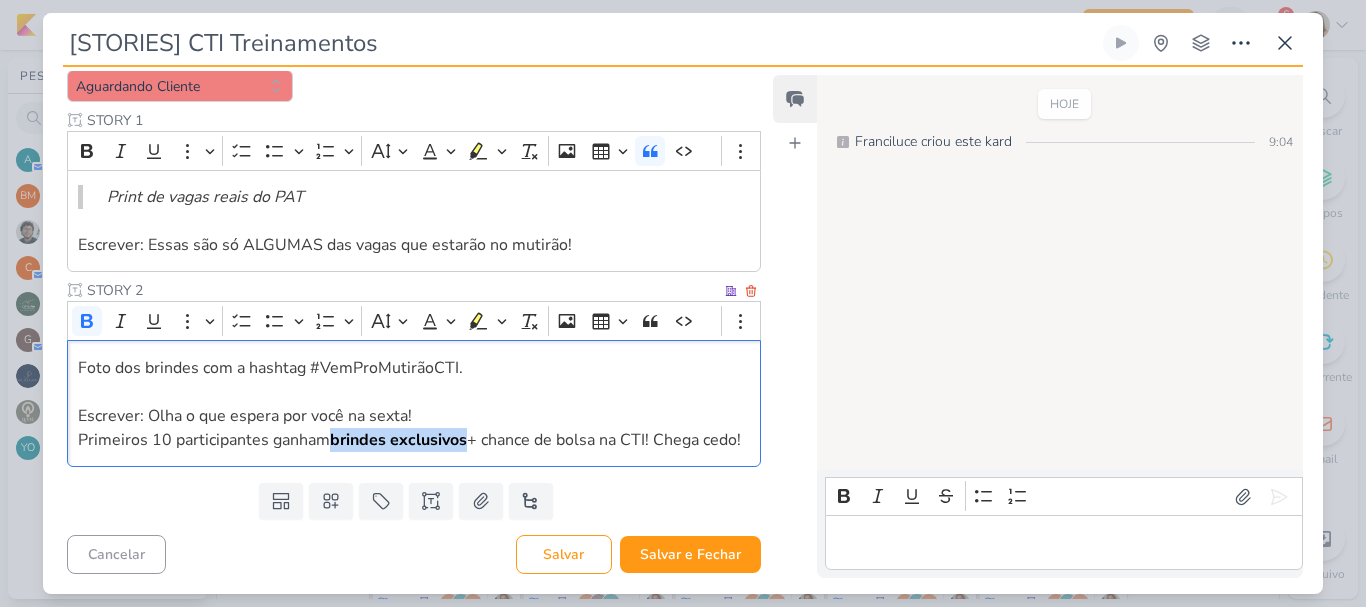 click on "Primeiros 10 participantes ganham  brindes exclusivos  + chance de bolsa na CTI! Chega cedo!" at bounding box center (414, 440) 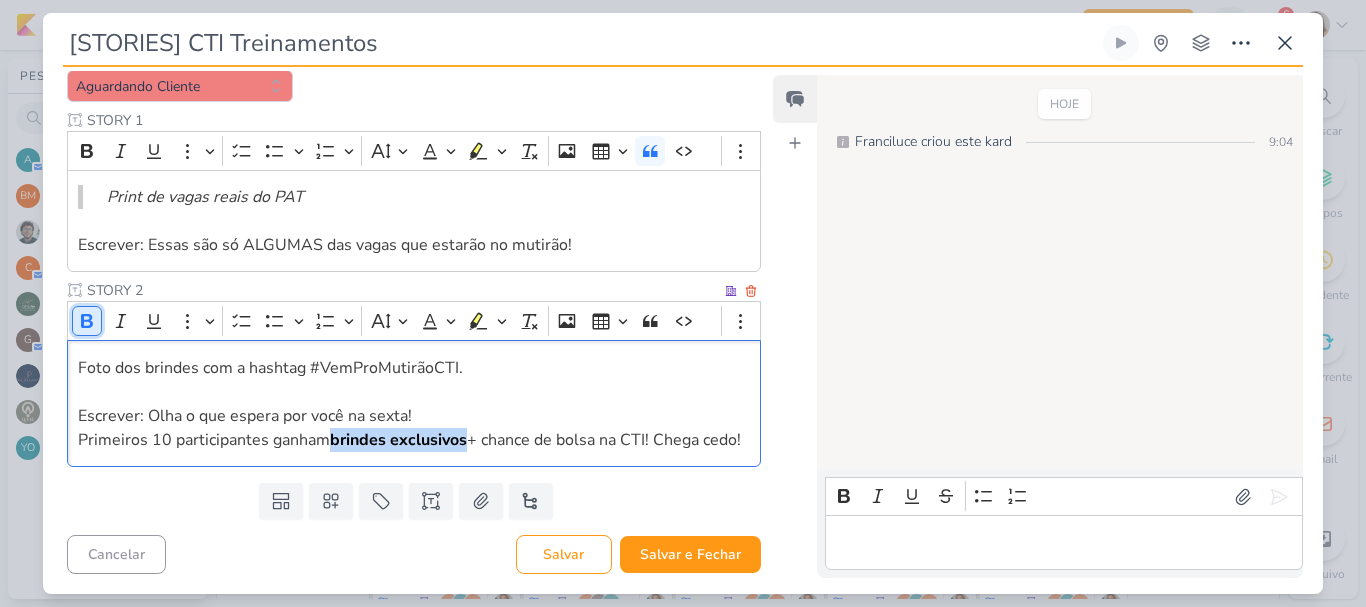 click 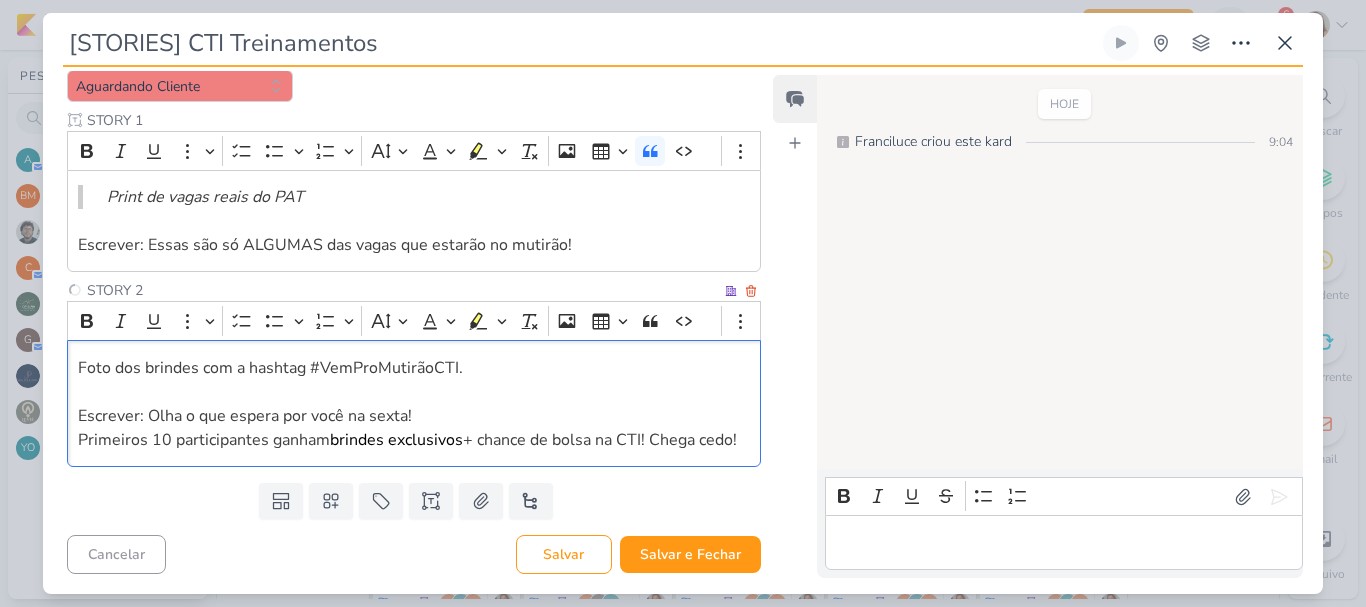 click on "Foto dos brindes com a hashtag #VemProMutirãoCTI. Escrever: Olha o que espera por você na sexta! Primeiros 10 participantes ganham  brindes exclusivos  + chance de bolsa na CTI! Chega cedo!" at bounding box center [414, 403] 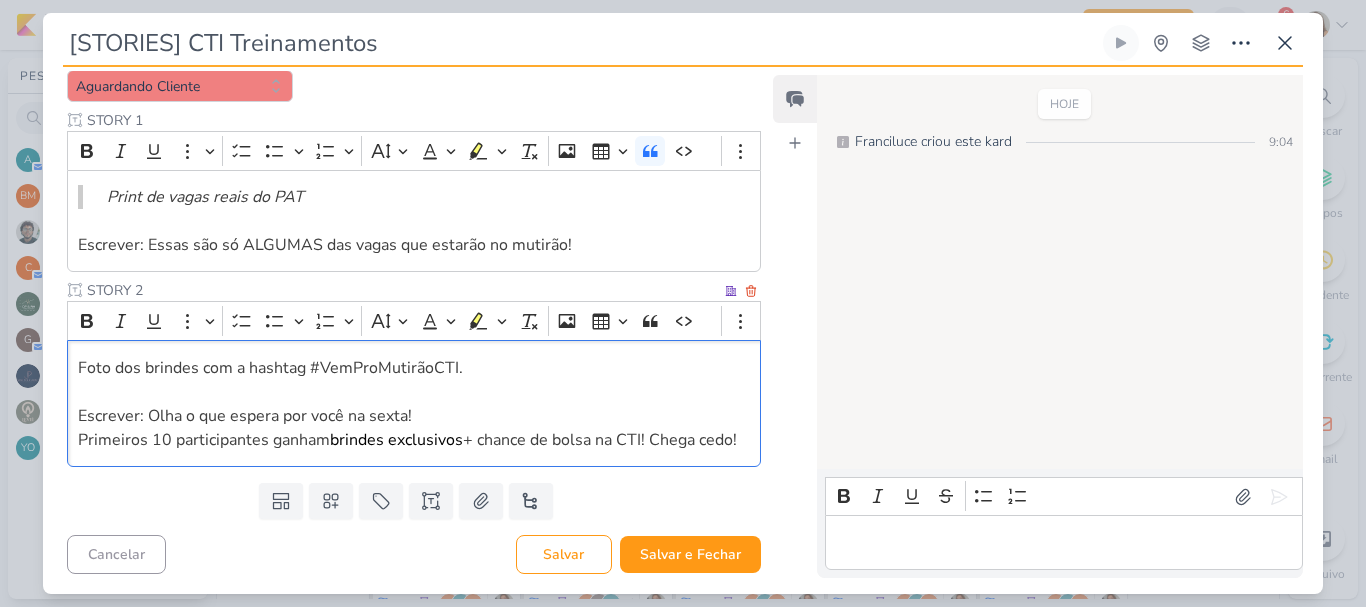 click on "+ chance de bolsa na CTI! Chega cedo!" at bounding box center [600, 440] 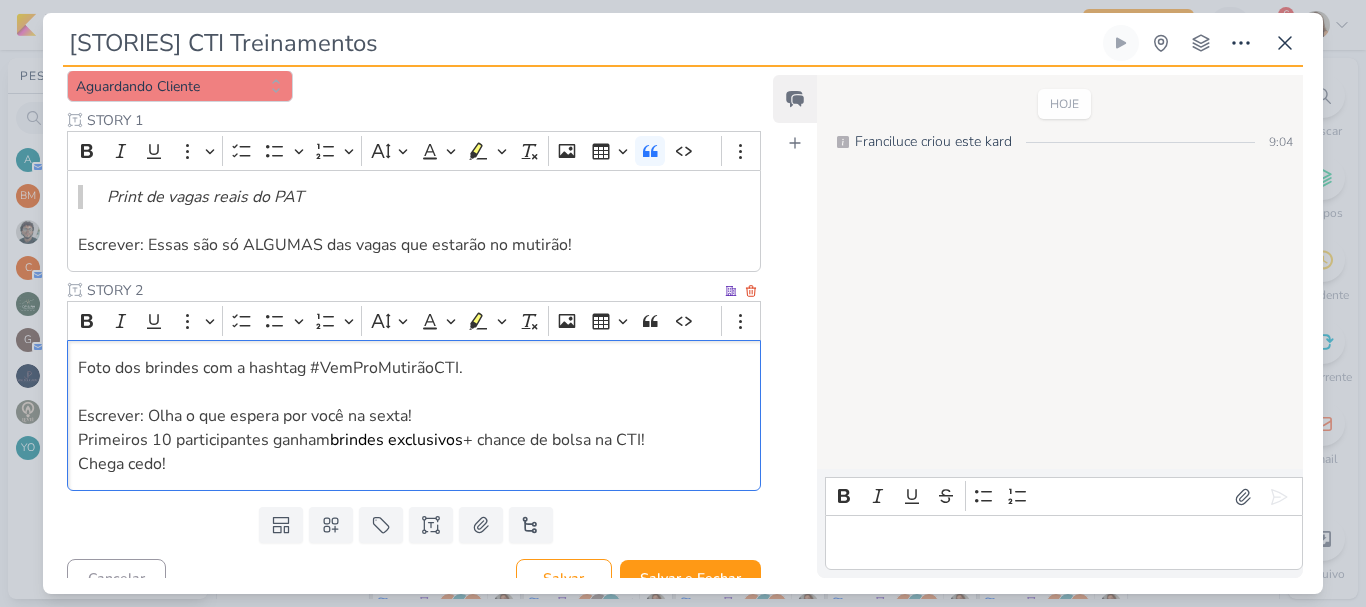 click on "Foto dos brindes com a hashtag #VemProMutirãoCTI." at bounding box center (270, 368) 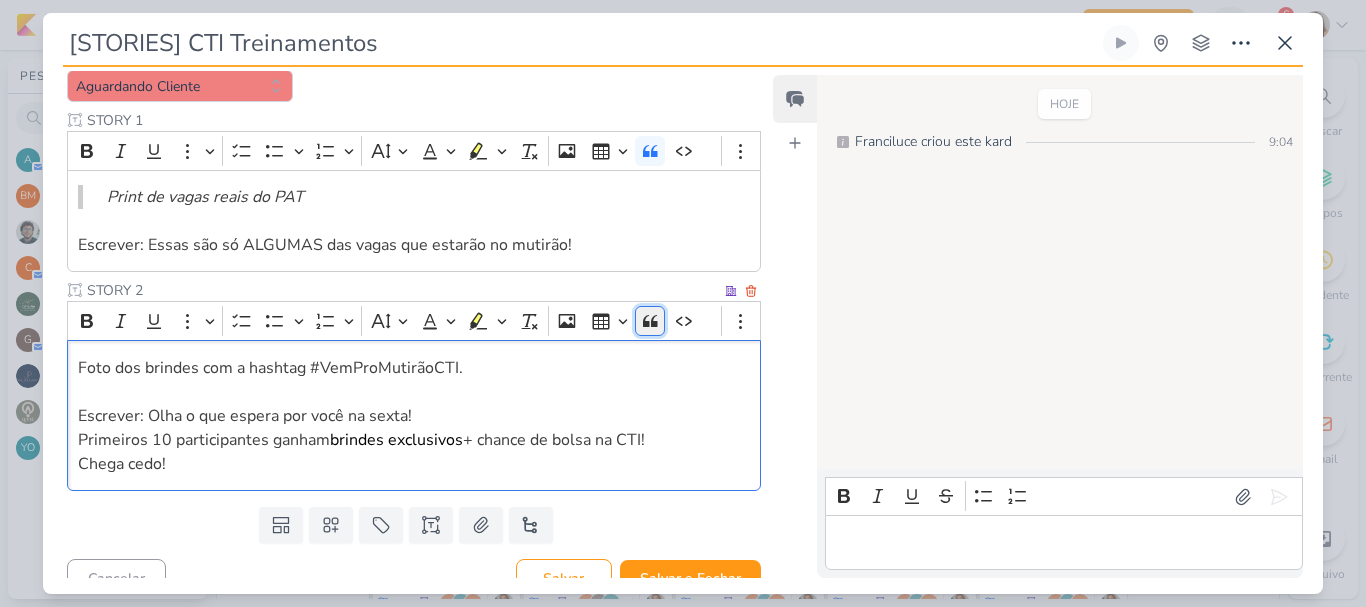 click 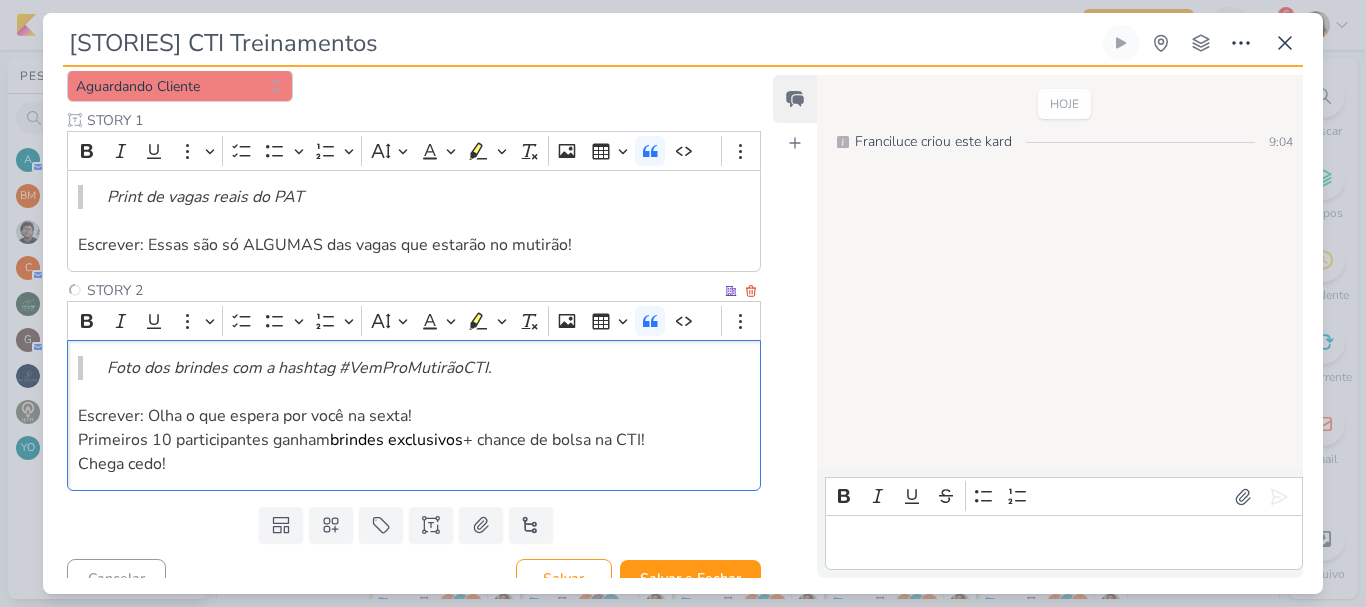 scroll, scrollTop: 332, scrollLeft: 0, axis: vertical 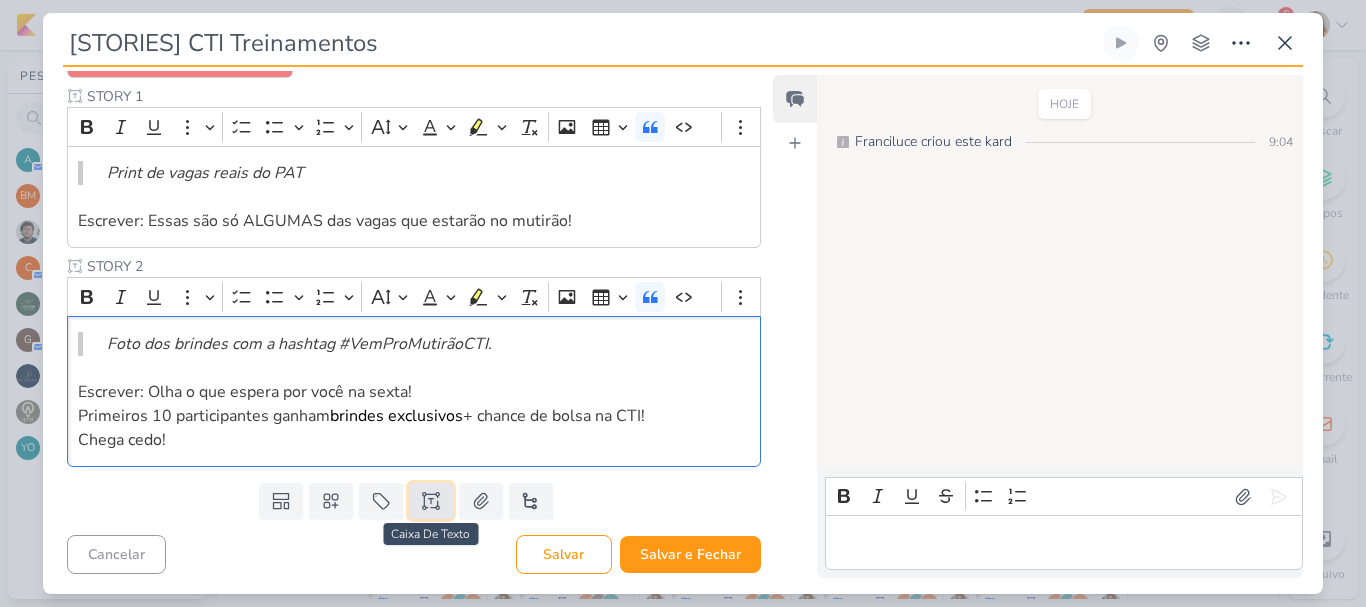 click at bounding box center (431, 501) 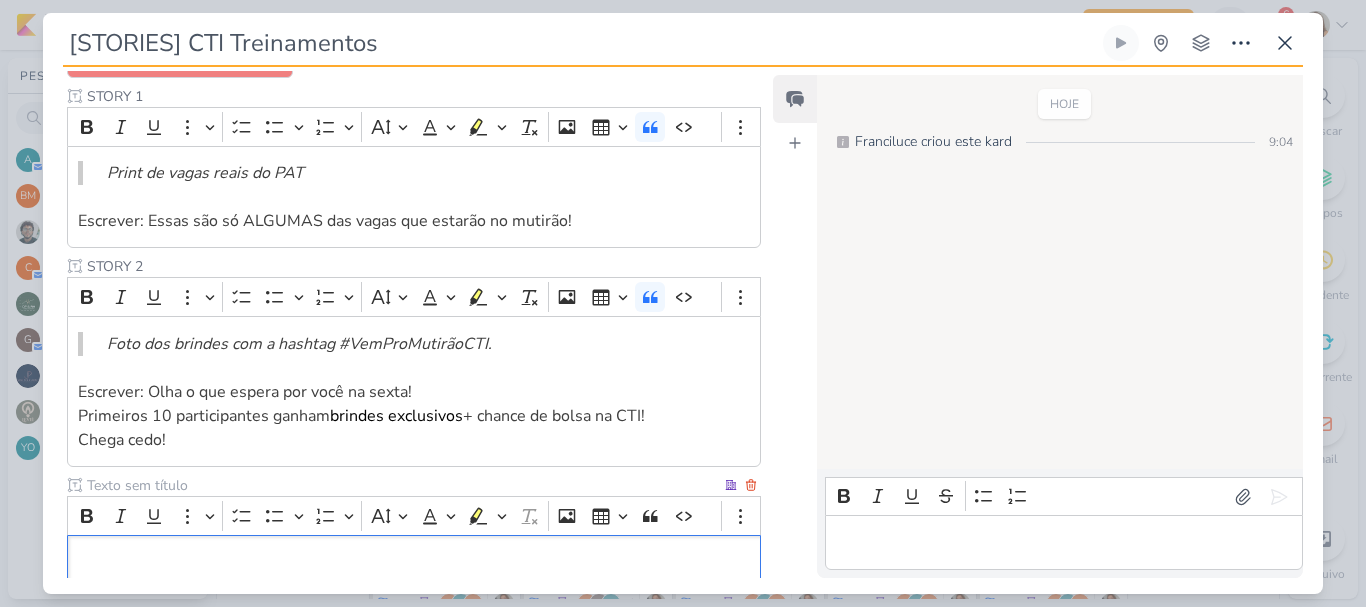 click at bounding box center (402, 485) 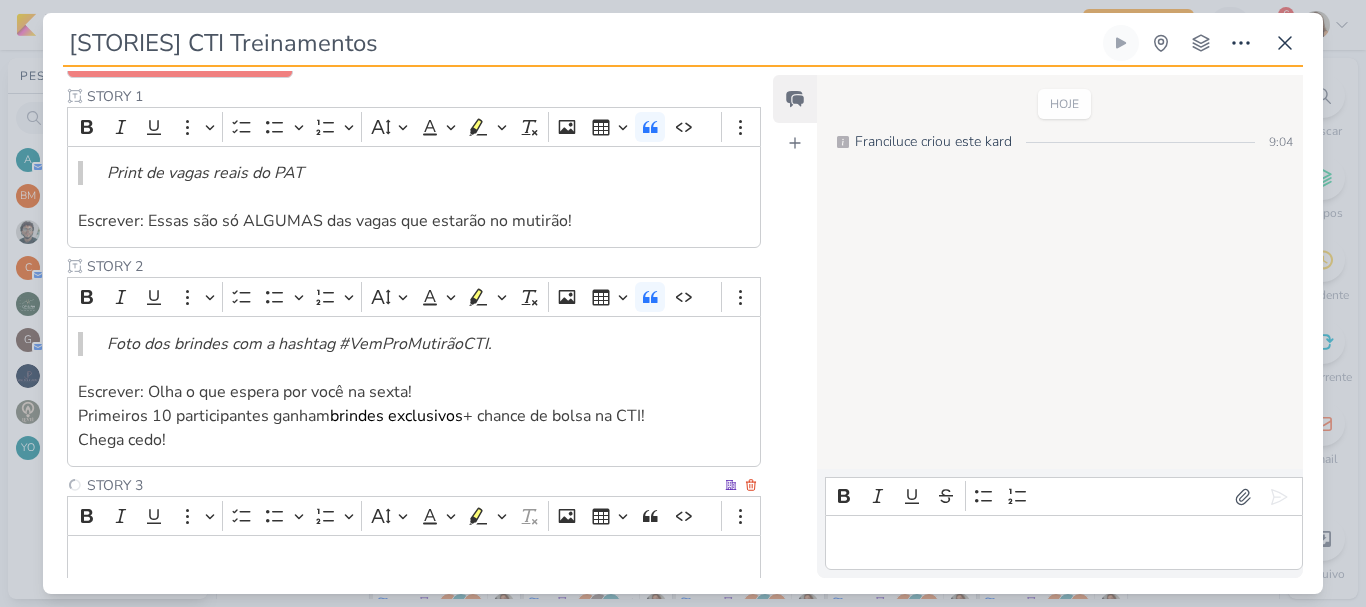 type on "STORY 3" 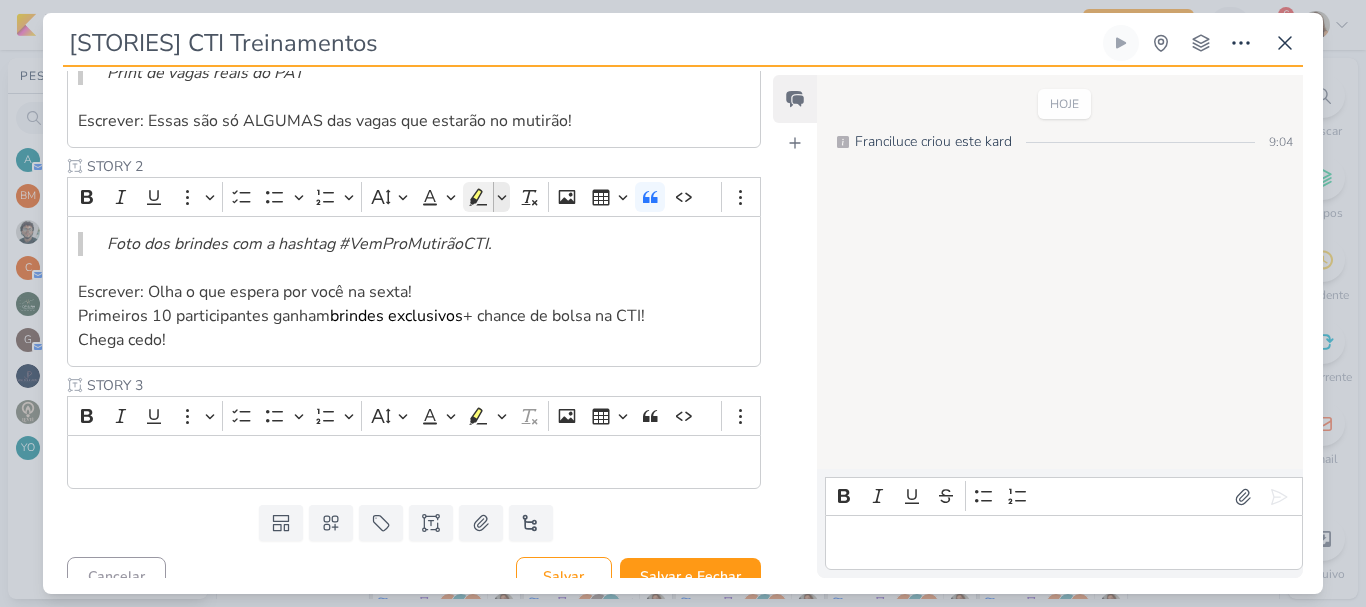 scroll, scrollTop: 454, scrollLeft: 0, axis: vertical 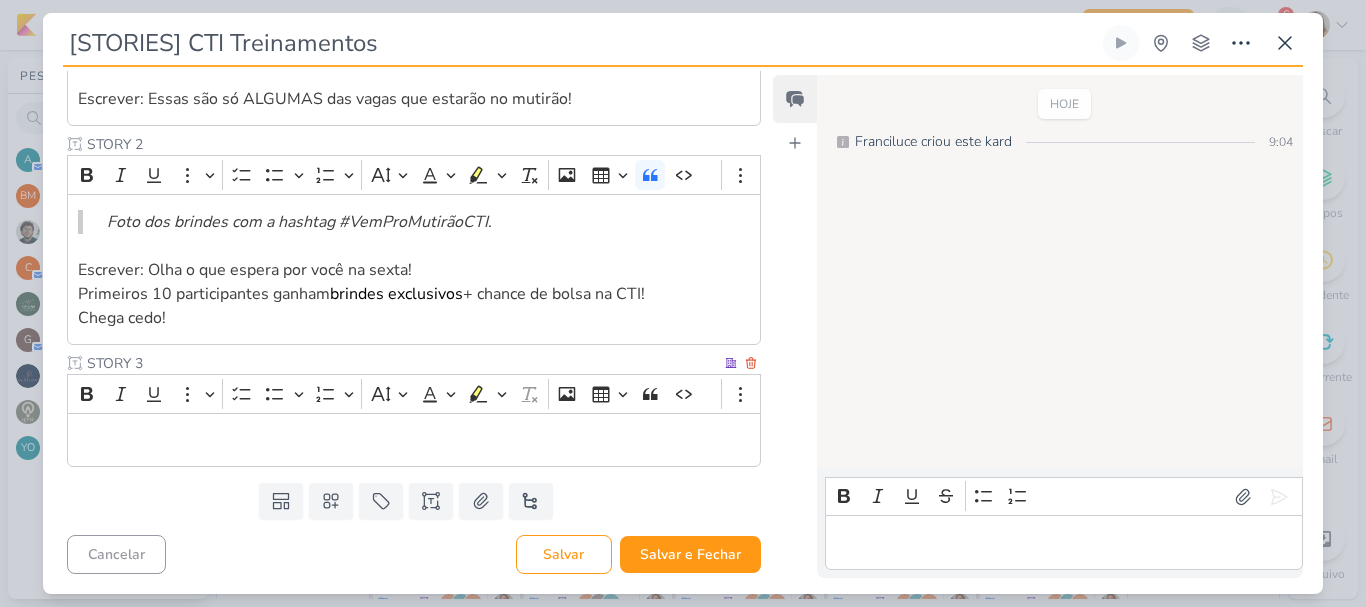 click at bounding box center (414, 440) 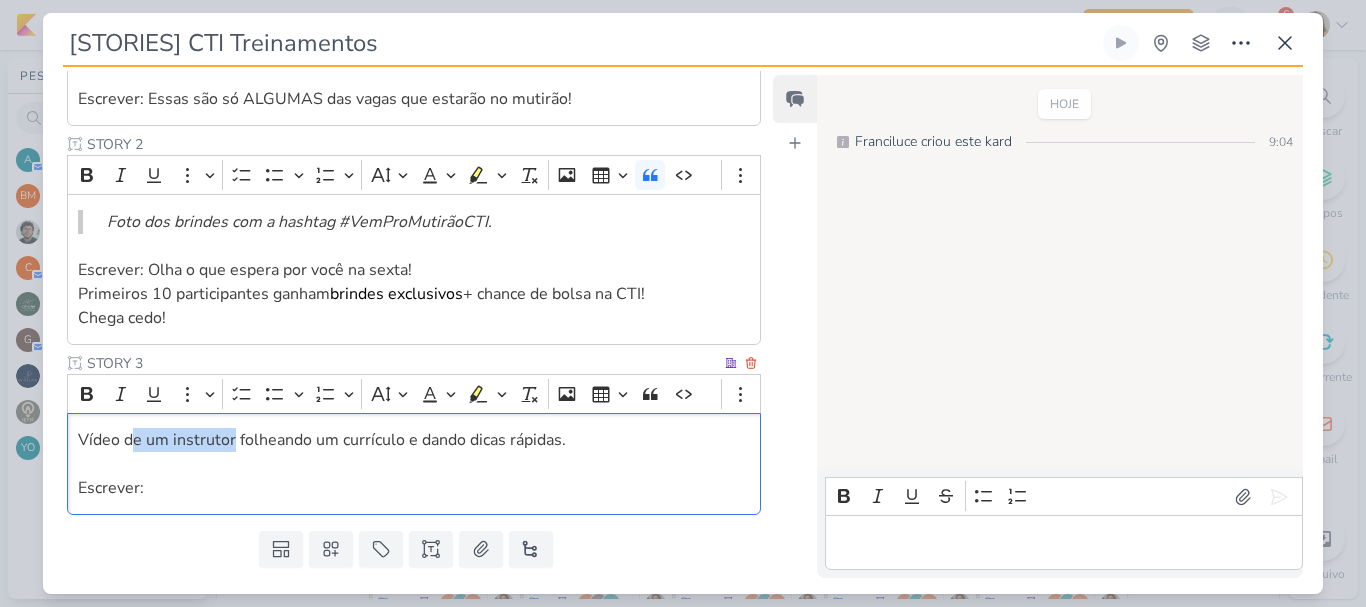 drag, startPoint x: 133, startPoint y: 438, endPoint x: 232, endPoint y: 438, distance: 99 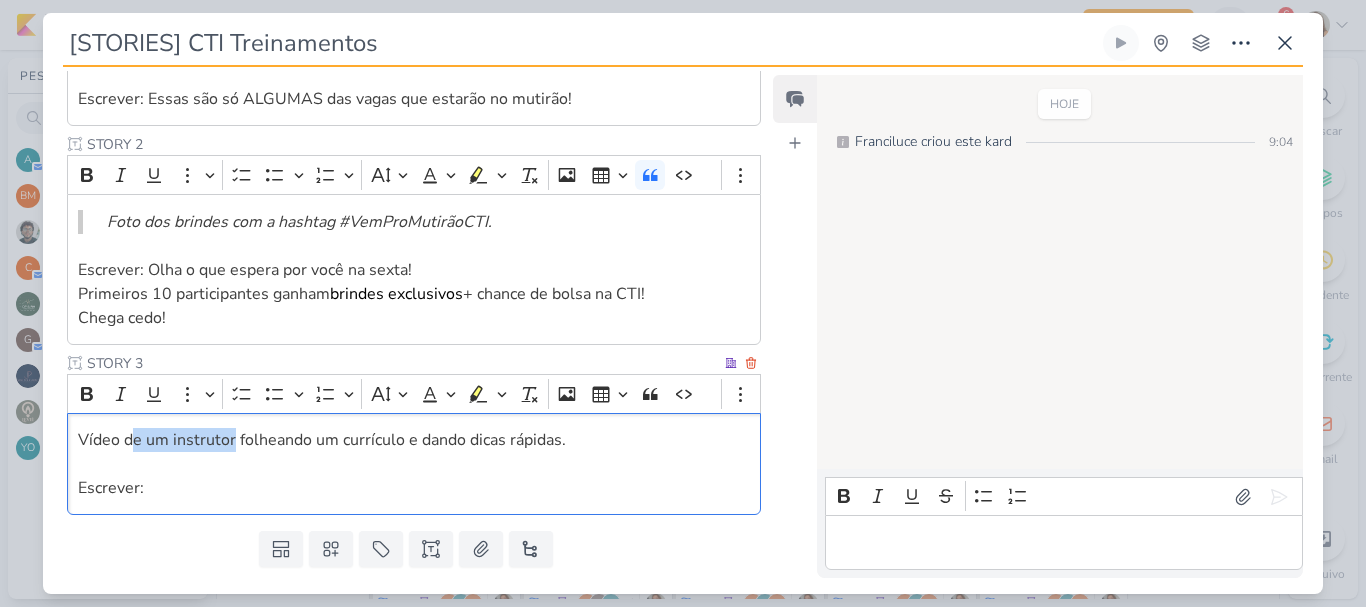 click on "Vídeo de um instrutor folheando um currículo e dando dicas rápidas." at bounding box center (322, 440) 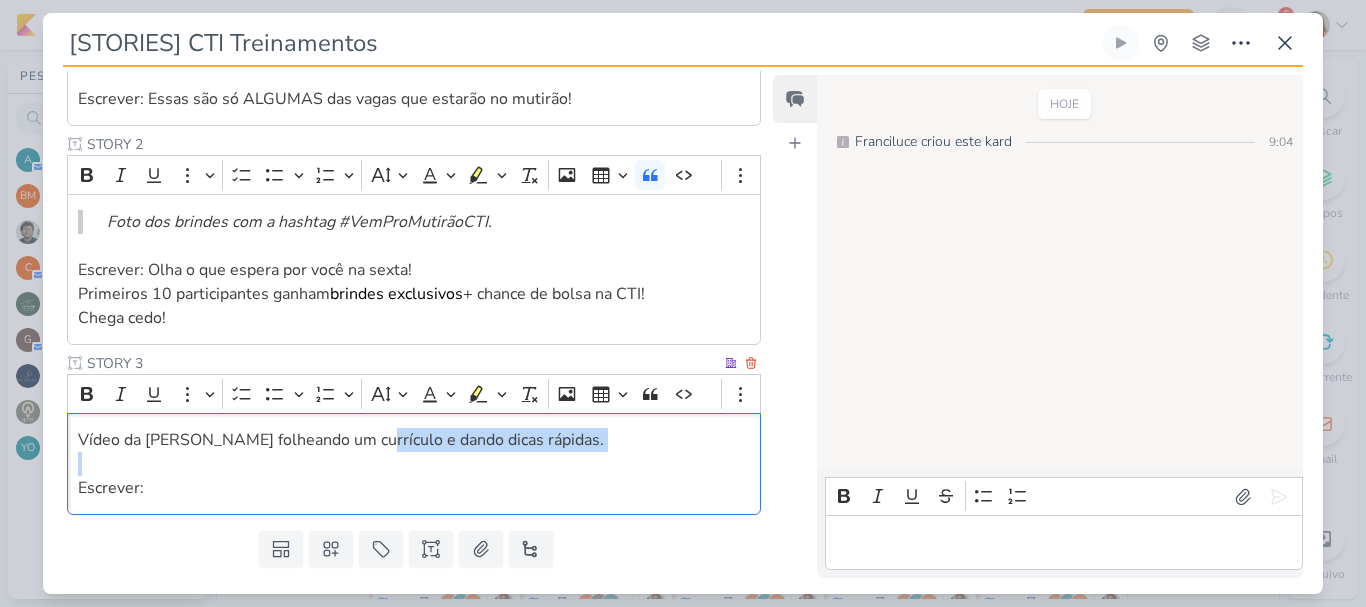 drag, startPoint x: 356, startPoint y: 439, endPoint x: 541, endPoint y: 465, distance: 186.8181 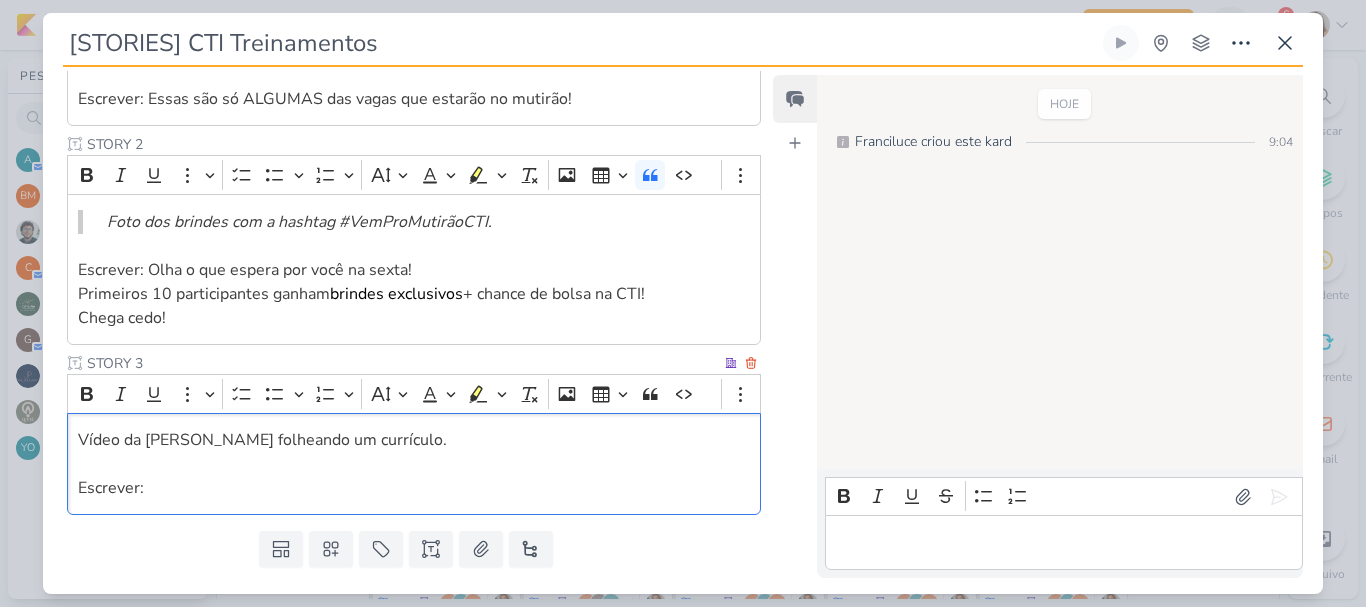 click on "Escrever:" at bounding box center (414, 488) 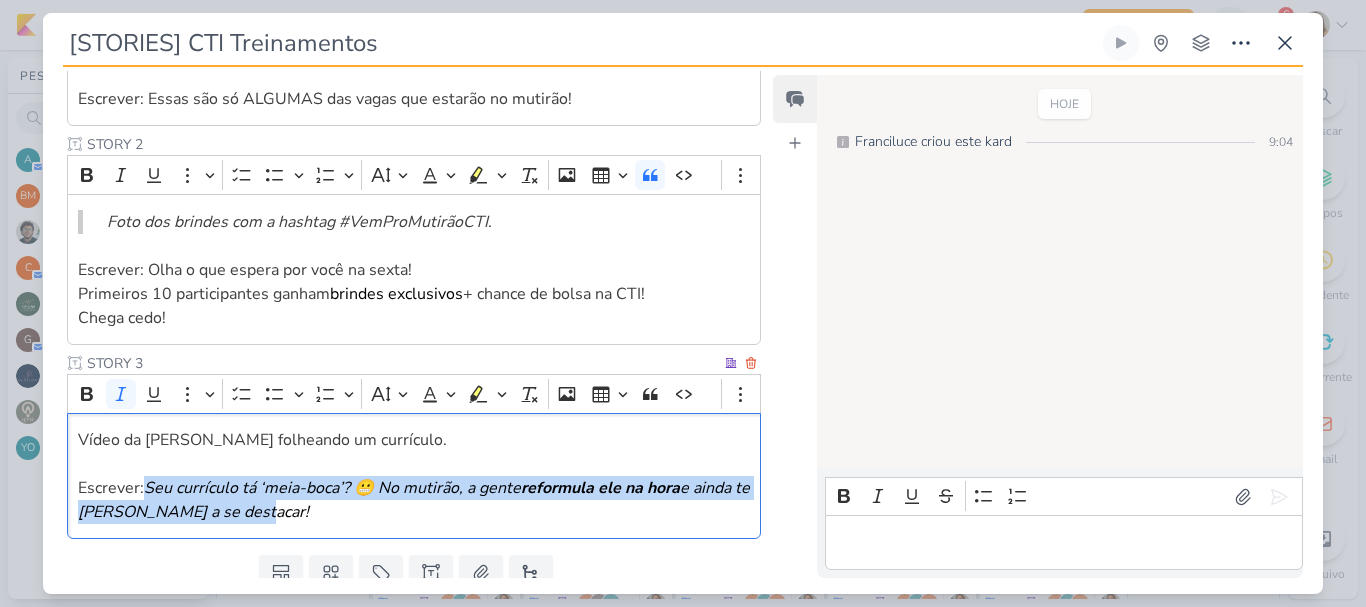 drag, startPoint x: 151, startPoint y: 491, endPoint x: 318, endPoint y: 508, distance: 167.86304 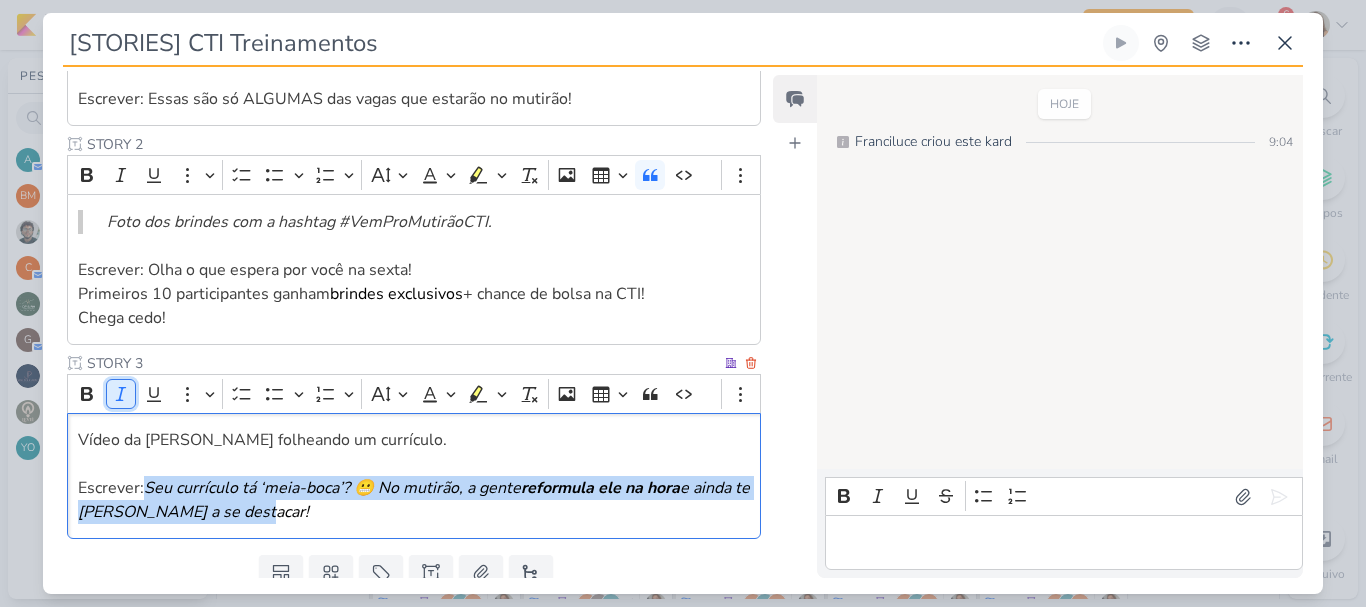 click 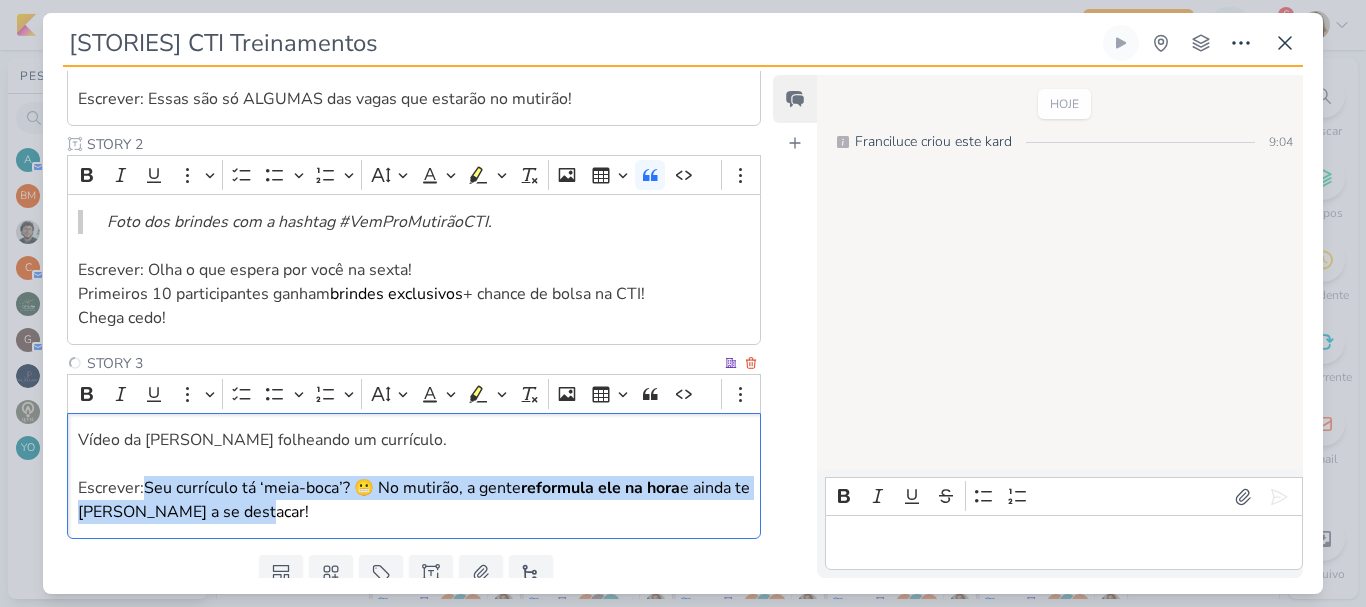 click on "Vídeo da [PERSON_NAME] folheando um currículo." at bounding box center [414, 440] 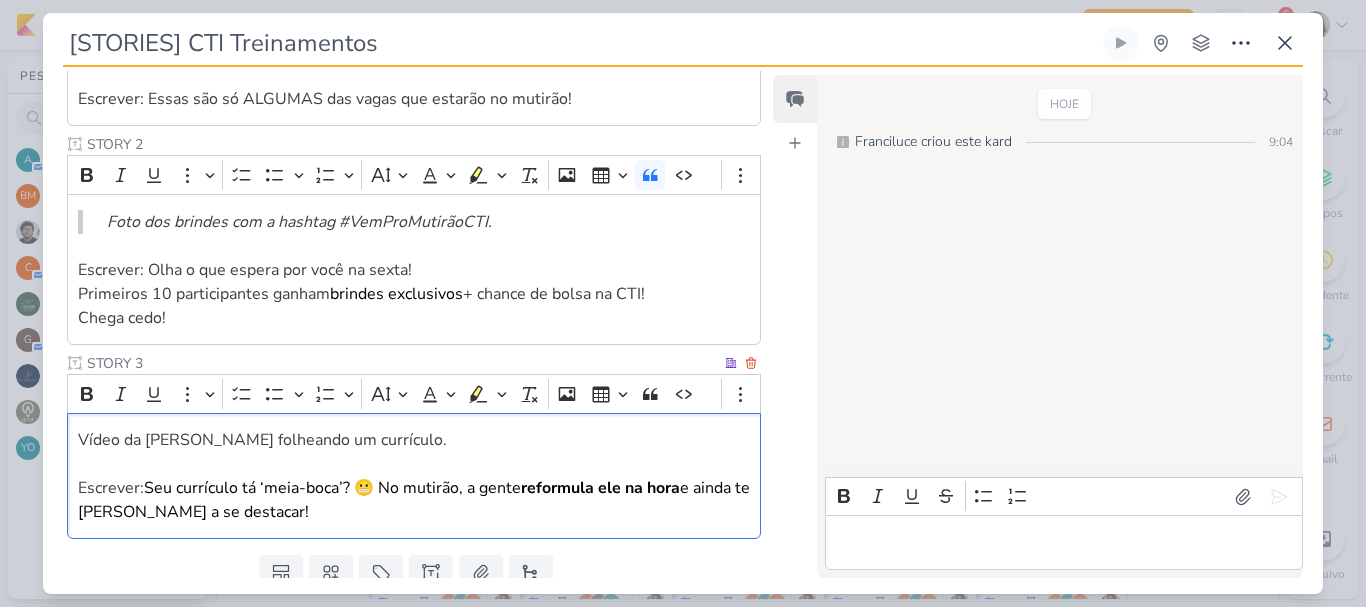 click on "Vídeo da [PERSON_NAME] folheando um currículo." at bounding box center [262, 440] 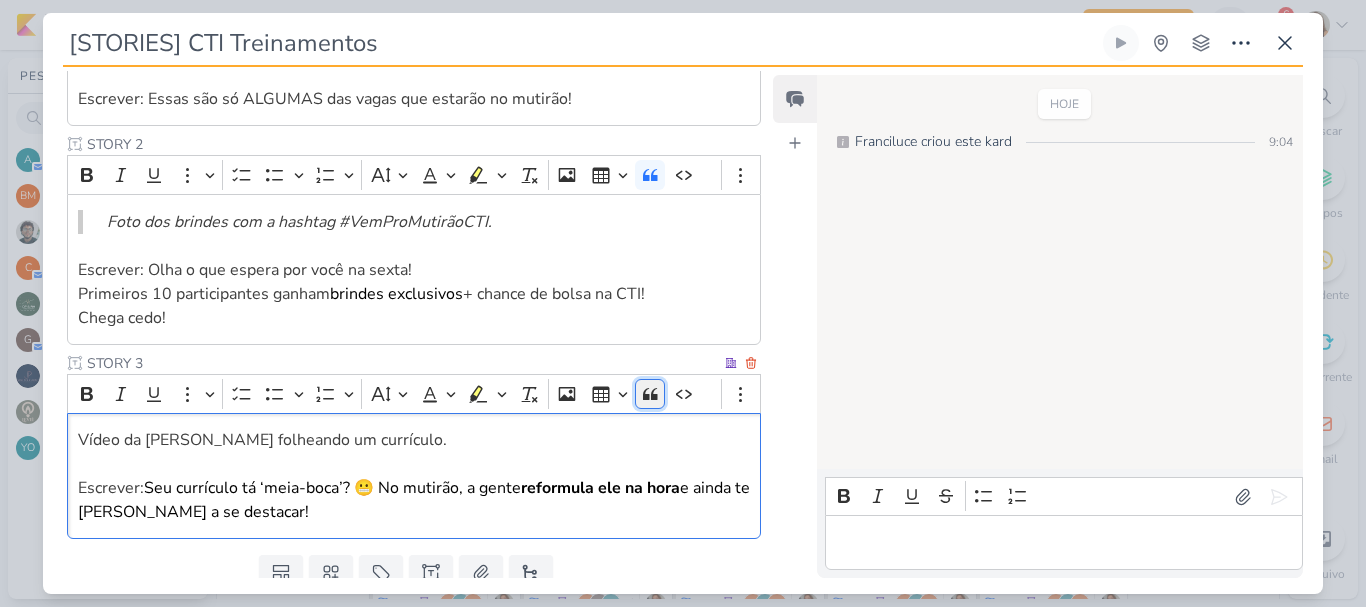 click 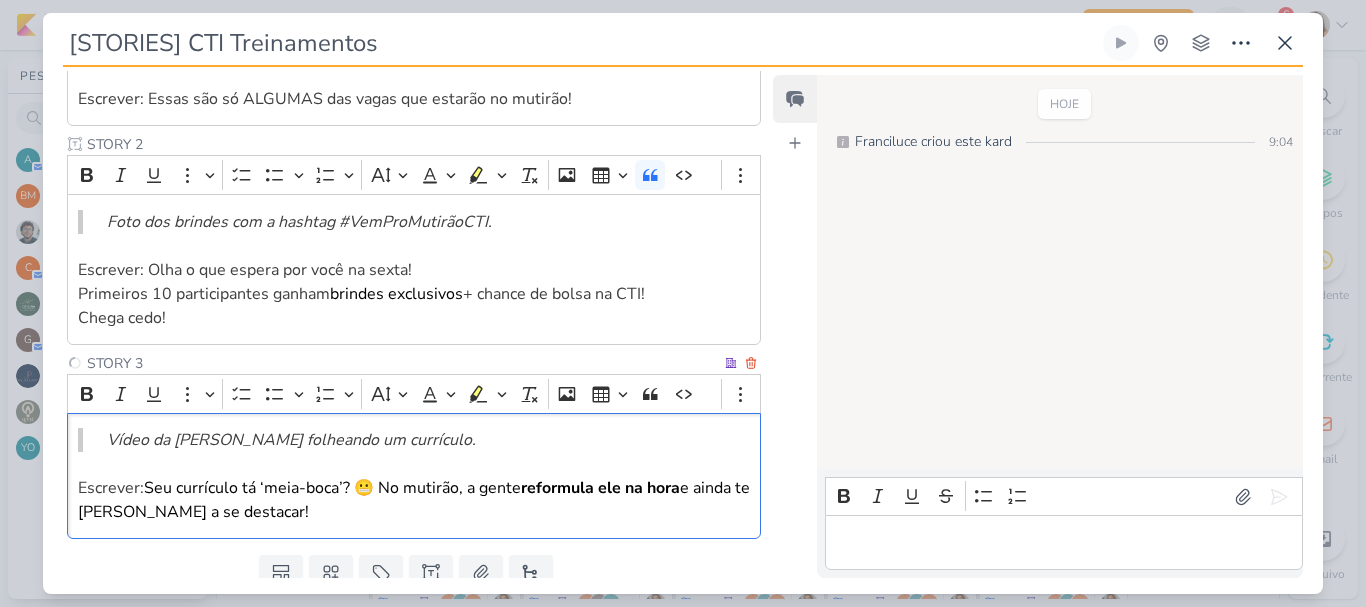 click at bounding box center (414, 464) 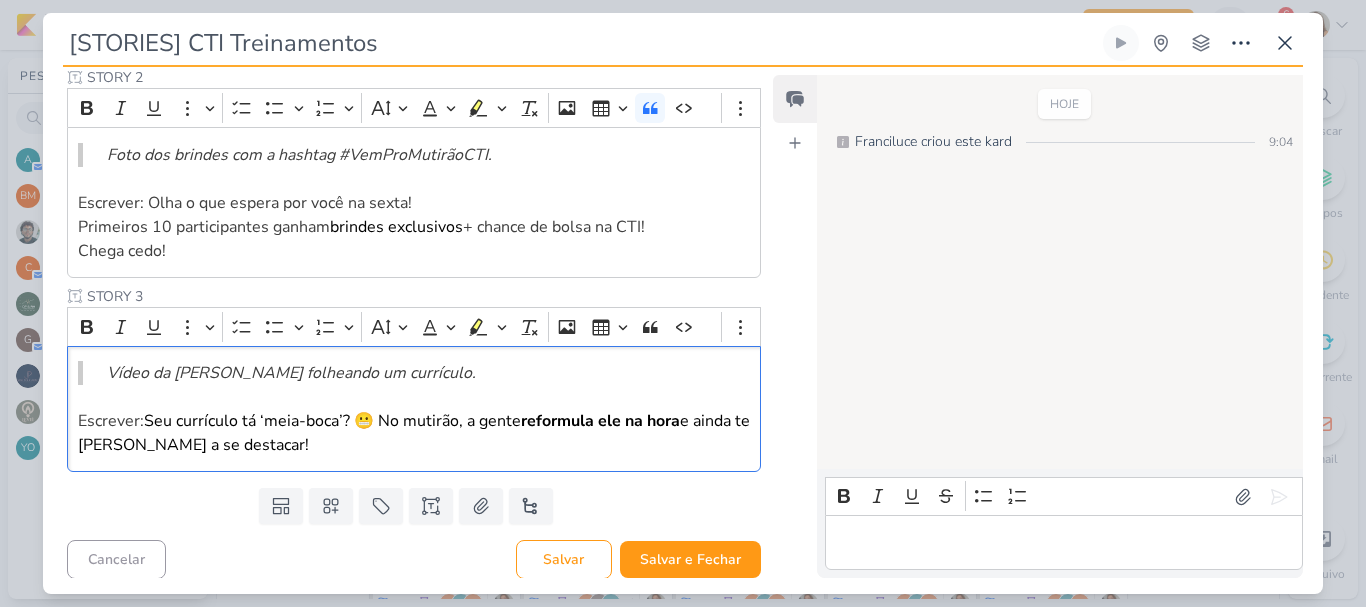 scroll, scrollTop: 526, scrollLeft: 0, axis: vertical 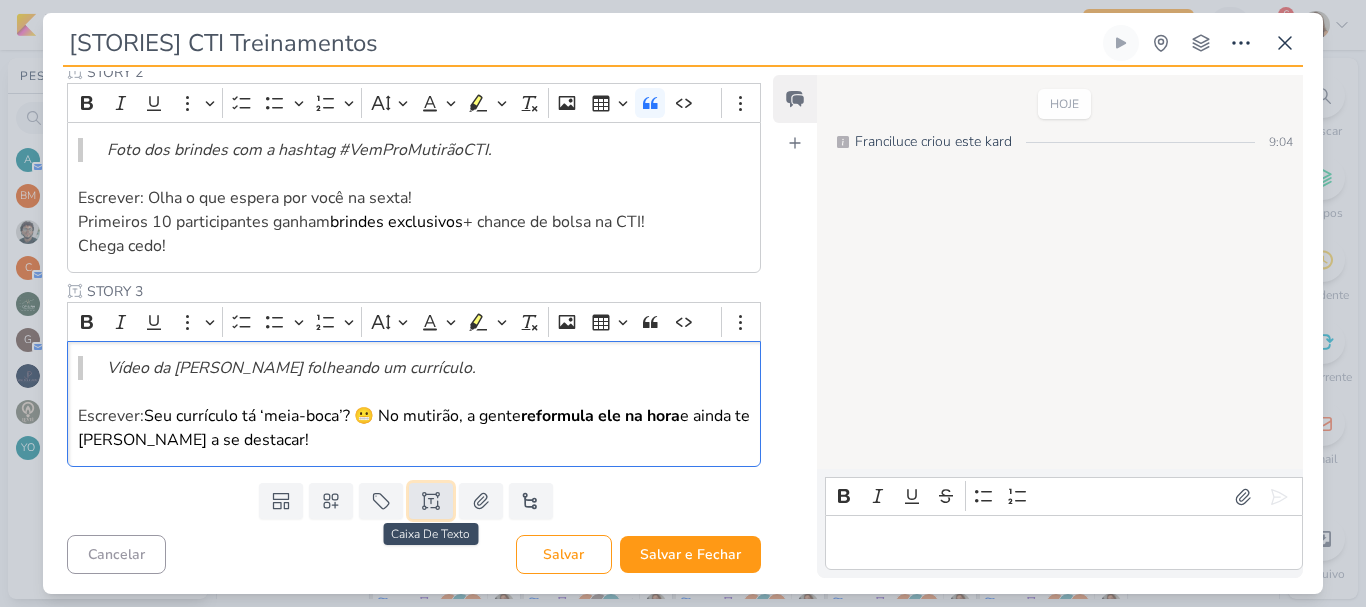 click 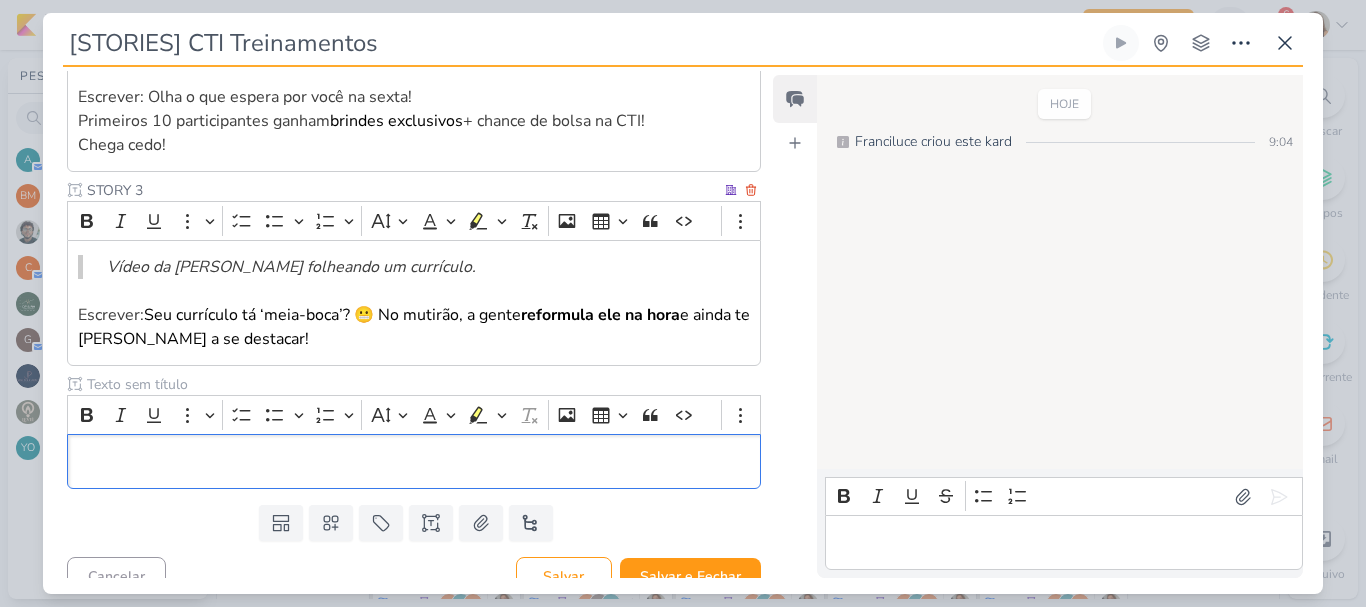 scroll, scrollTop: 649, scrollLeft: 0, axis: vertical 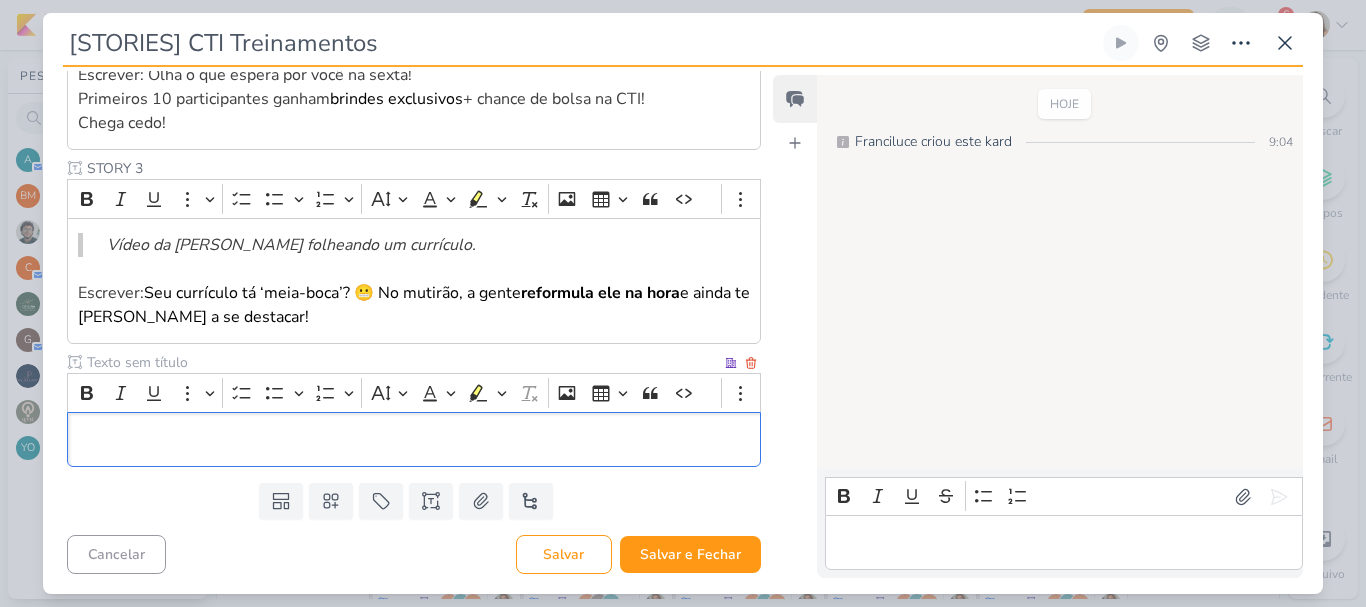 click at bounding box center (402, 362) 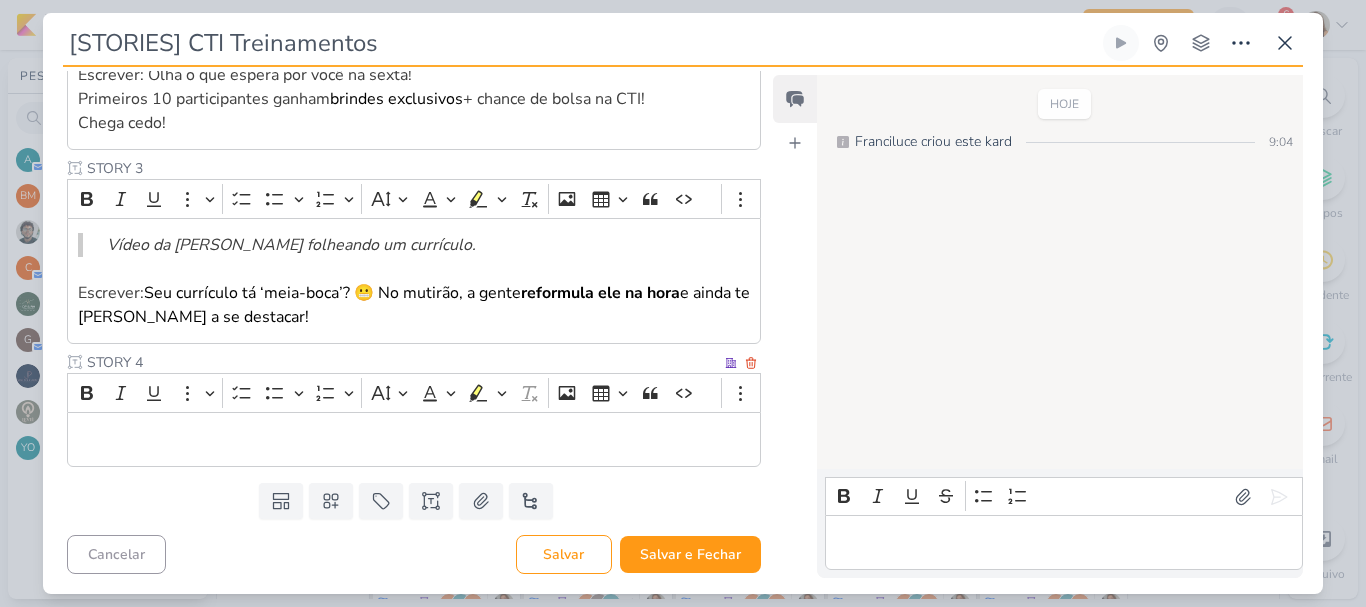 type on "STORY 4" 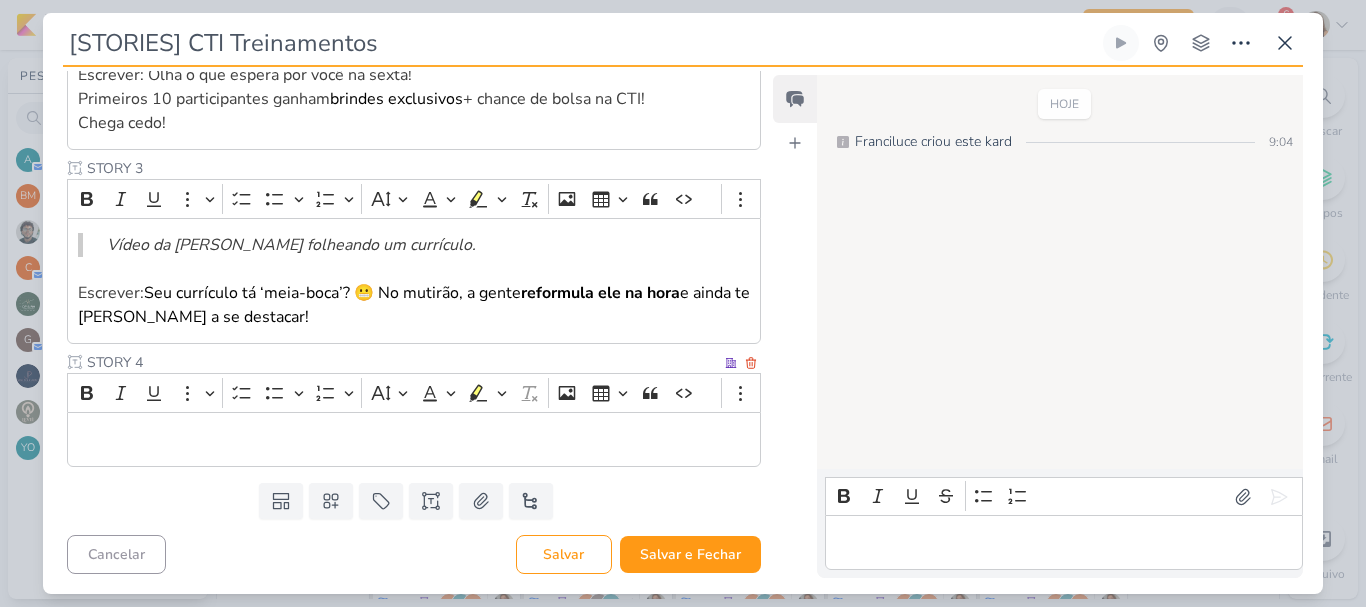click at bounding box center (414, 439) 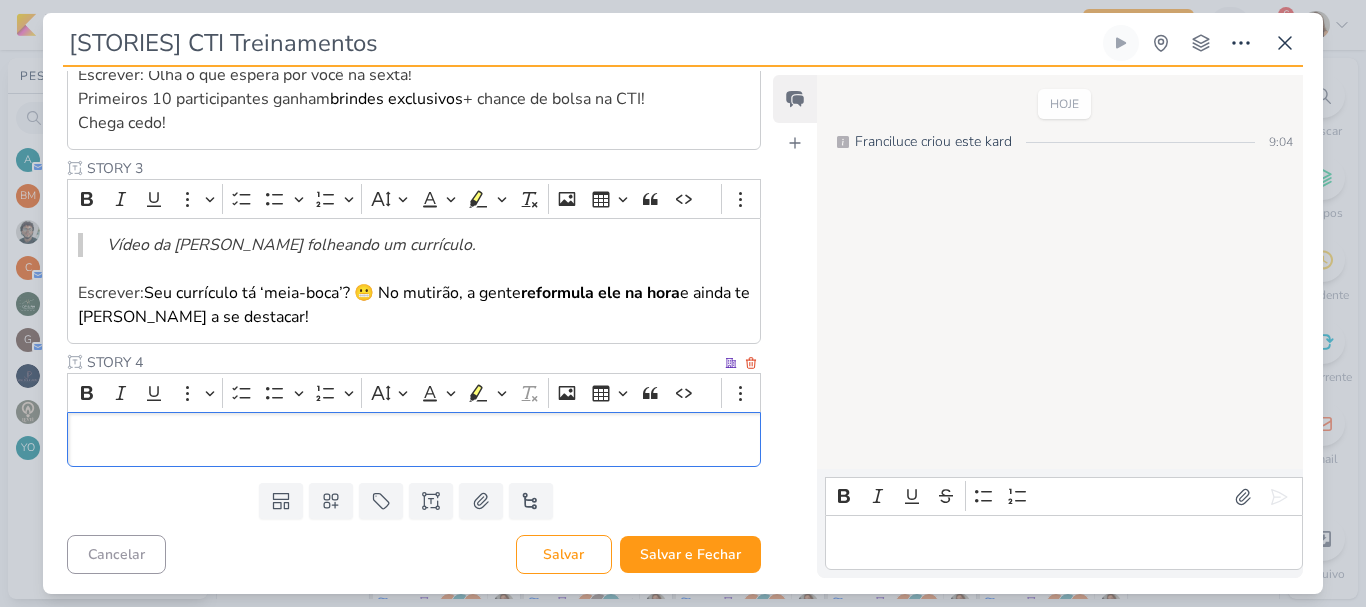 click at bounding box center (414, 439) 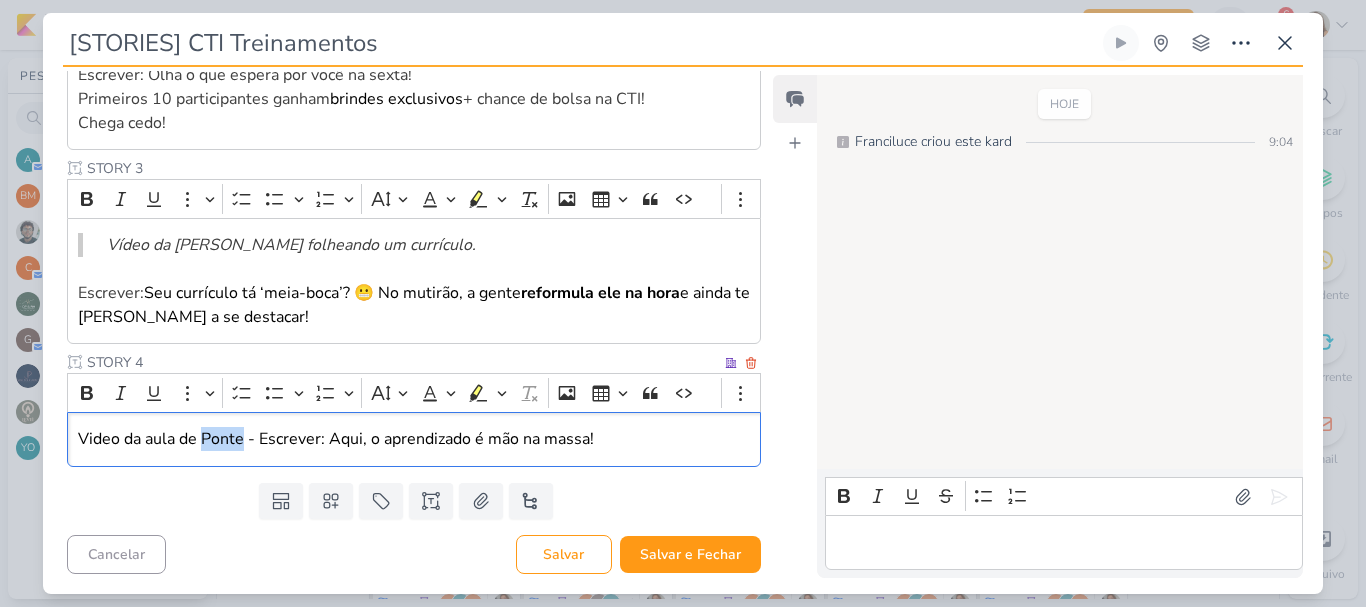 drag, startPoint x: 202, startPoint y: 440, endPoint x: 245, endPoint y: 440, distance: 43 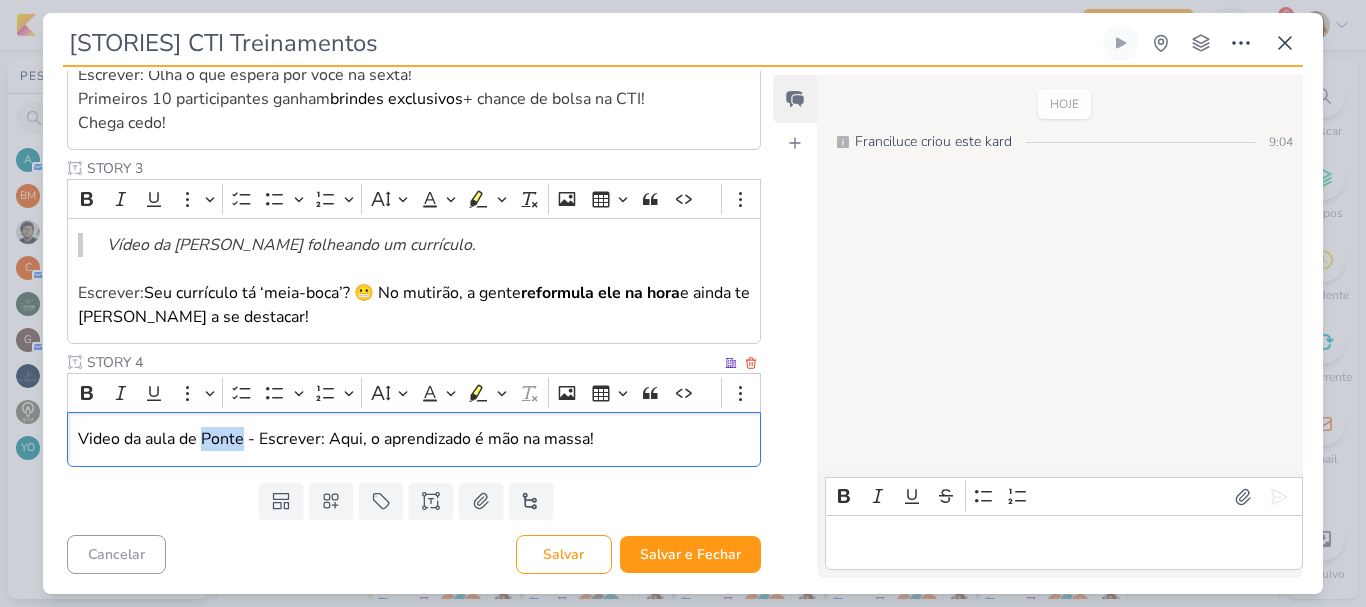 click on "Video da aula de Ponte - Escrever: Aqui, o aprendizado é mão na massa!" at bounding box center [414, 439] 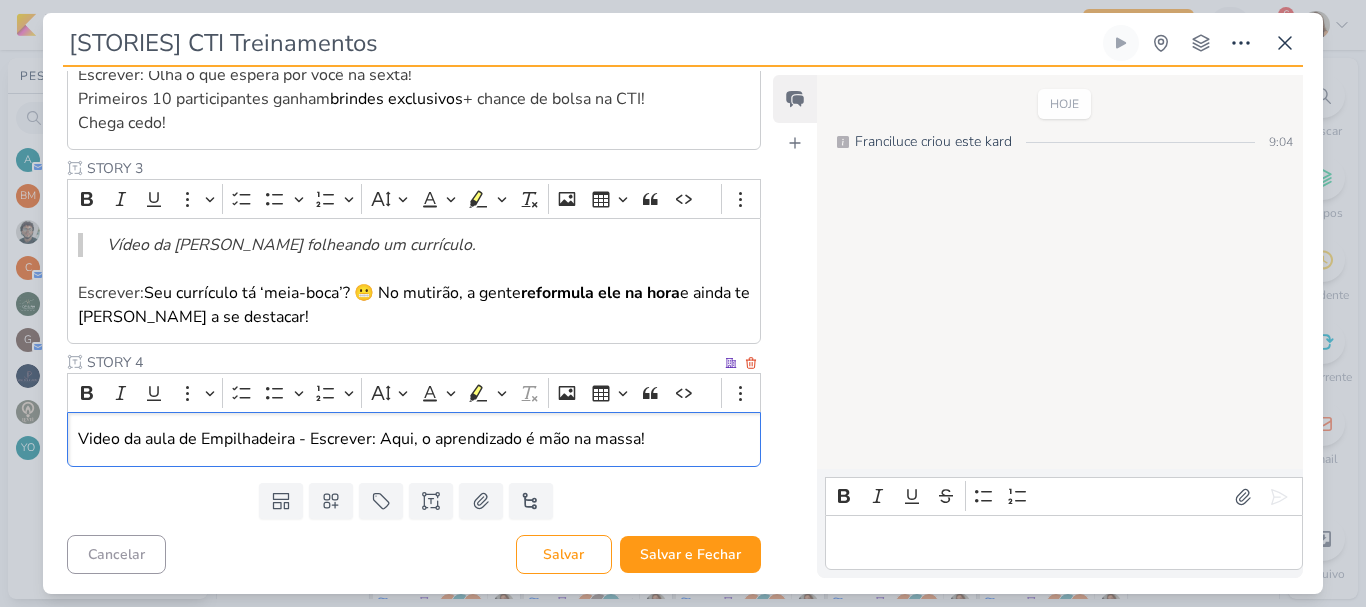 click on "Video da aula de Empilhadeira - Escrever: Aqui, o aprendizado é mão na massa!" at bounding box center [414, 439] 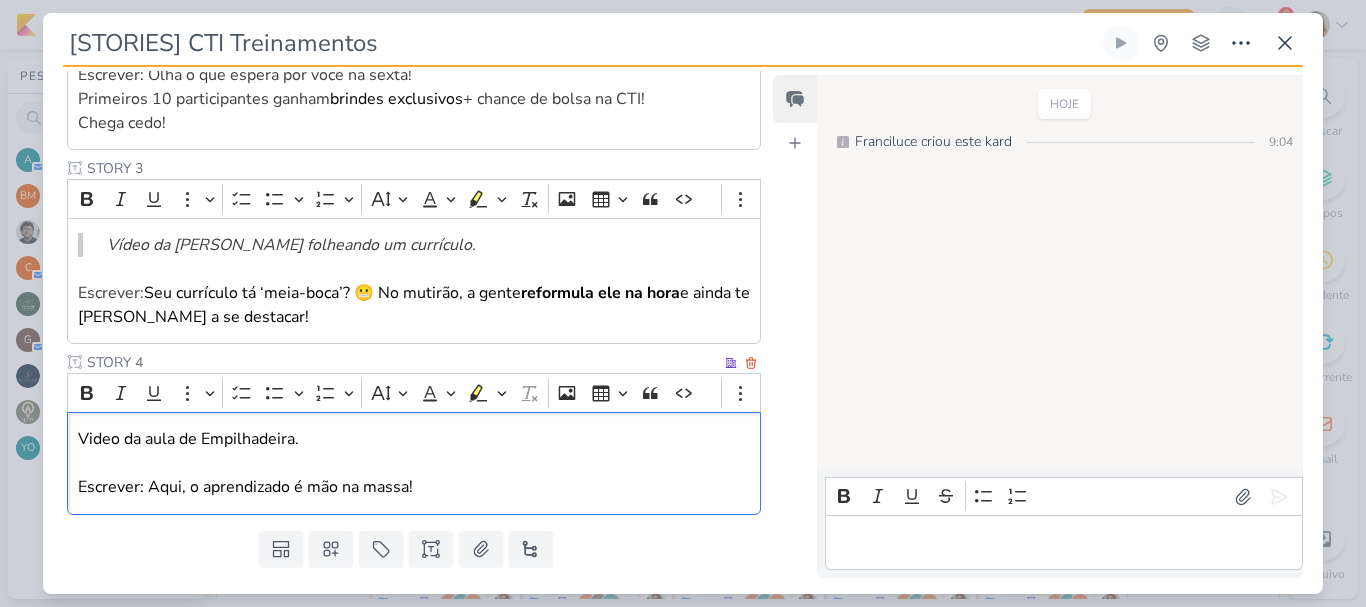 click on "Video da aula de Empilhadeira." at bounding box center [414, 439] 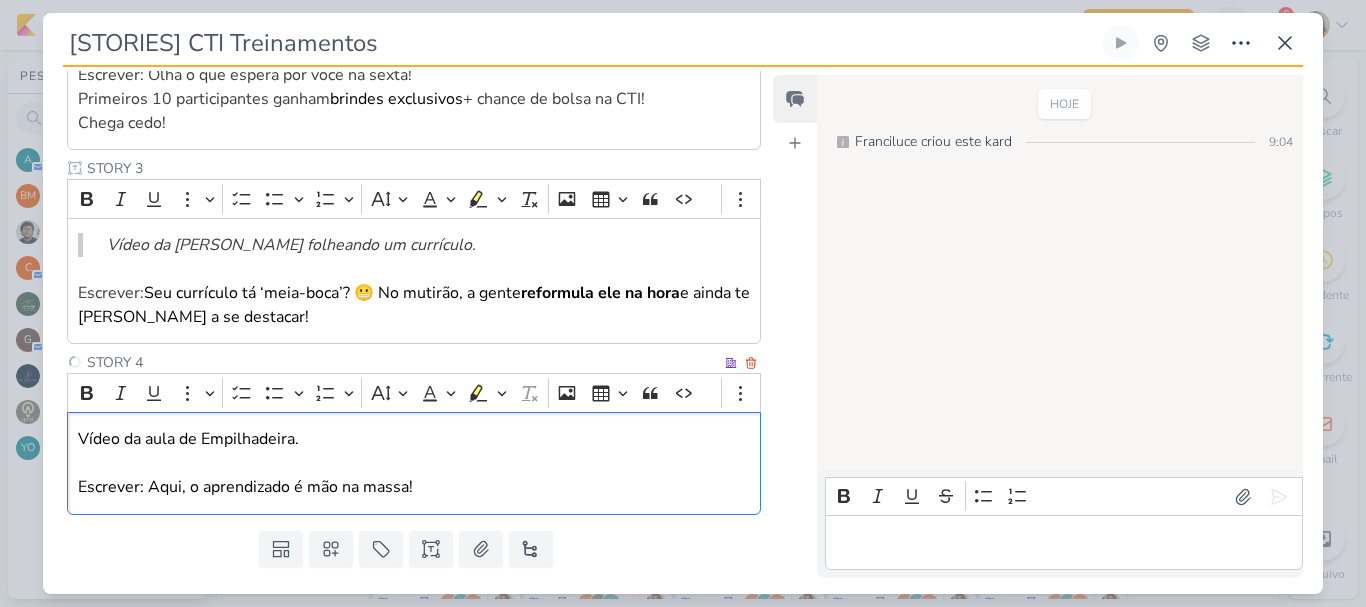 click on "Vídeo da aula de Empilhadeira." at bounding box center (414, 439) 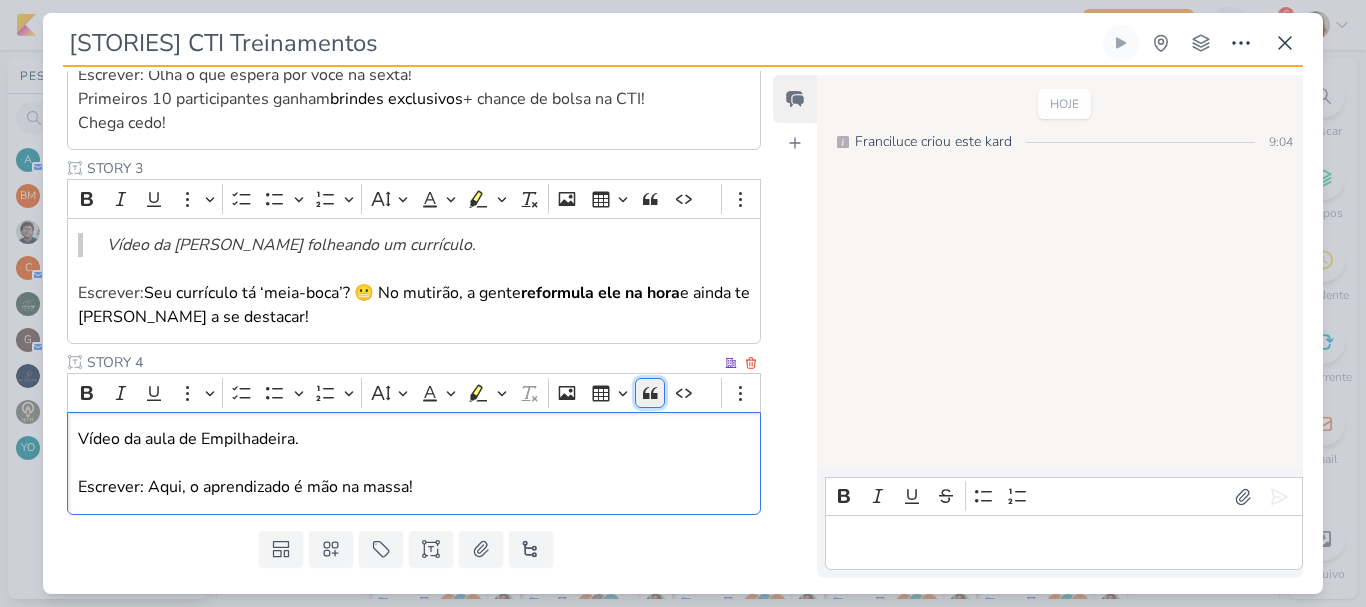 click 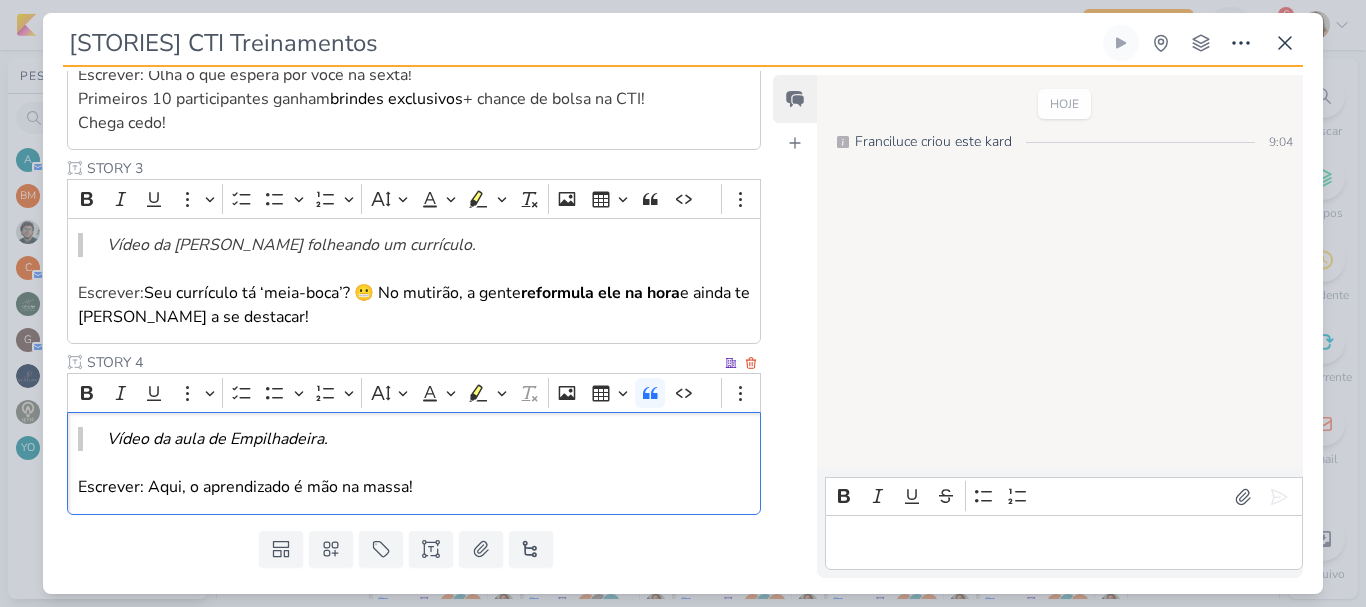 click on "Escrever: Aqui, o aprendizado é mão na massa!" at bounding box center [414, 487] 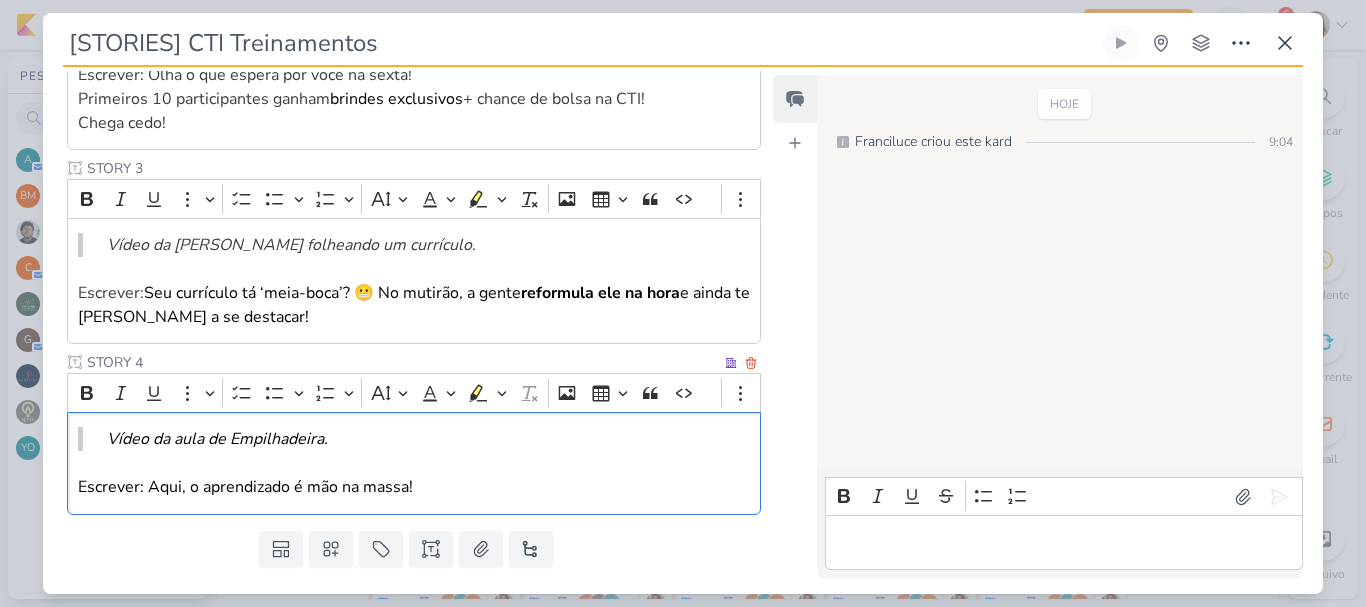 scroll, scrollTop: 697, scrollLeft: 0, axis: vertical 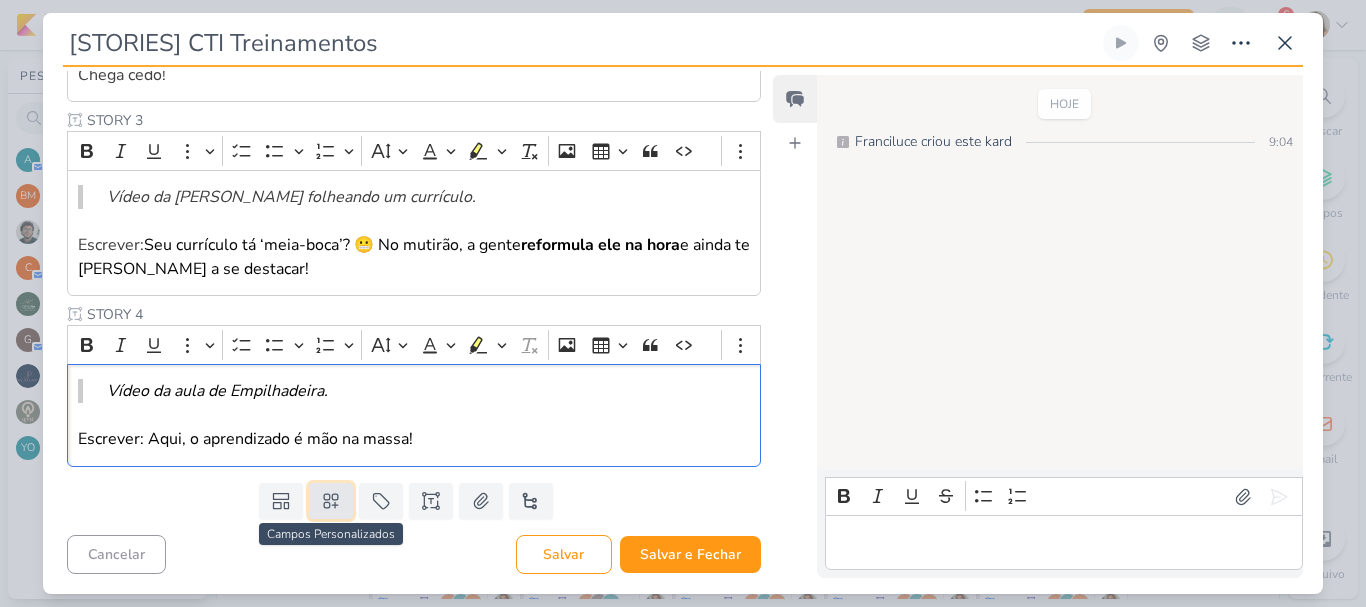 click 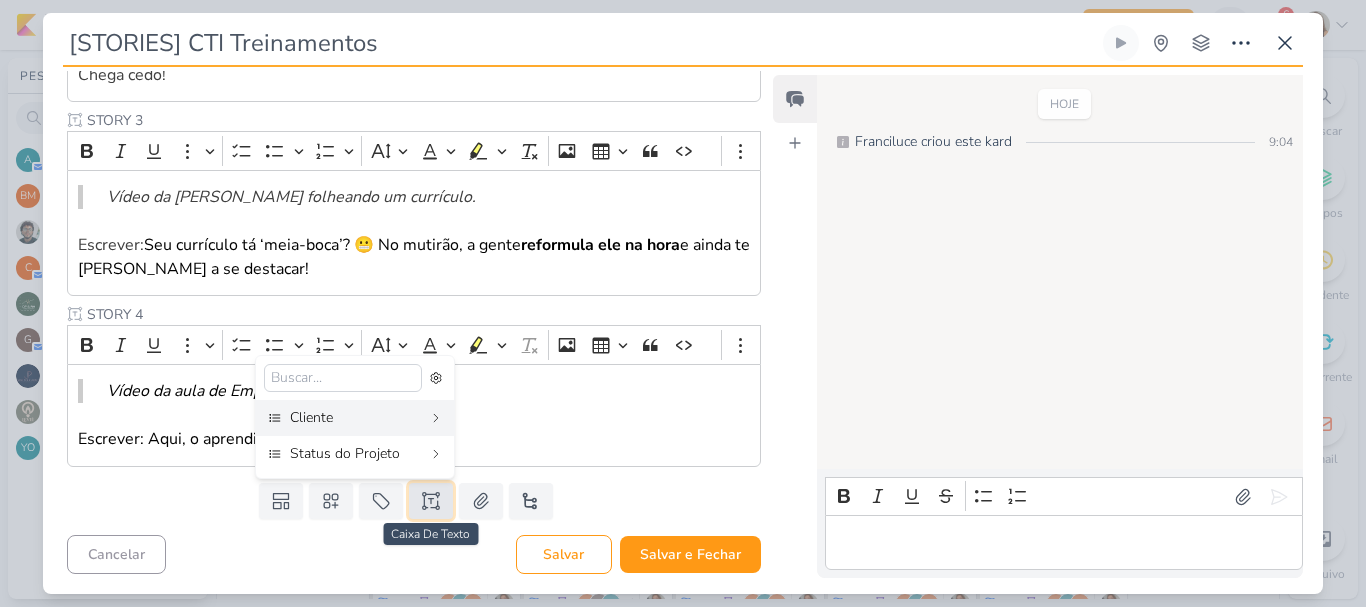 click 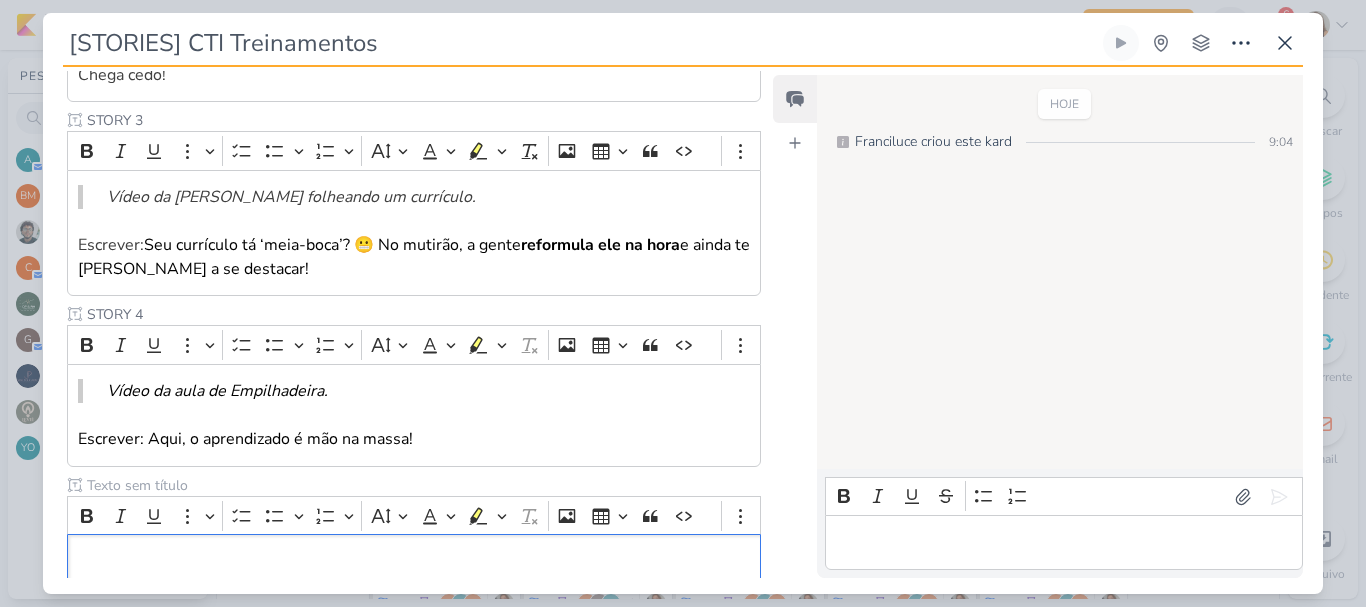click at bounding box center (402, 485) 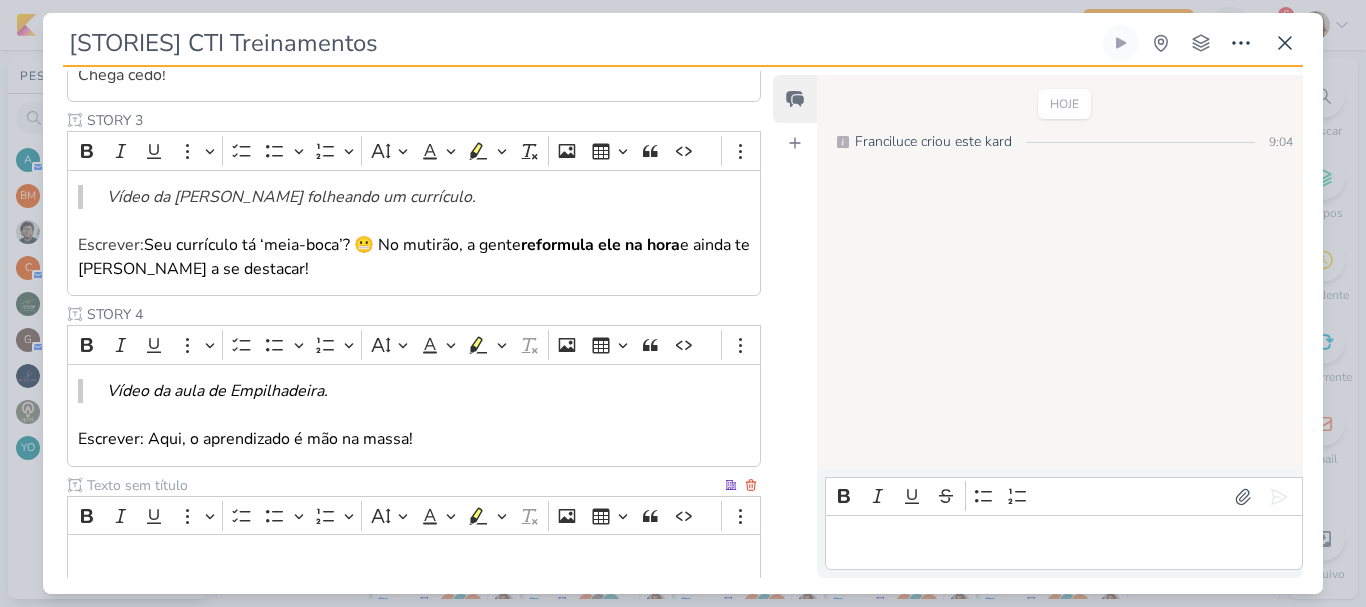 scroll, scrollTop: 797, scrollLeft: 0, axis: vertical 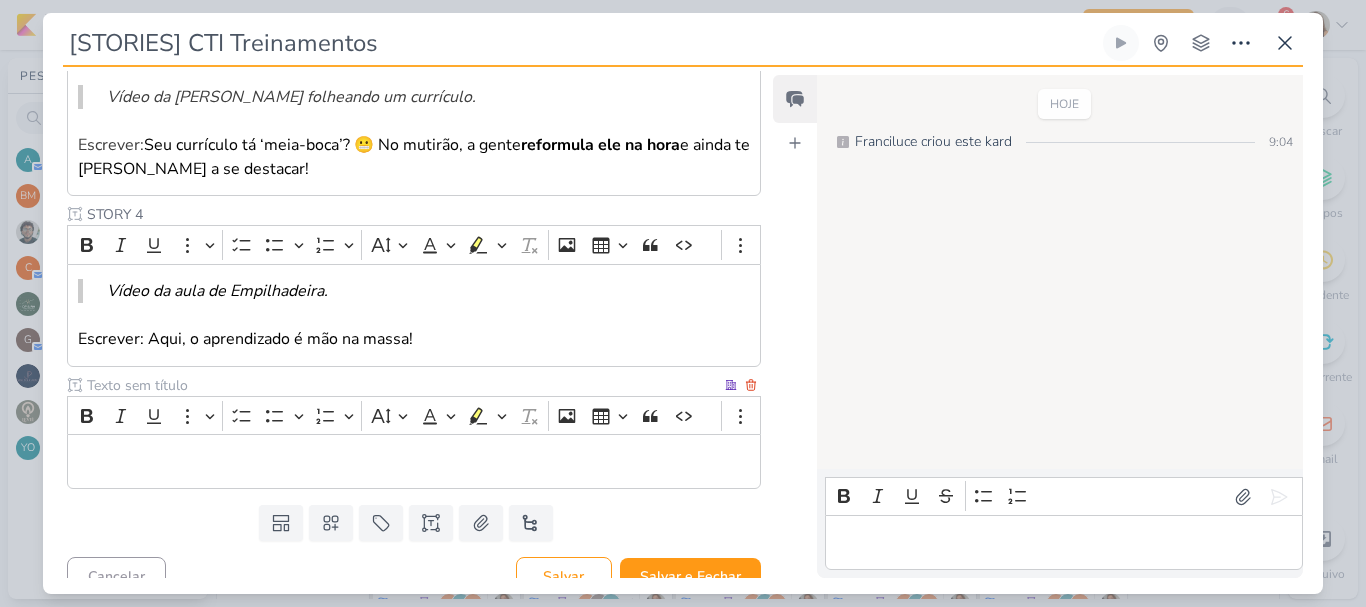 click at bounding box center (402, 385) 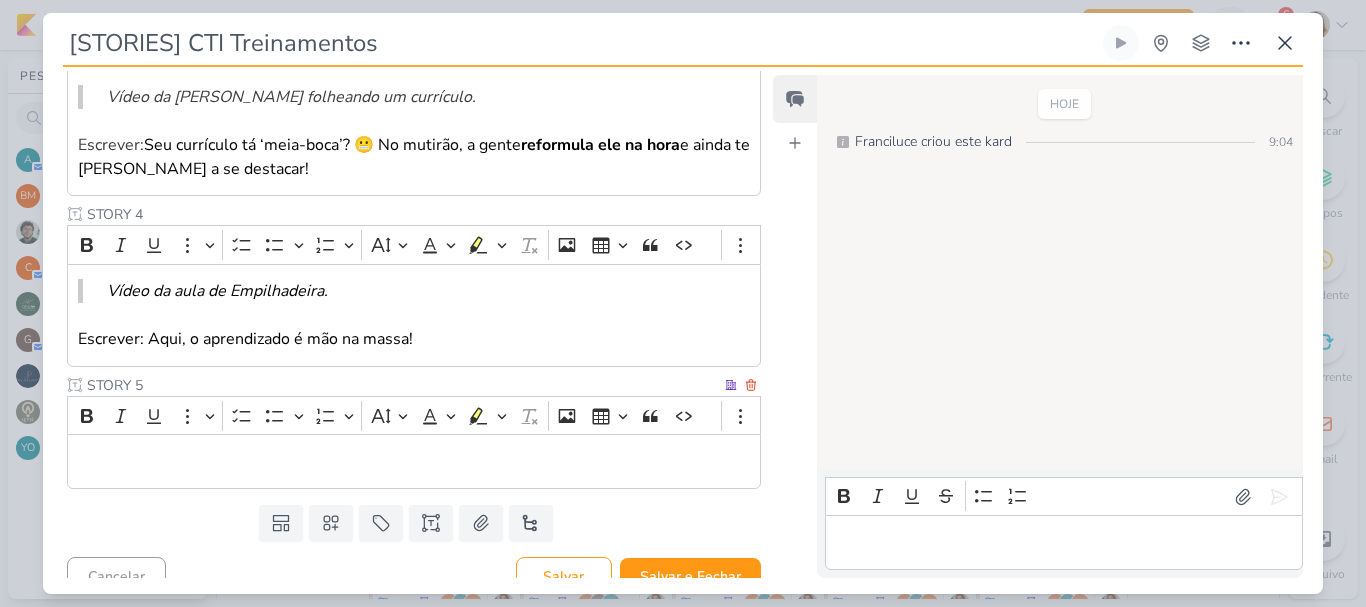 type on "STORY 5" 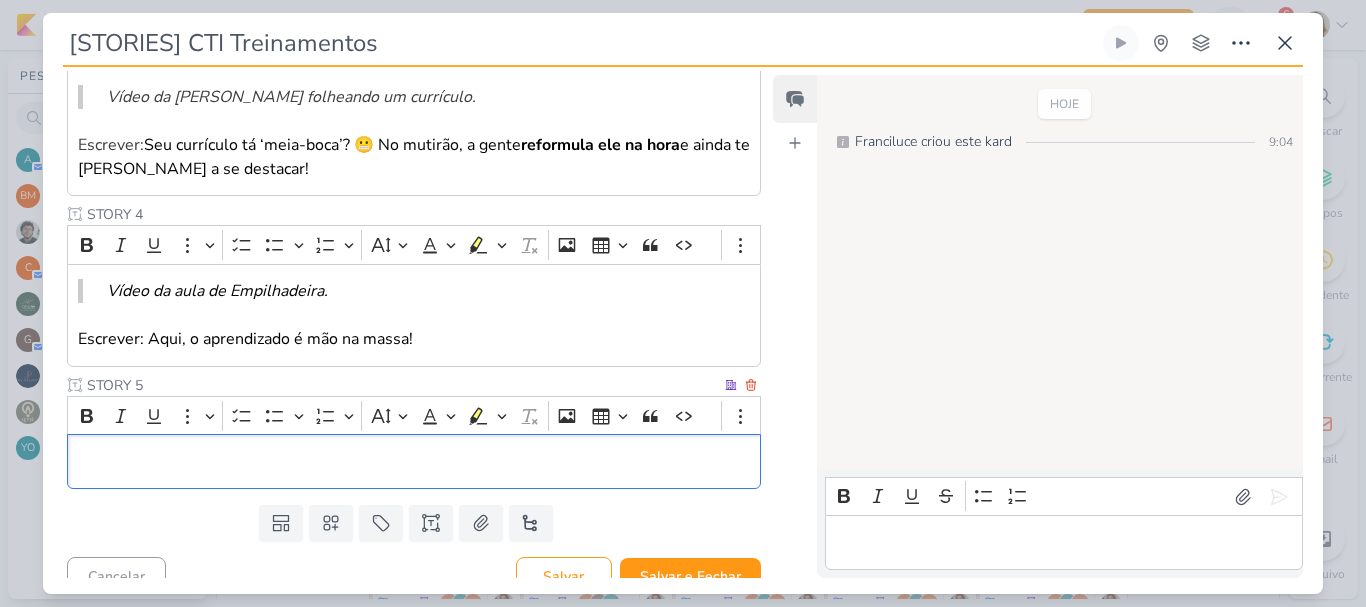 click at bounding box center (414, 462) 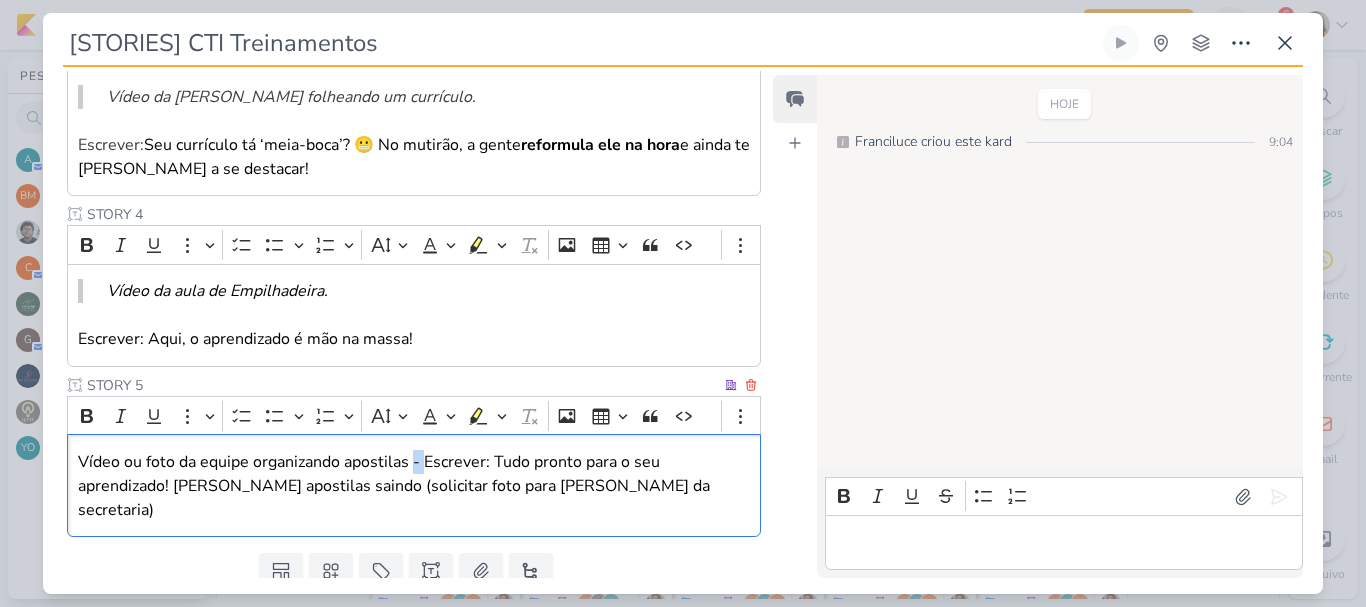 click on "Vídeo ou foto da equipe organizando apostilas - Escrever: Tudo pronto para o seu aprendizado! [PERSON_NAME] apostilas saindo (solicitar foto para [PERSON_NAME] da secretaria)" at bounding box center (414, 486) 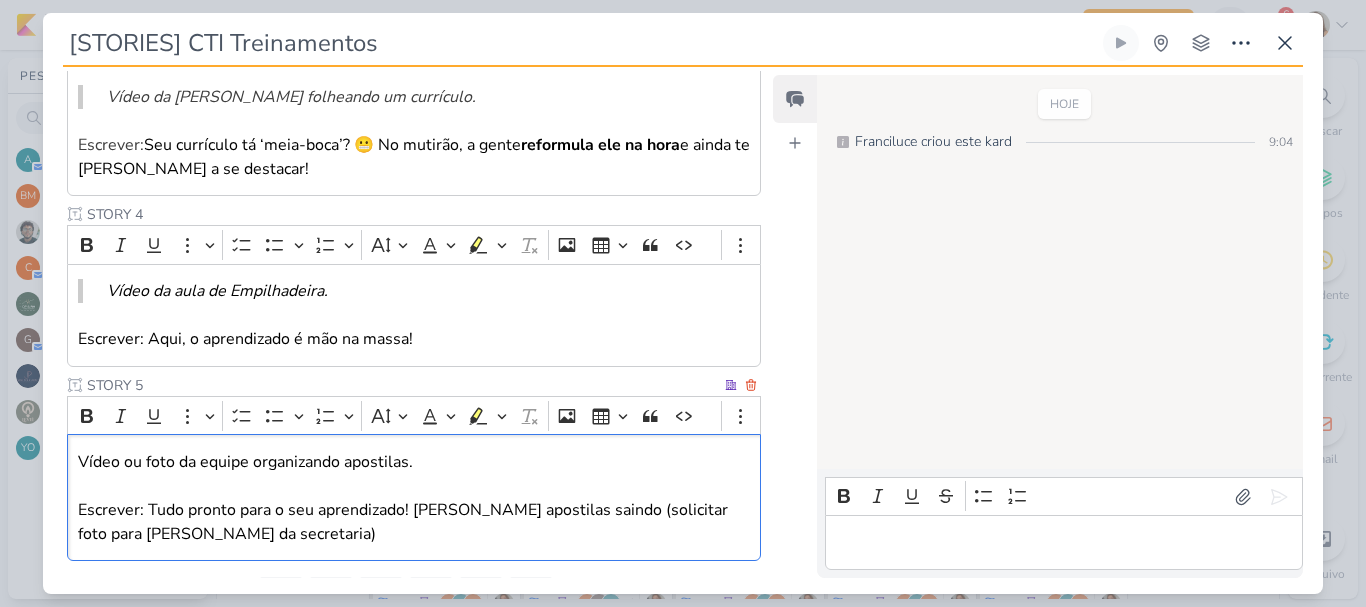 click on "Vídeo ou foto da equipe organizando apostilas." at bounding box center [414, 462] 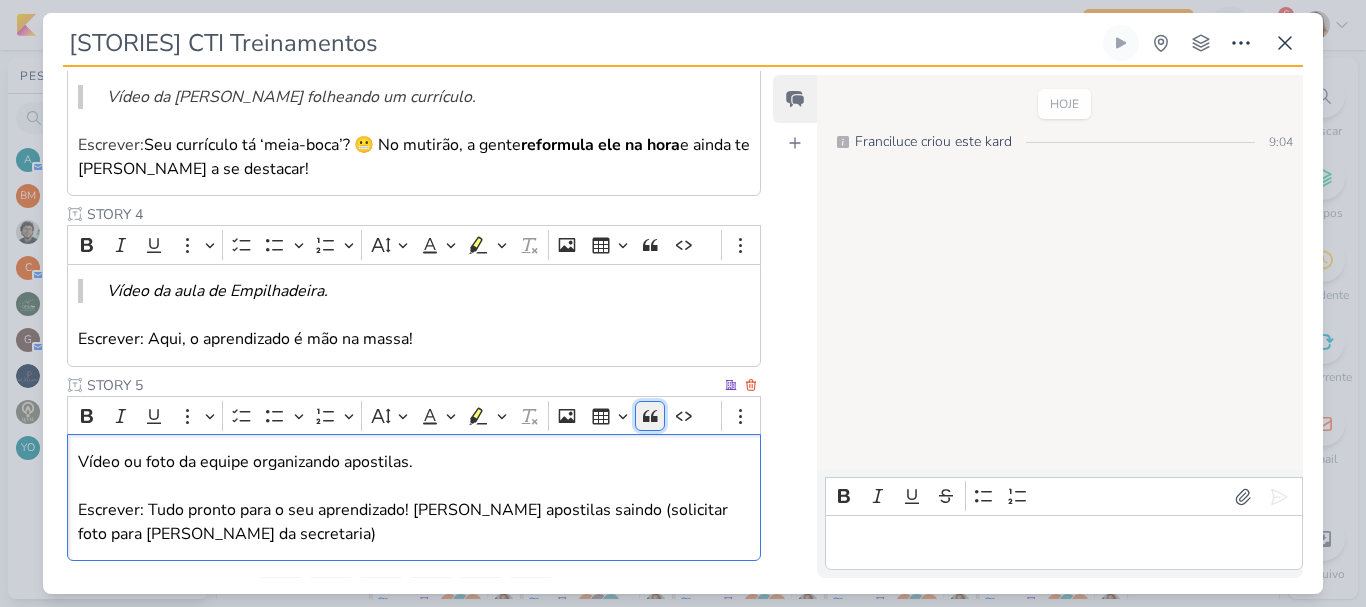 click 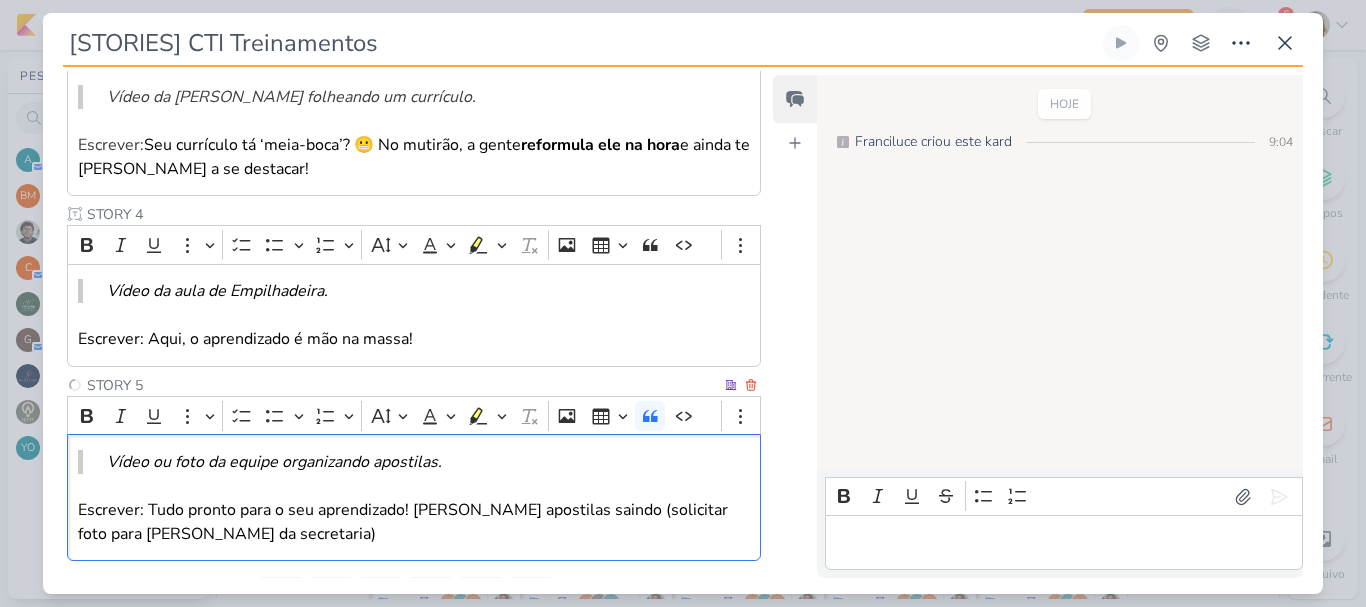 click at bounding box center (414, 486) 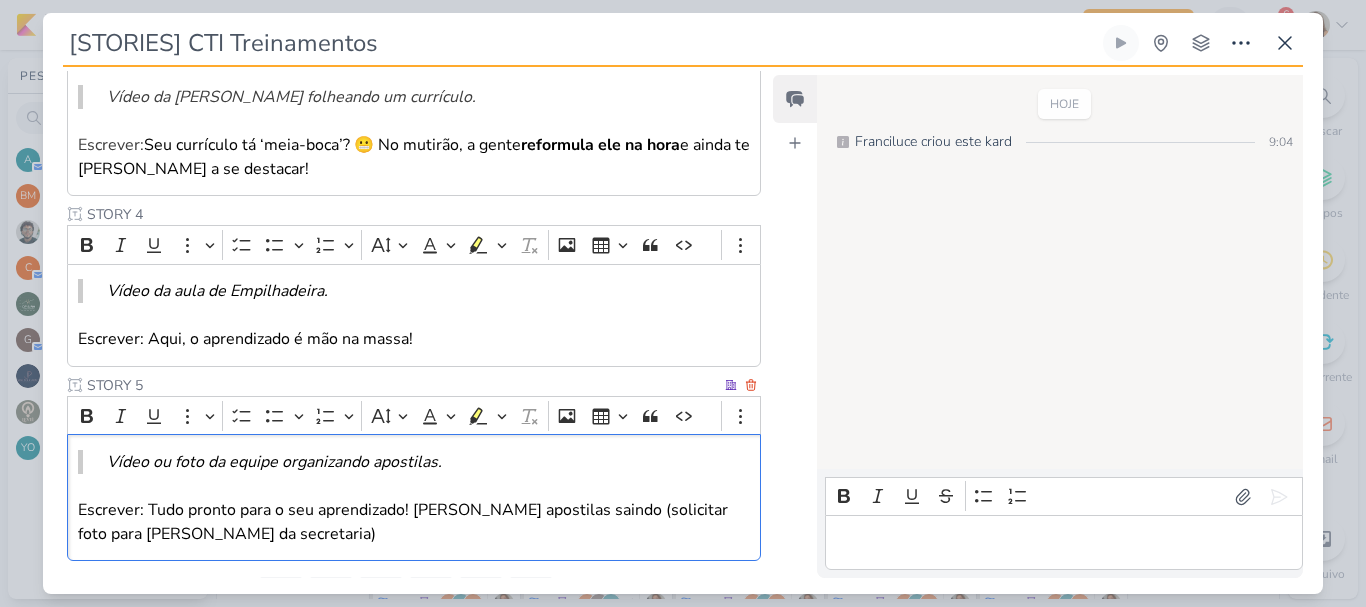 scroll, scrollTop: 891, scrollLeft: 0, axis: vertical 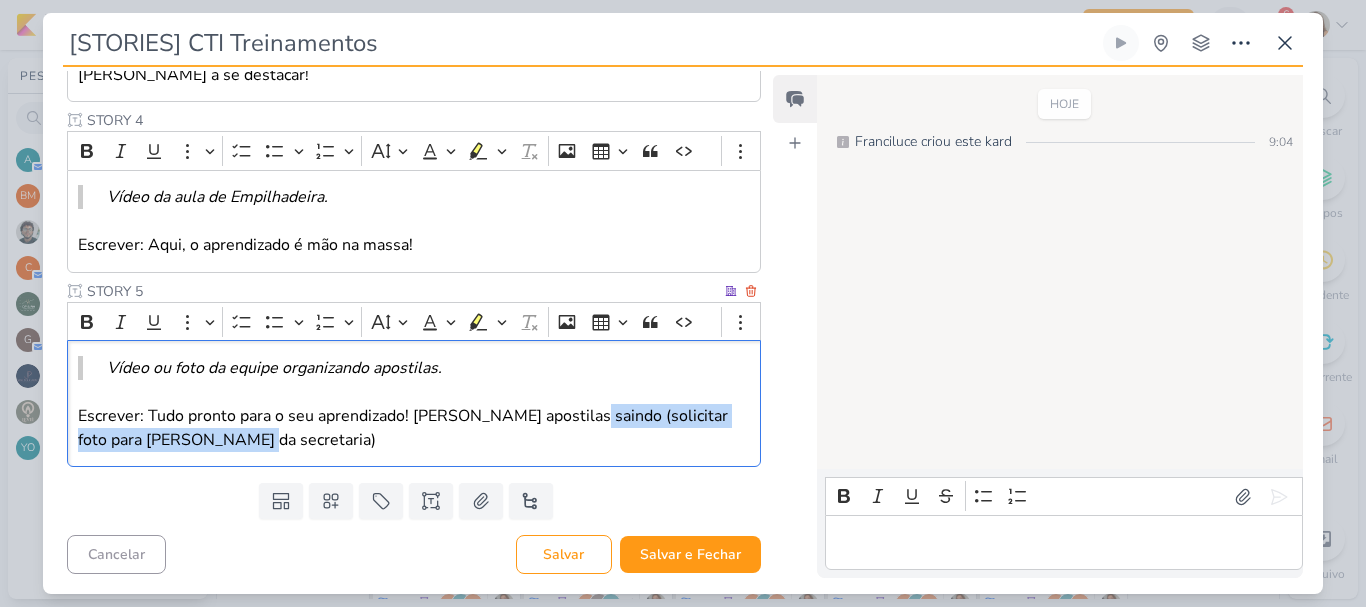 drag, startPoint x: 581, startPoint y: 410, endPoint x: 598, endPoint y: 447, distance: 40.718548 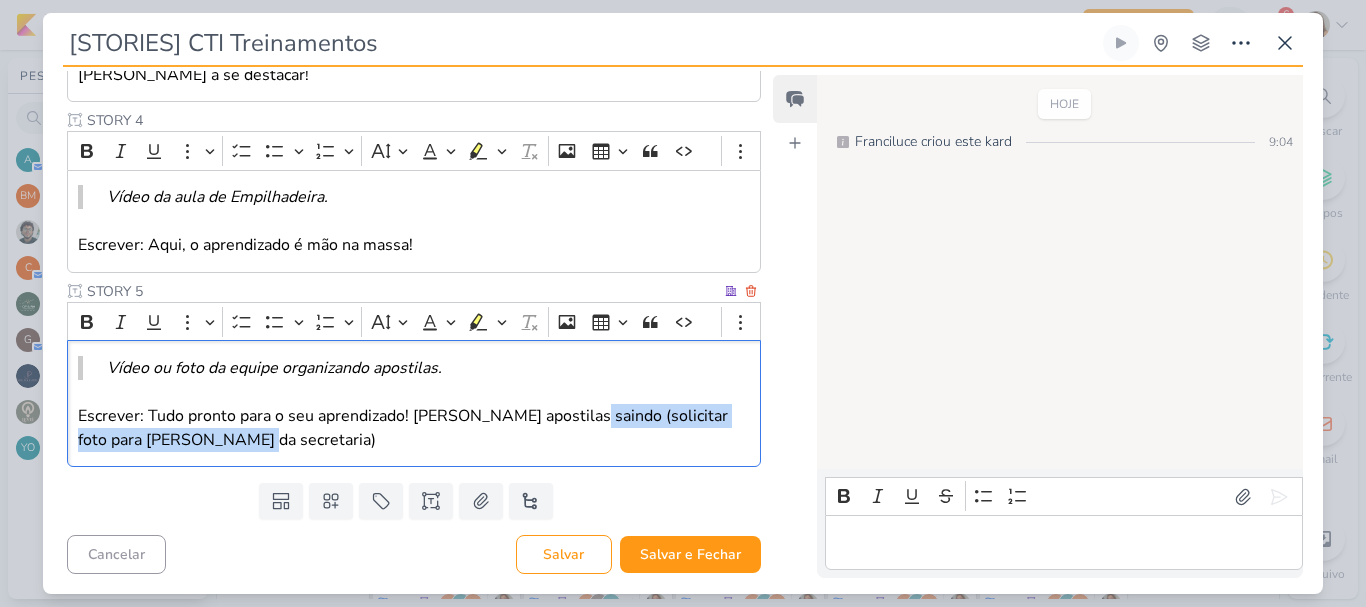 click on "Escrever: Tudo pronto para o seu aprendizado! [PERSON_NAME] apostilas saindo (solicitar foto para [PERSON_NAME] da secretaria)" at bounding box center (414, 428) 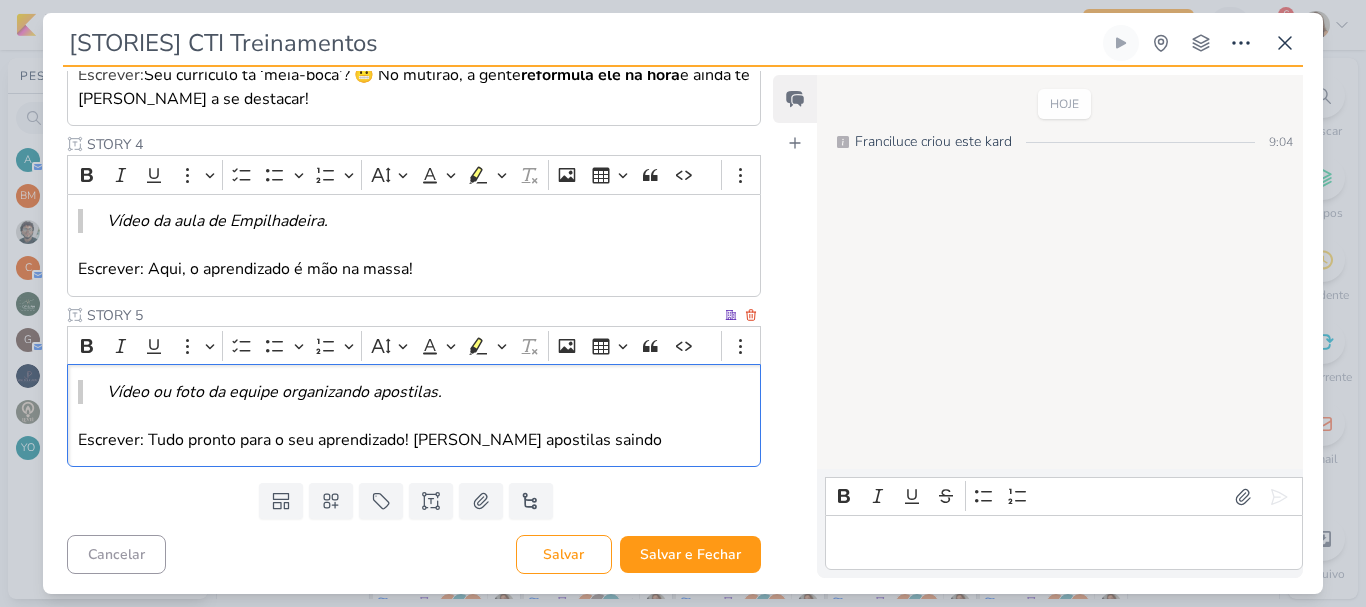 scroll, scrollTop: 867, scrollLeft: 0, axis: vertical 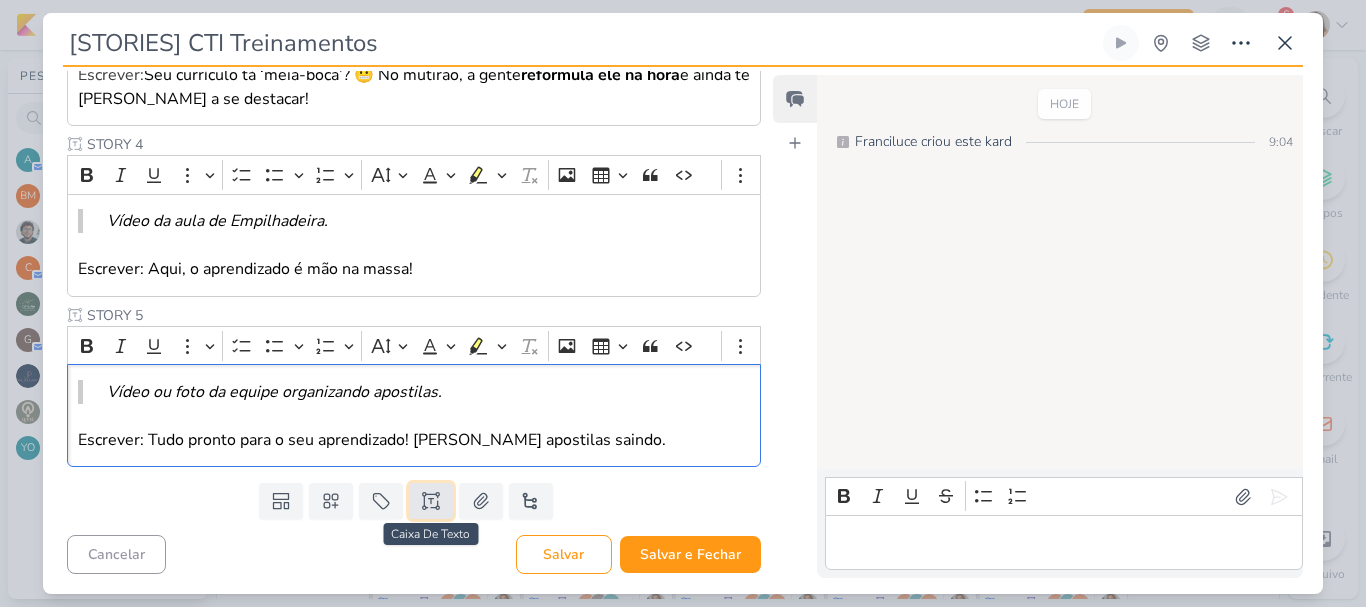 click 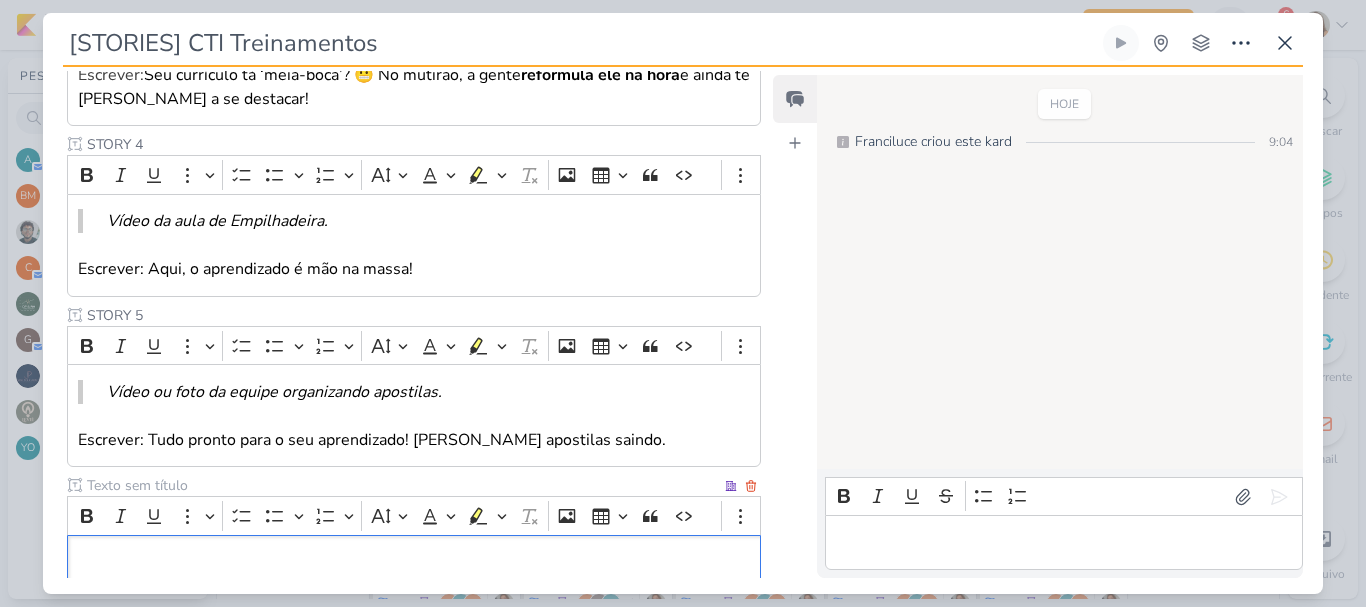 click at bounding box center [402, 485] 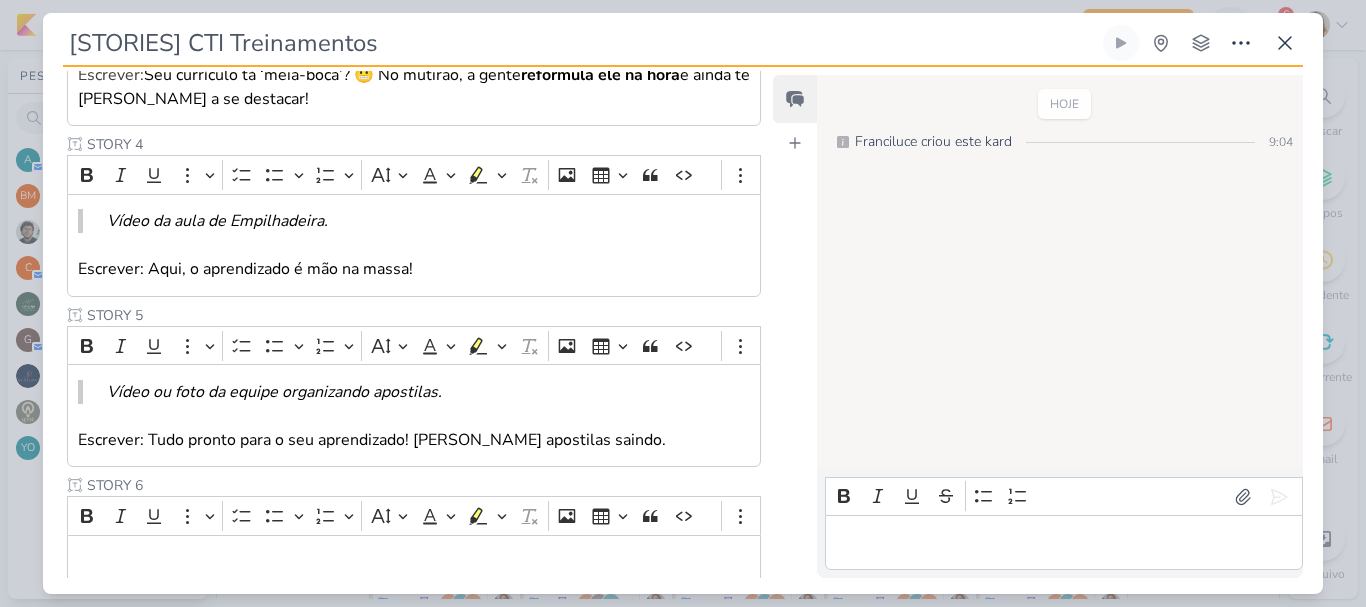 type on "STORY 6" 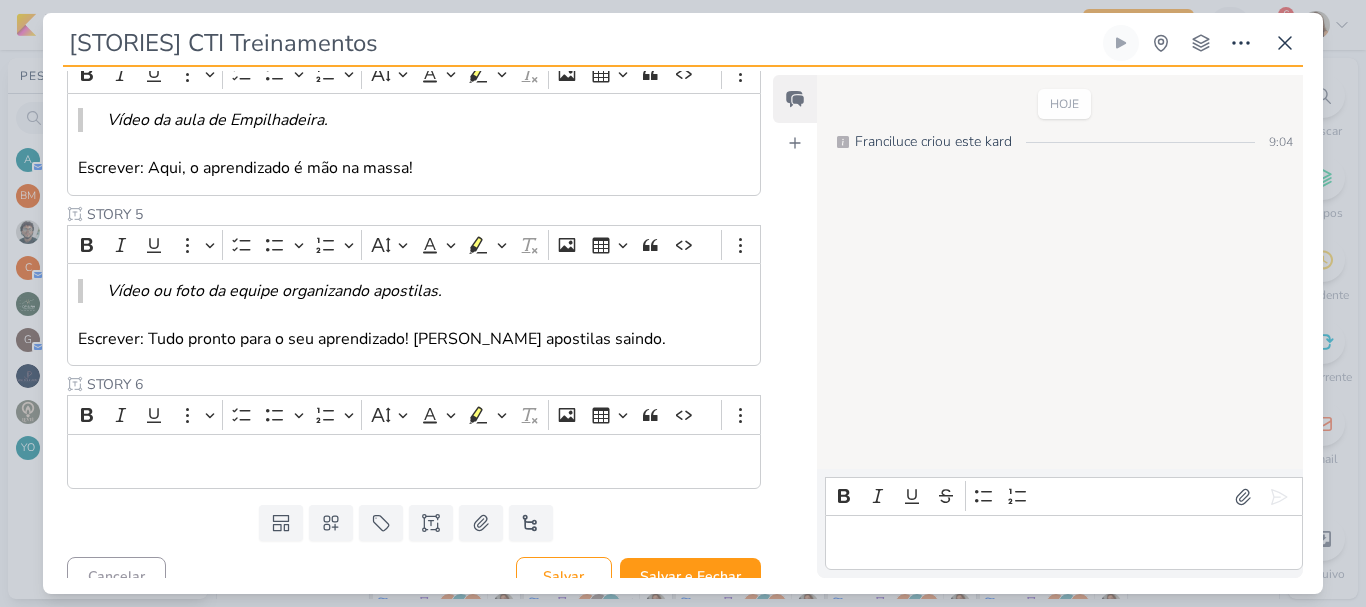 scroll, scrollTop: 990, scrollLeft: 0, axis: vertical 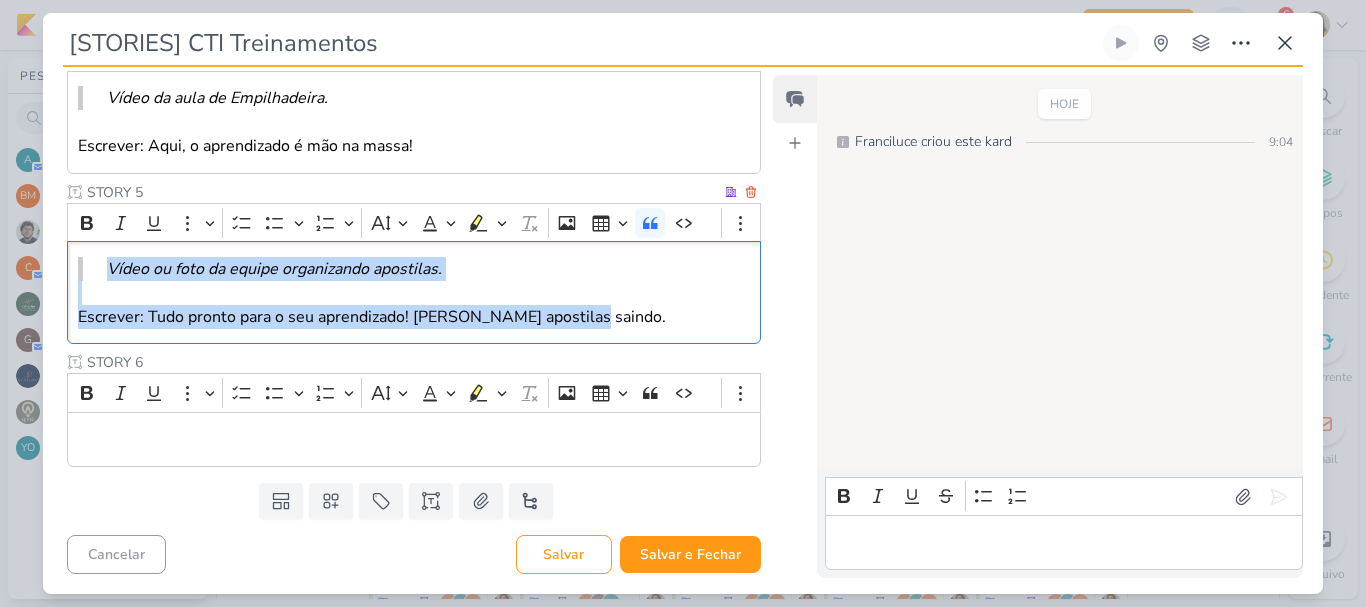 drag, startPoint x: 580, startPoint y: 323, endPoint x: 77, endPoint y: 256, distance: 507.4426 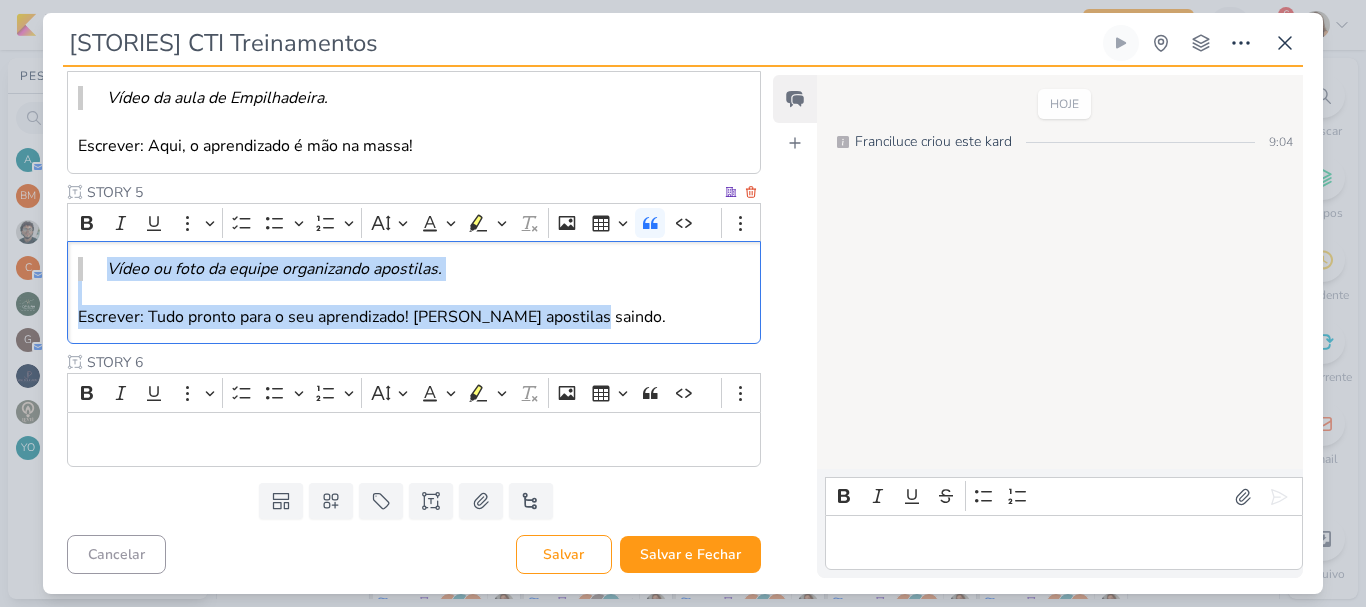 click on "Vídeo ou foto da equipe organizando apostilas.  Escrever: Tudo pronto para o seu aprendizado! [PERSON_NAME] apostilas saindo." at bounding box center (414, 292) 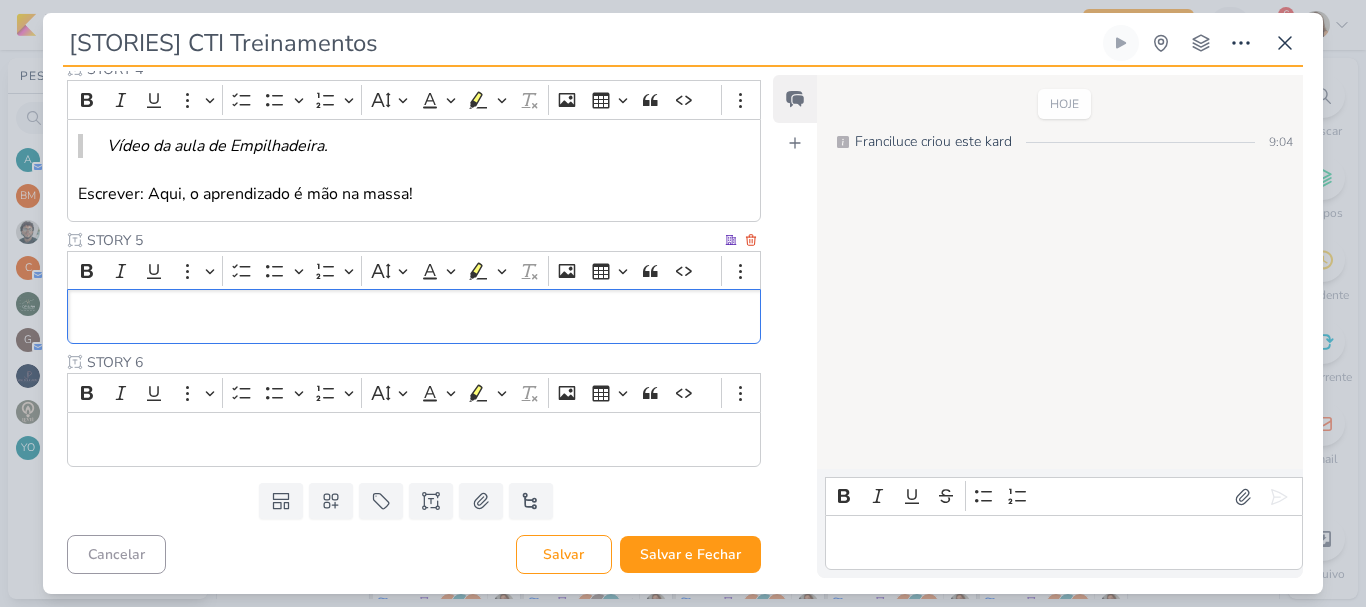 scroll, scrollTop: 942, scrollLeft: 0, axis: vertical 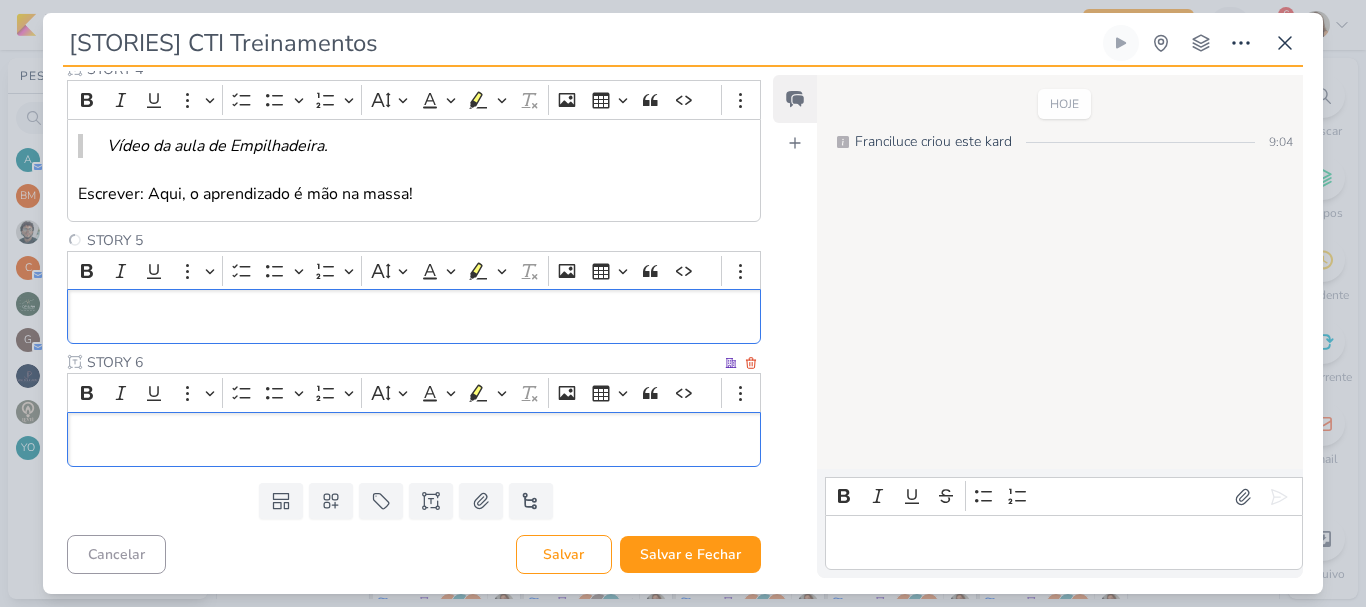 click at bounding box center [414, 439] 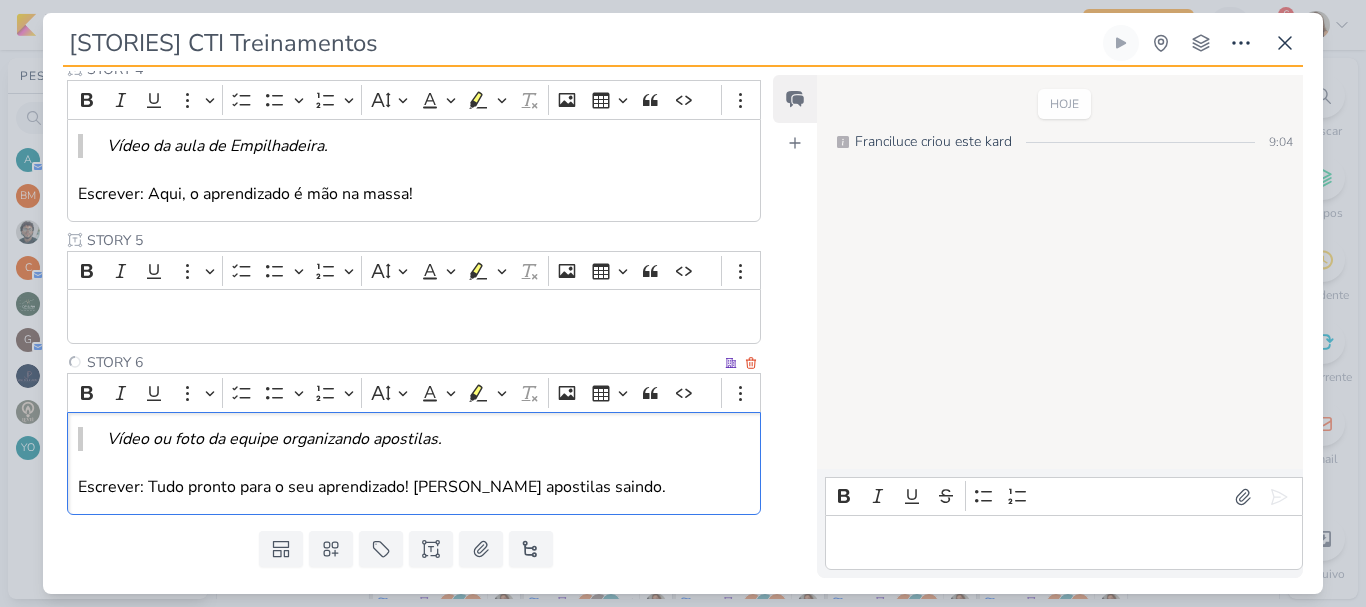 click at bounding box center (414, 317) 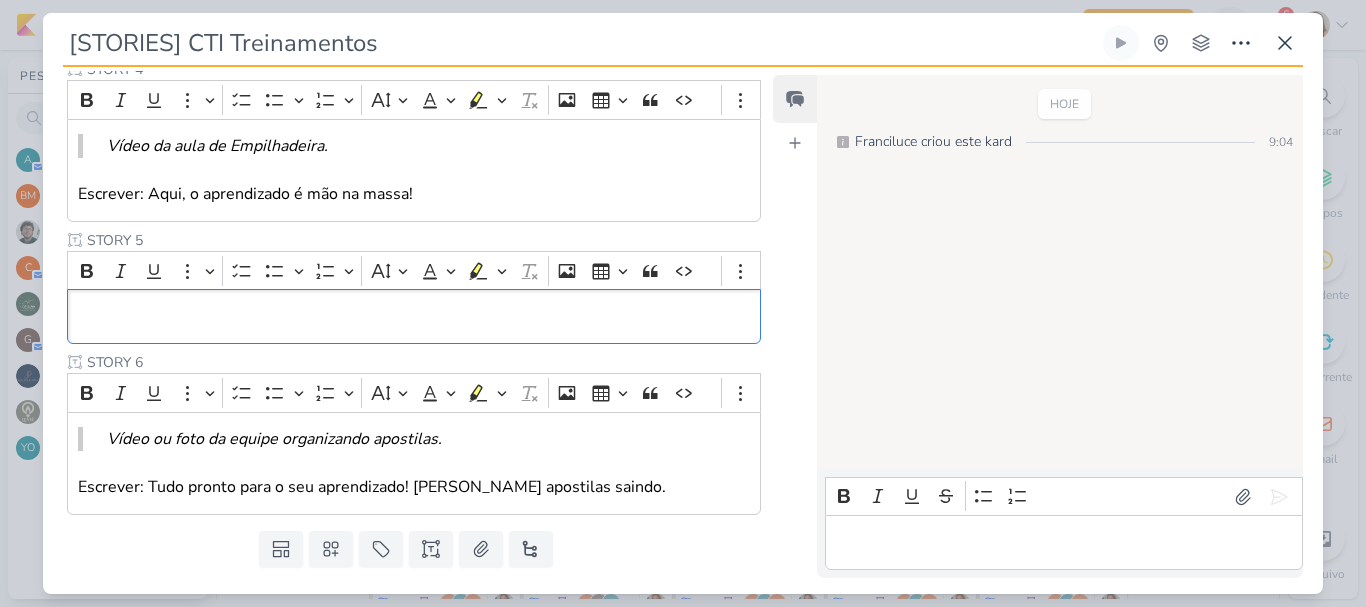 click at bounding box center [414, 317] 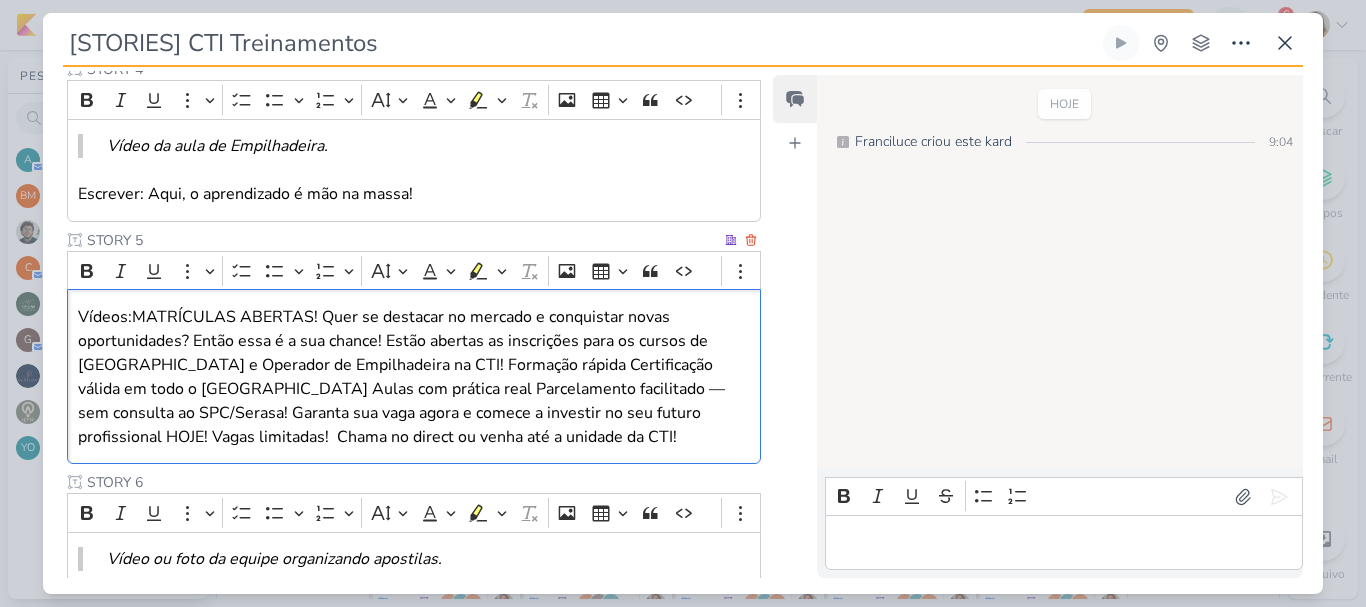 click on "Vídeos:MATRÍCULAS ABERTAS! Quer se destacar no mercado e conquistar novas oportunidades? Então essa é a sua chance! Estão abertas as inscrições para os cursos de [GEOGRAPHIC_DATA] e Operador de Empilhadeira na CTI! Formação rápida Certificação válida em todo o [GEOGRAPHIC_DATA] Aulas com prática real Parcelamento facilitado — sem consulta ao SPC/Serasa! Garanta sua vaga agora e comece a investir no seu futuro profissional HOJE! Vagas limitadas!  Chama no direct ou venha até a unidade da CTI!" at bounding box center [414, 377] 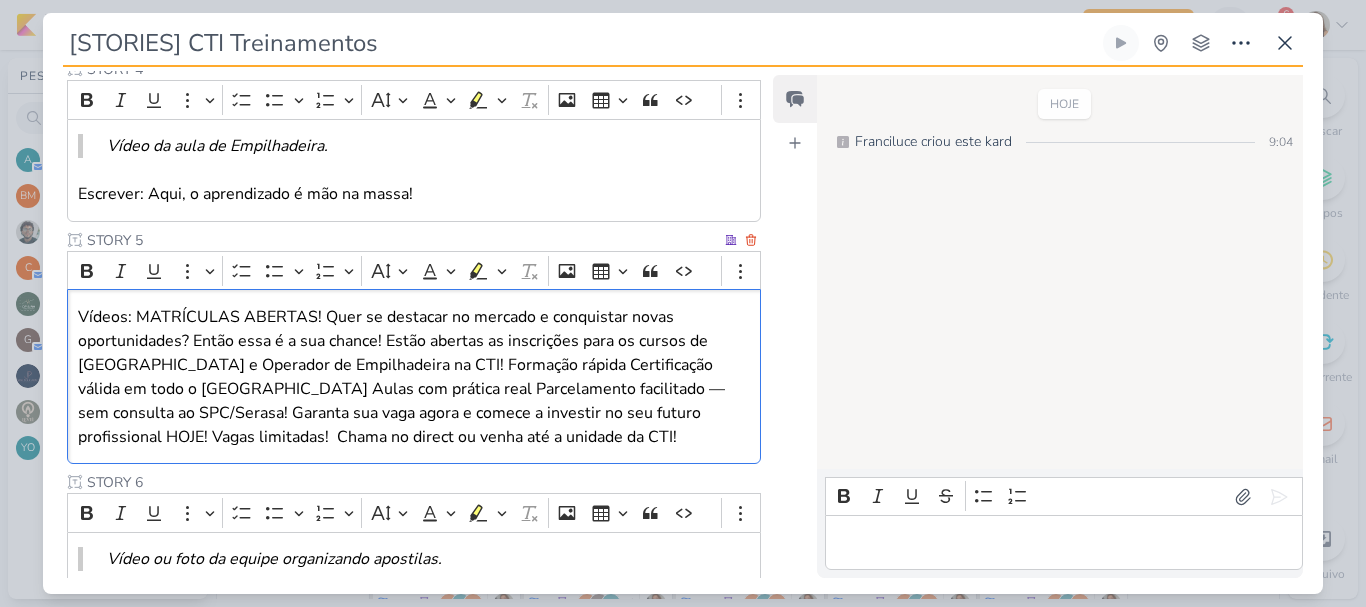 click on "Vídeos: MATRÍCULAS ABERTAS! Quer se destacar no mercado e conquistar novas oportunidades? Então essa é a sua chance! Estão abertas as inscrições para os cursos de [GEOGRAPHIC_DATA] e Operador de Empilhadeira na CTI! Formação rápida Certificação válida em todo o [GEOGRAPHIC_DATA] Aulas com prática real Parcelamento facilitado — sem consulta ao SPC/Serasa! Garanta sua vaga agora e comece a investir no seu futuro profissional HOJE! Vagas limitadas!  Chama no direct ou venha até a unidade da CTI!" at bounding box center [414, 377] 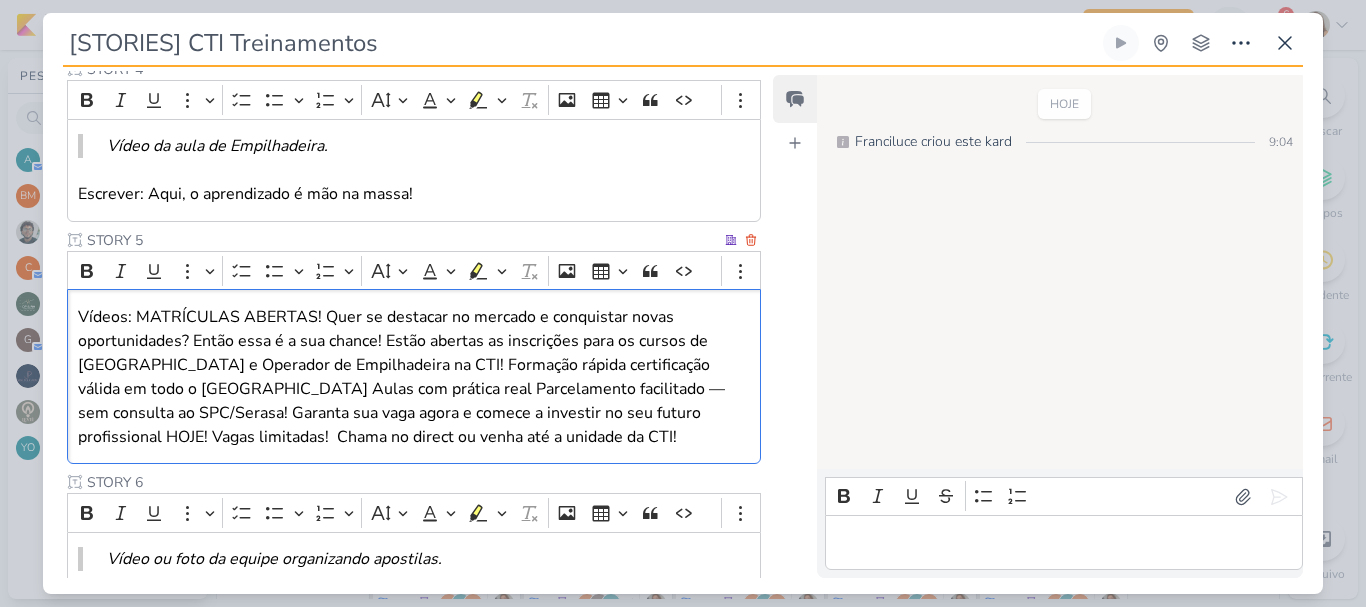 click on "Vídeos: MATRÍCULAS ABERTAS! Quer se destacar no mercado e conquistar novas oportunidades? Então essa é a sua chance! Estão abertas as inscrições para os cursos de [GEOGRAPHIC_DATA] e Operador de Empilhadeira na CTI! Formação rápida certificação válida em todo o [GEOGRAPHIC_DATA] Aulas com prática real Parcelamento facilitado — sem consulta ao SPC/Serasa! Garanta sua vaga agora e comece a investir no seu futuro profissional HOJE! Vagas limitadas!  Chama no direct ou venha até a unidade da CTI!" at bounding box center [414, 377] 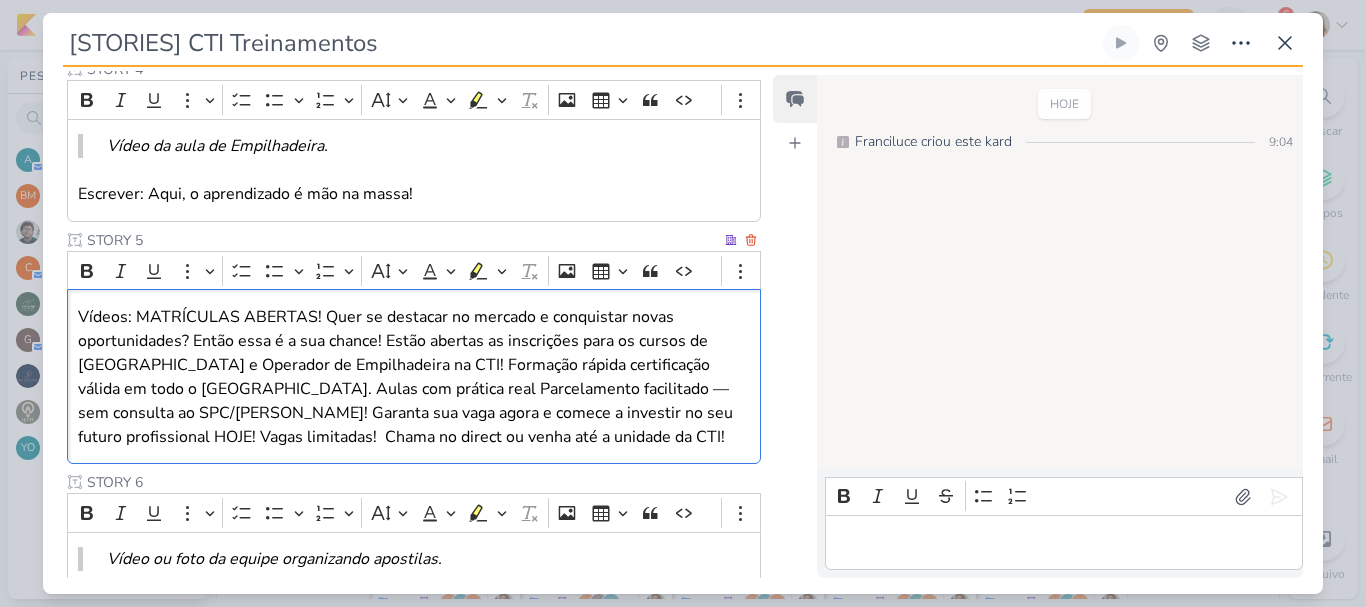 click on "Vídeos: MATRÍCULAS ABERTAS! Quer se destacar no mercado e conquistar novas oportunidades? Então essa é a sua chance! Estão abertas as inscrições para os cursos de [GEOGRAPHIC_DATA] e Operador de Empilhadeira na CTI! Formação rápida certificação válida em todo o [GEOGRAPHIC_DATA]. Aulas com prática real Parcelamento facilitado — sem consulta ao SPC/[PERSON_NAME]! Garanta sua vaga agora e comece a investir no seu futuro profissional HOJE! Vagas limitadas!  Chama no direct ou venha até a unidade da CTI!" at bounding box center [414, 377] 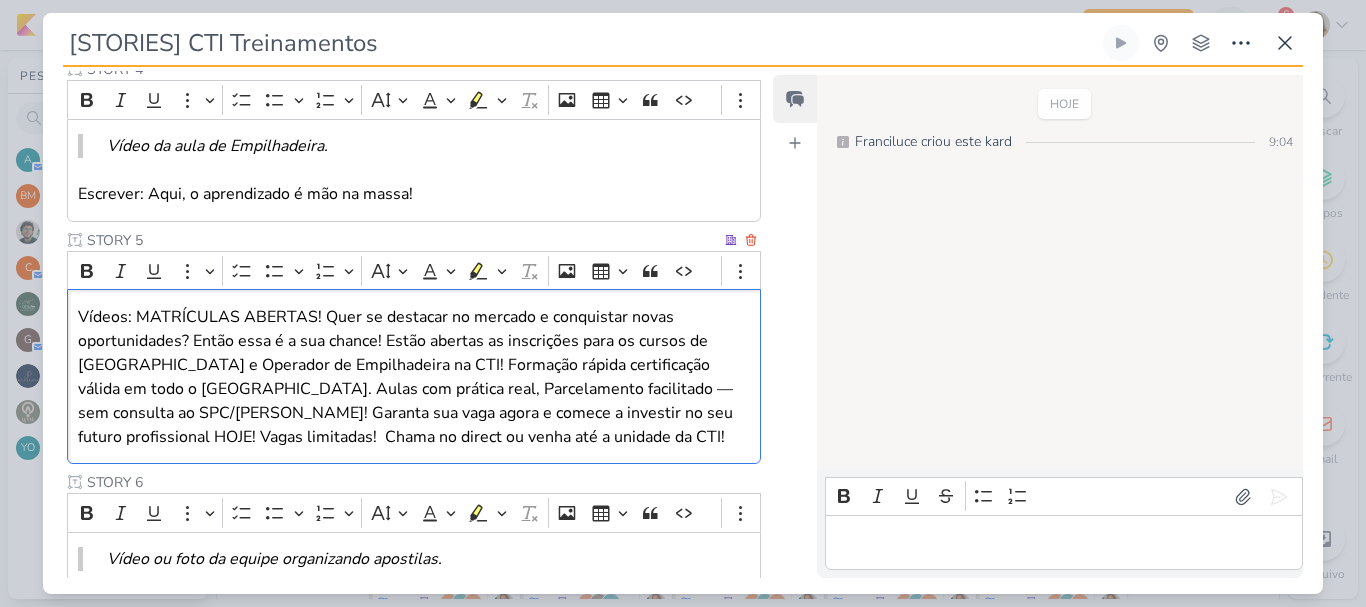 click on "Vídeos: MATRÍCULAS ABERTAS! Quer se destacar no mercado e conquistar novas oportunidades? Então essa é a sua chance! Estão abertas as inscrições para os cursos de [GEOGRAPHIC_DATA] e Operador de Empilhadeira na CTI! Formação rápida certificação válida em todo o [GEOGRAPHIC_DATA]. Aulas com prática real, Parcelamento facilitado — sem consulta ao SPC/[PERSON_NAME]! Garanta sua vaga agora e comece a investir no seu futuro profissional HOJE! Vagas limitadas!  Chama no direct ou venha até a unidade da CTI!" at bounding box center (414, 377) 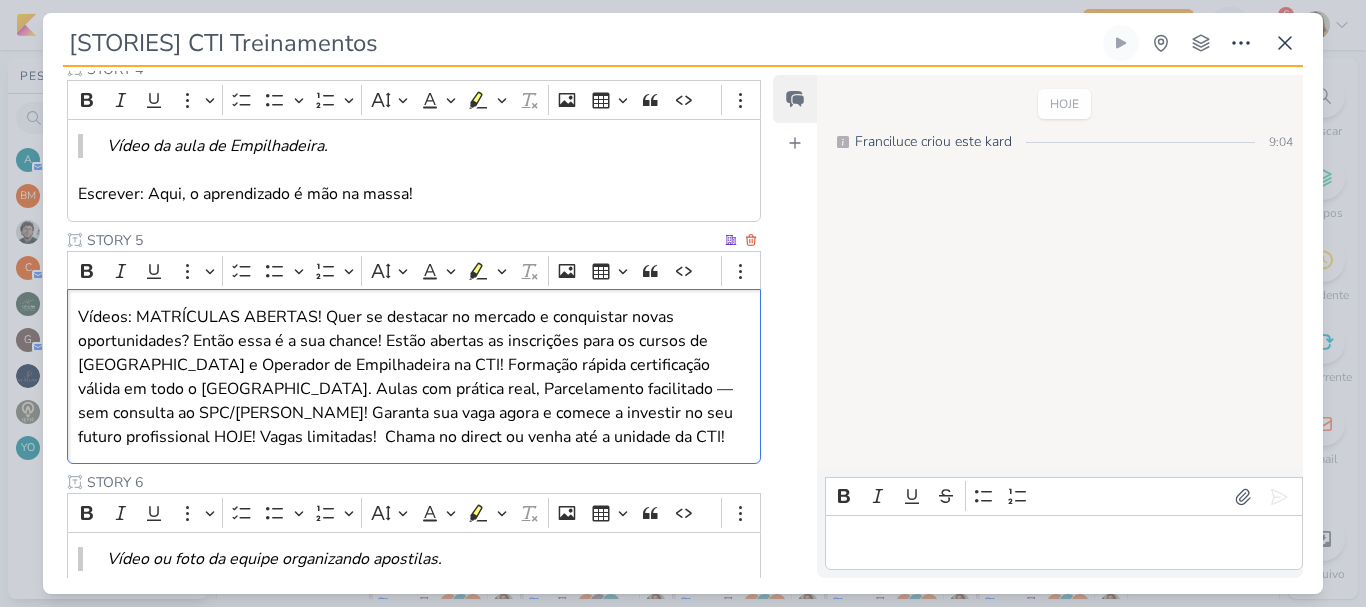 click on "Vídeos: MATRÍCULAS ABERTAS! Quer se destacar no mercado e conquistar novas oportunidades? Então essa é a sua chance! Estão abertas as inscrições para os cursos de [GEOGRAPHIC_DATA] e Operador de Empilhadeira na CTI! Formação rápida certificação válida em todo o [GEOGRAPHIC_DATA]. Aulas com prática real, Parcelamento facilitado — sem consulta ao SPC/[PERSON_NAME]! Garanta sua vaga agora e comece a investir no seu futuro profissional HOJE! Vagas limitadas!  Chama no direct ou venha até a unidade da CTI!" at bounding box center (414, 377) 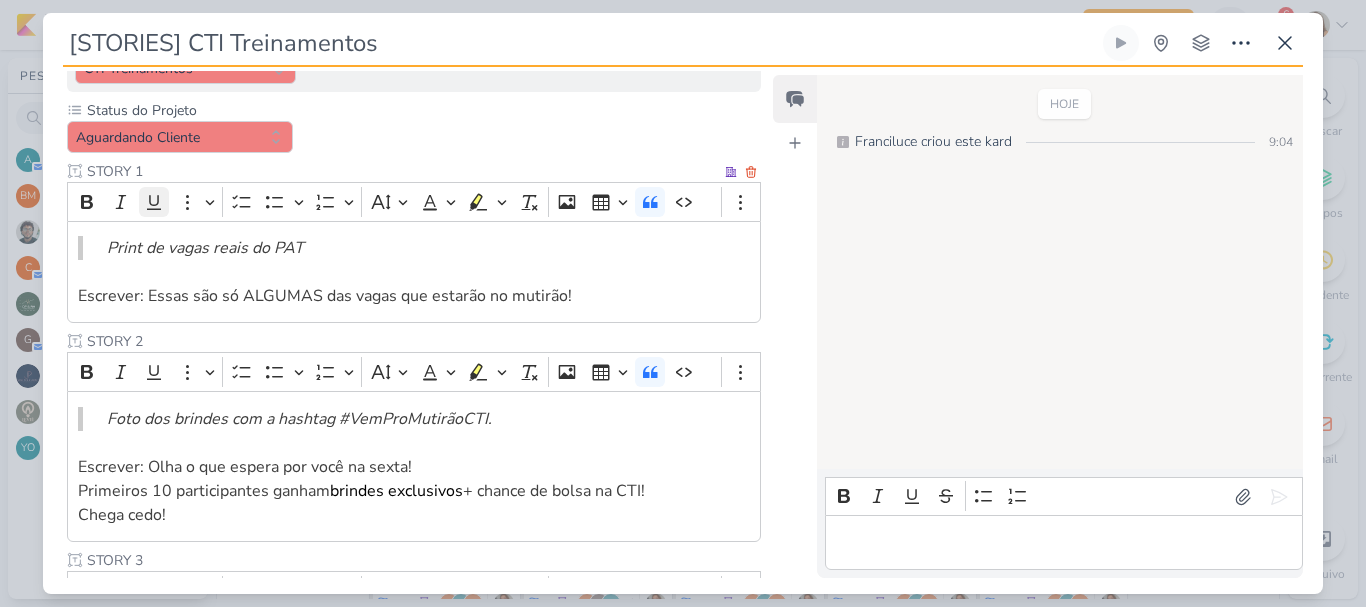 scroll, scrollTop: 242, scrollLeft: 0, axis: vertical 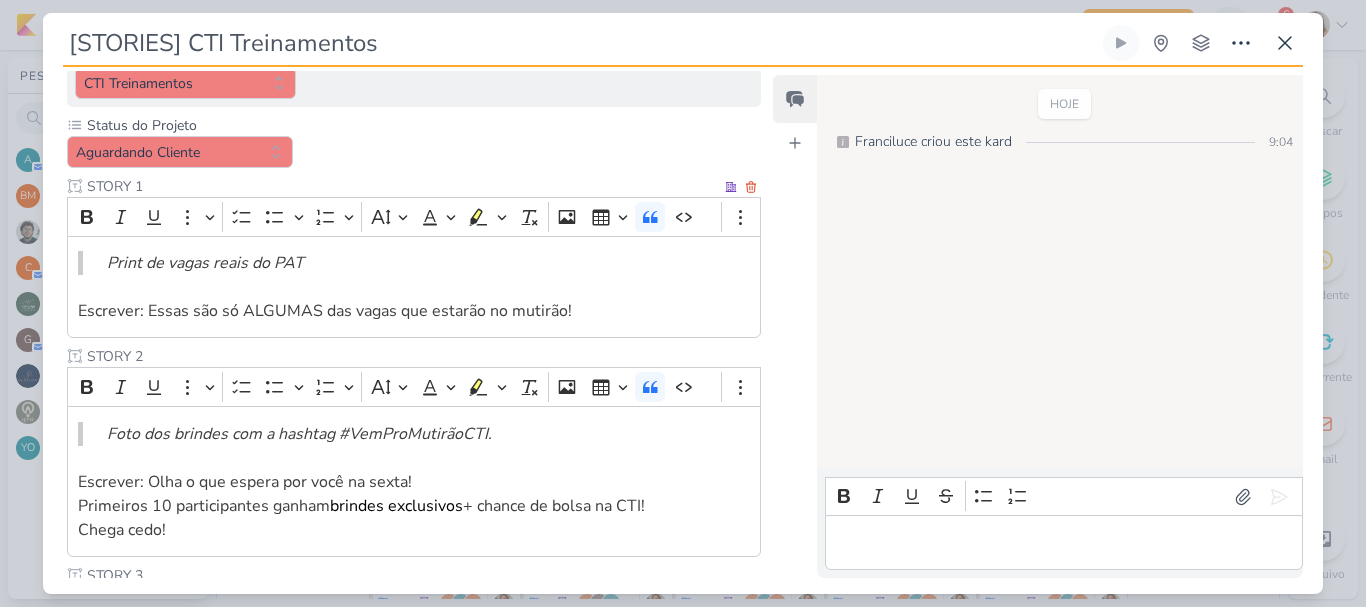 click on "Print de vagas reais do PAT" at bounding box center (414, 263) 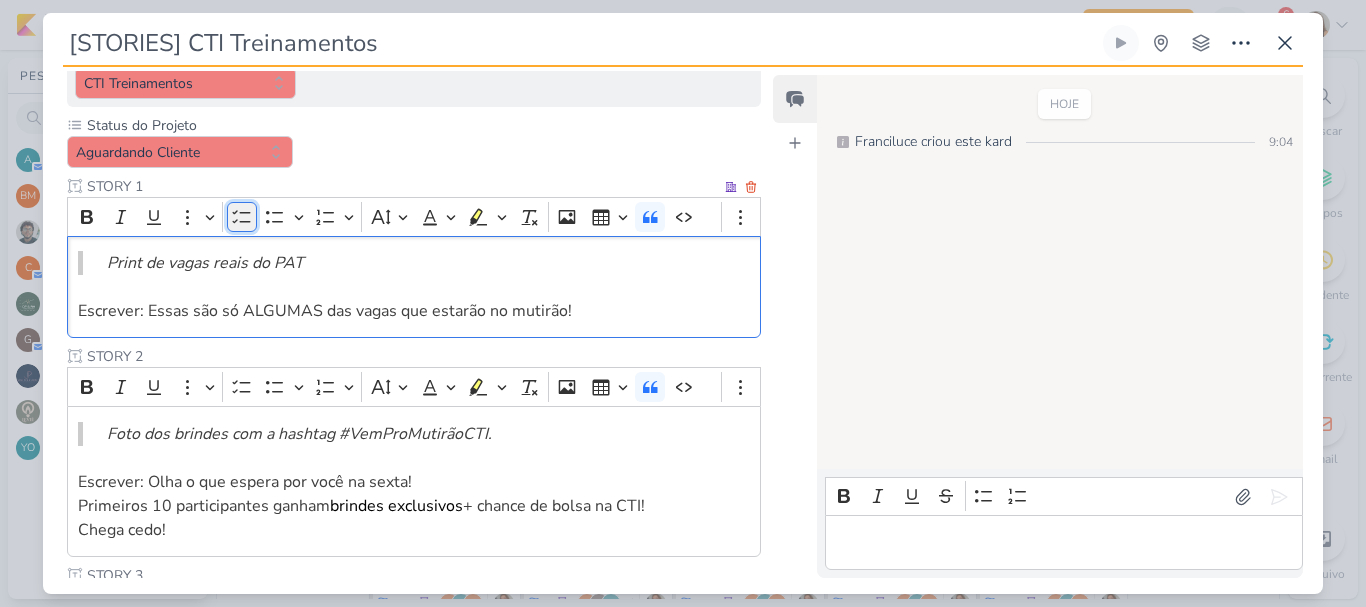 click 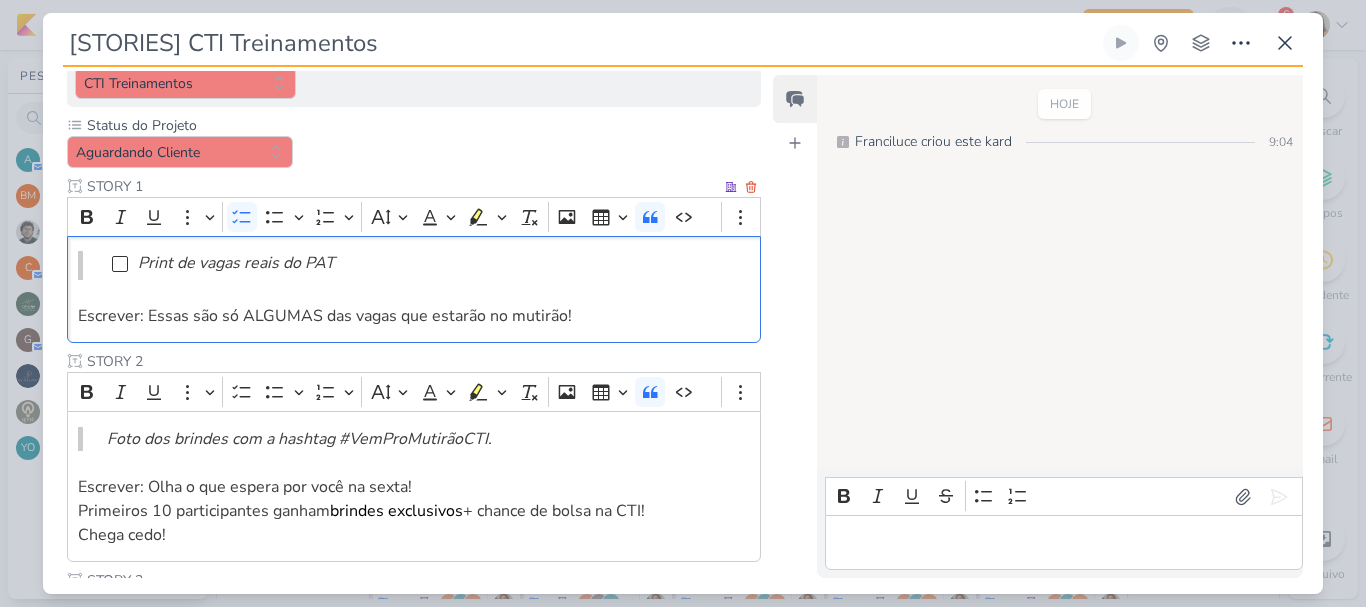 scroll, scrollTop: 342, scrollLeft: 0, axis: vertical 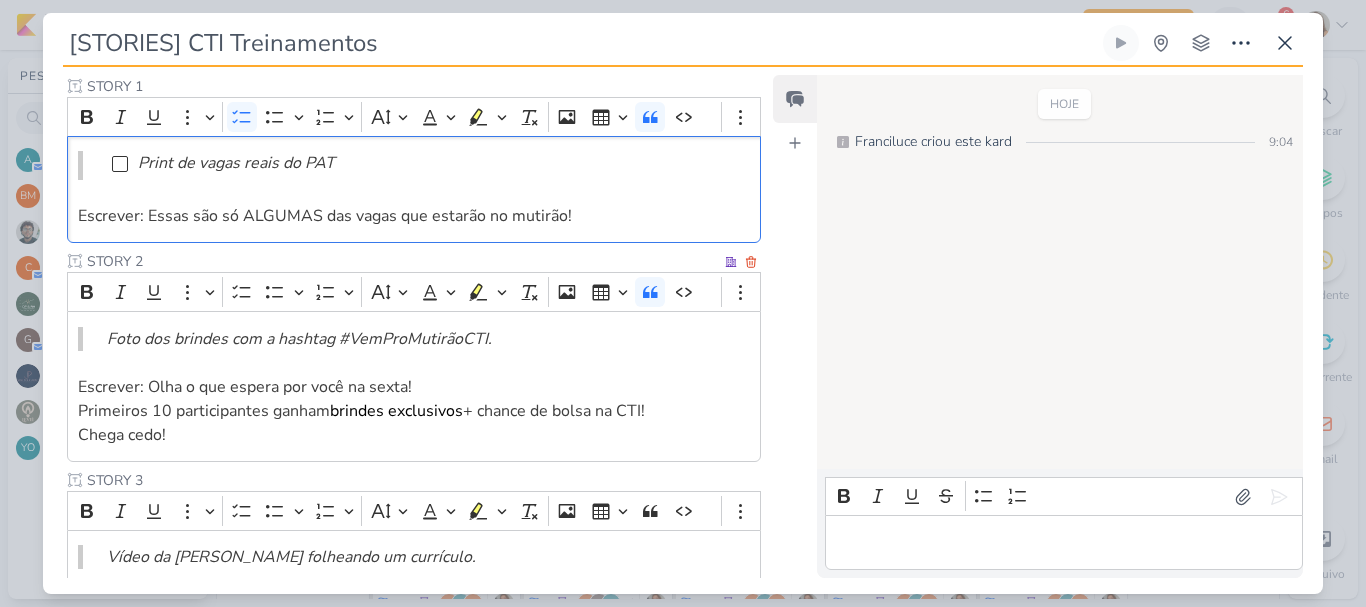 click on "Foto dos brindes com a hashtag #VemProMutirãoCTI." at bounding box center (299, 339) 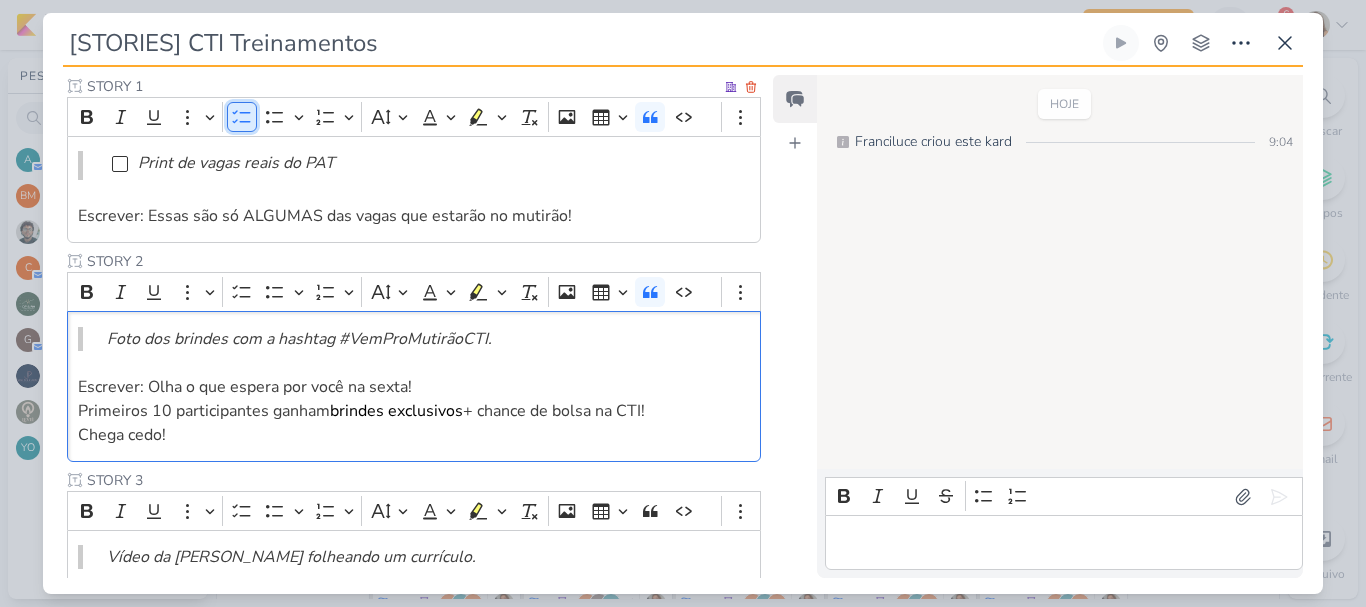 click 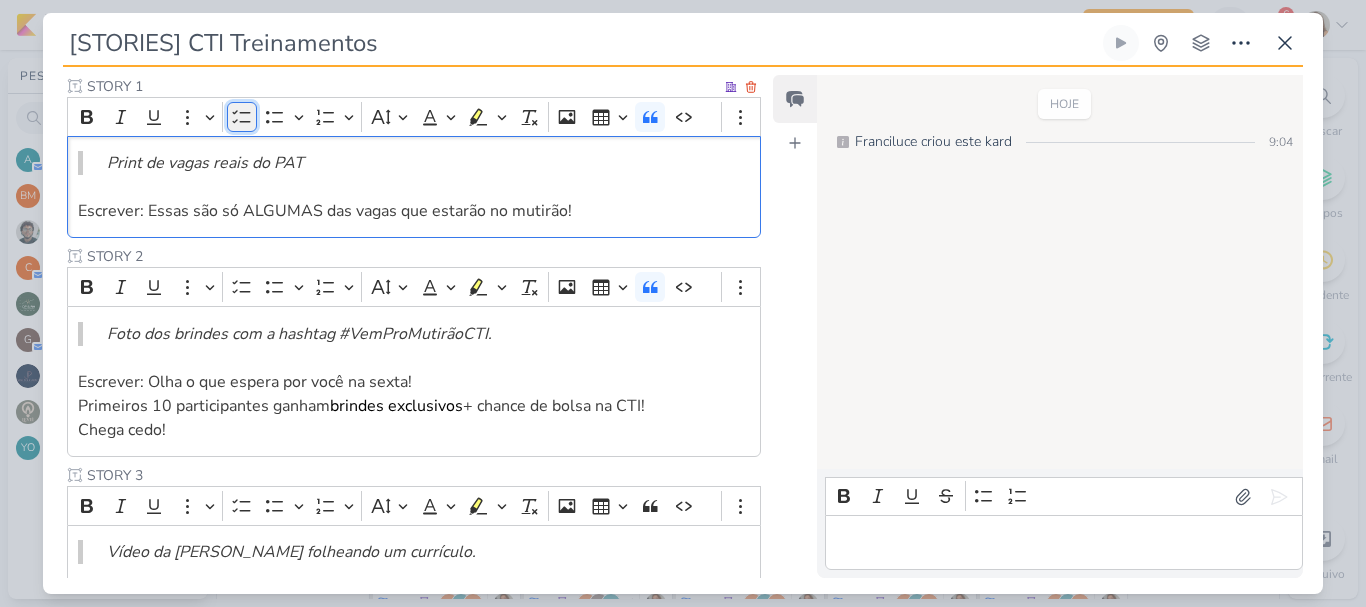 click 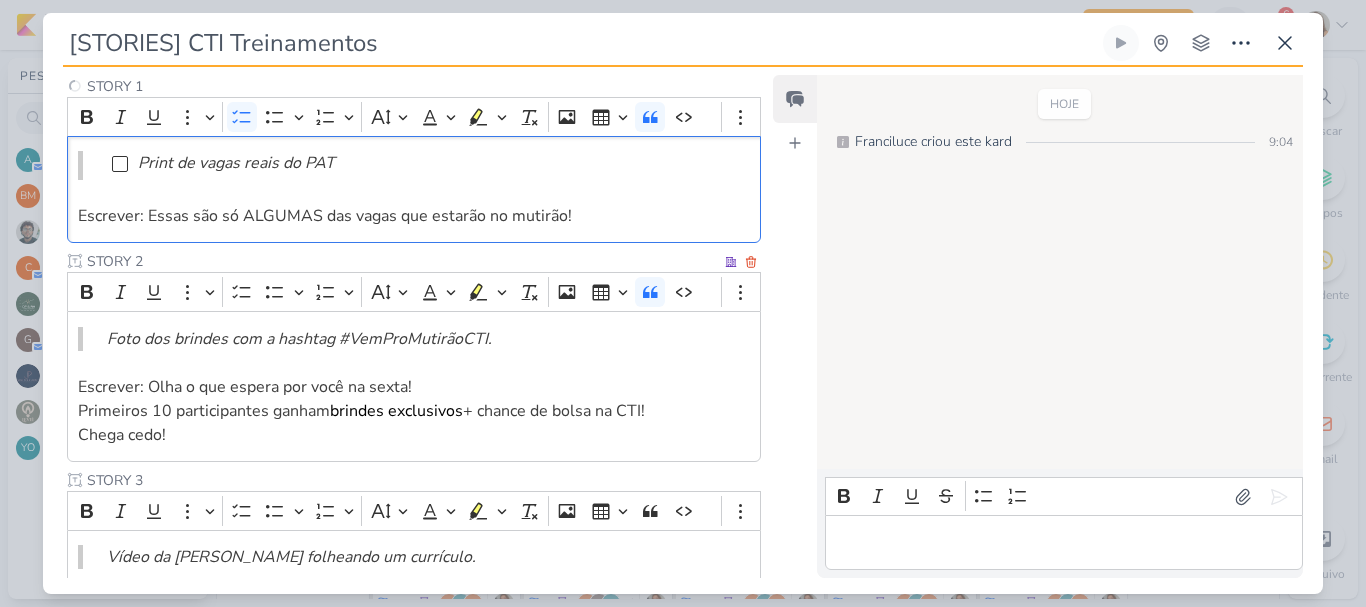 click on "Foto dos brindes com a hashtag #VemProMutirãoCTI." at bounding box center [299, 339] 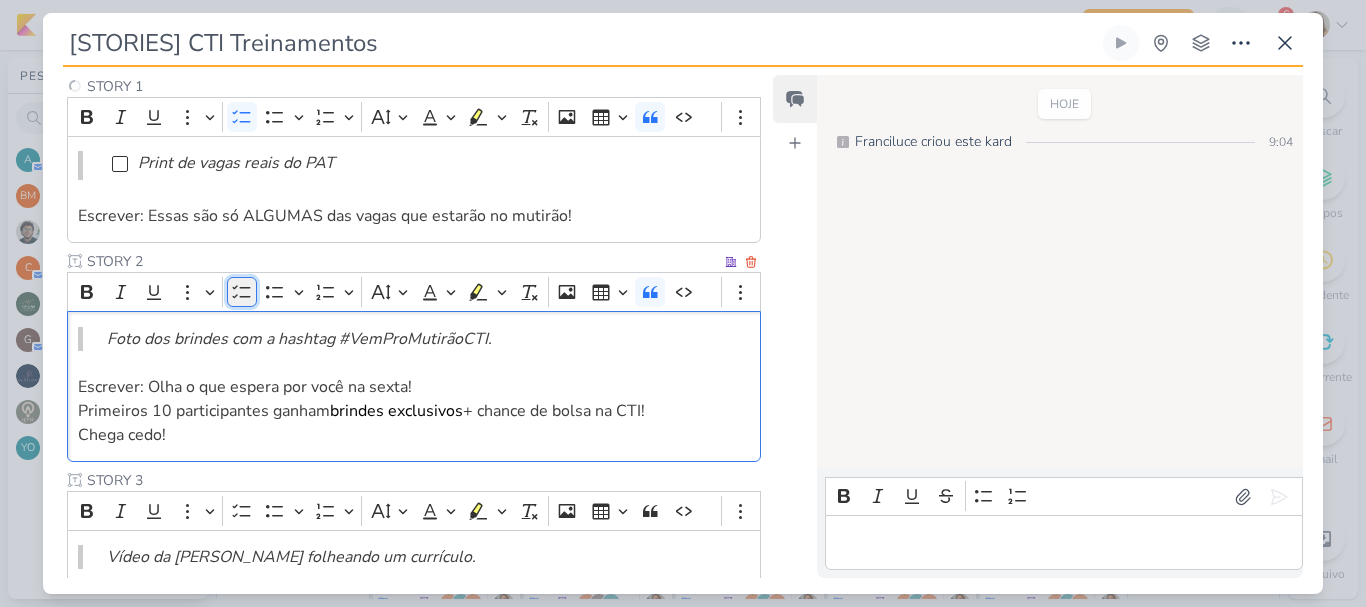 click 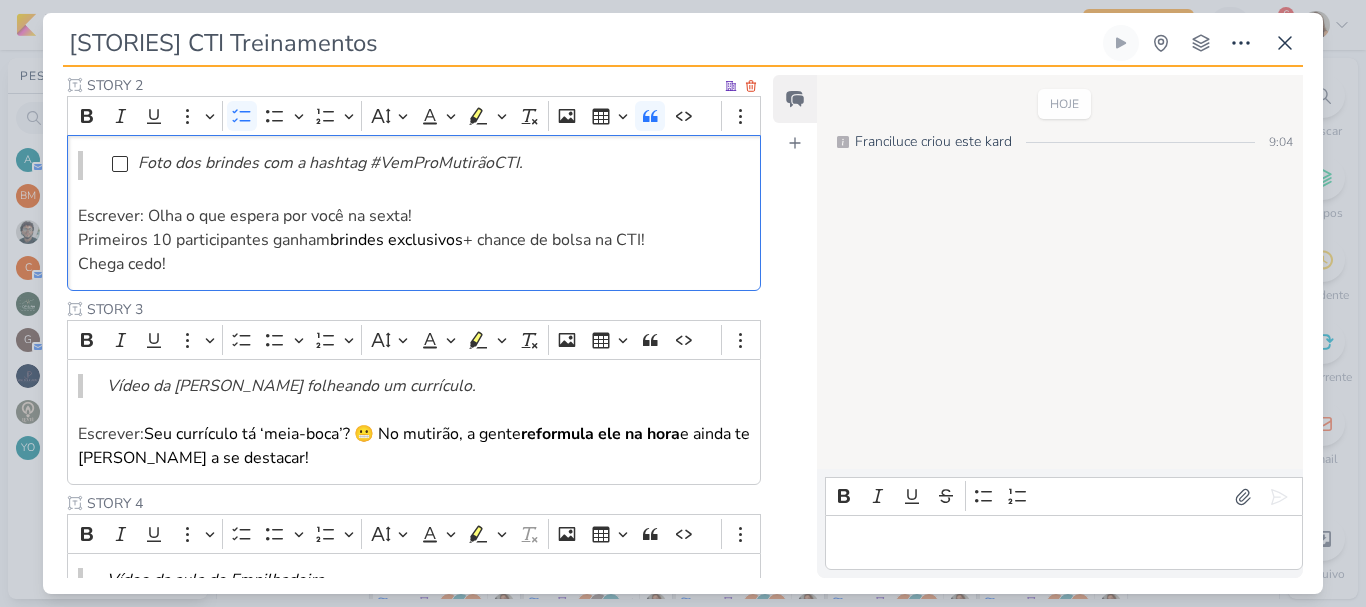 scroll, scrollTop: 542, scrollLeft: 0, axis: vertical 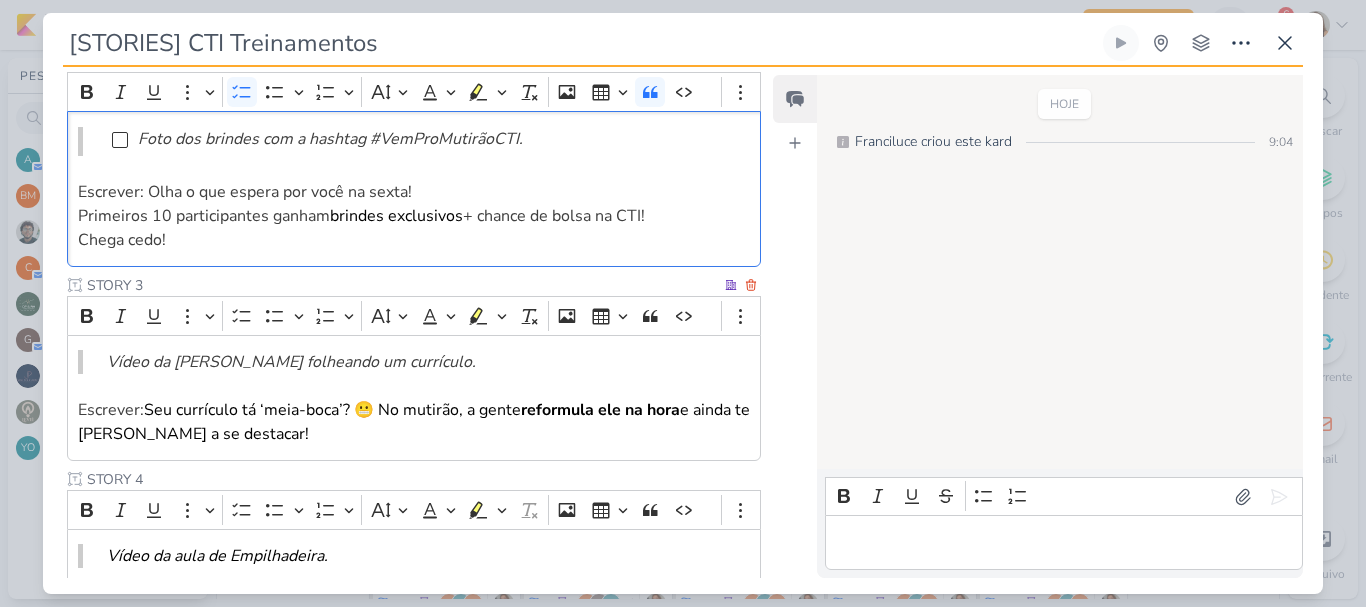 click on "Vídeo da [PERSON_NAME] folheando um currículo." at bounding box center [291, 362] 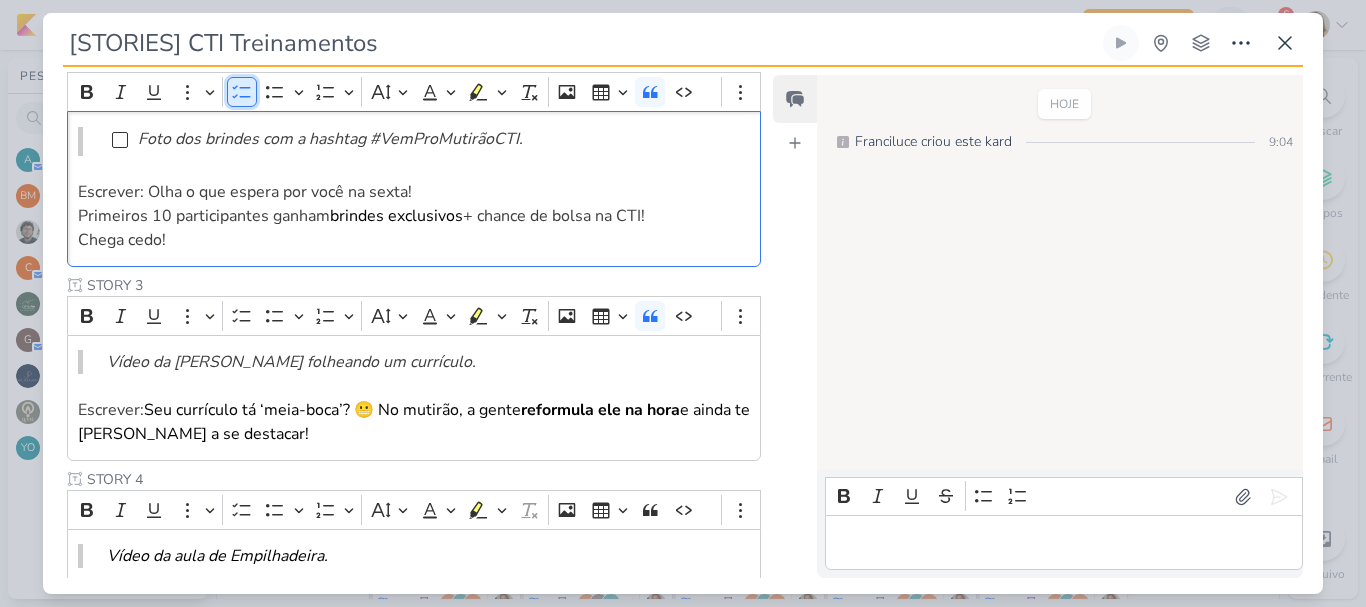 click 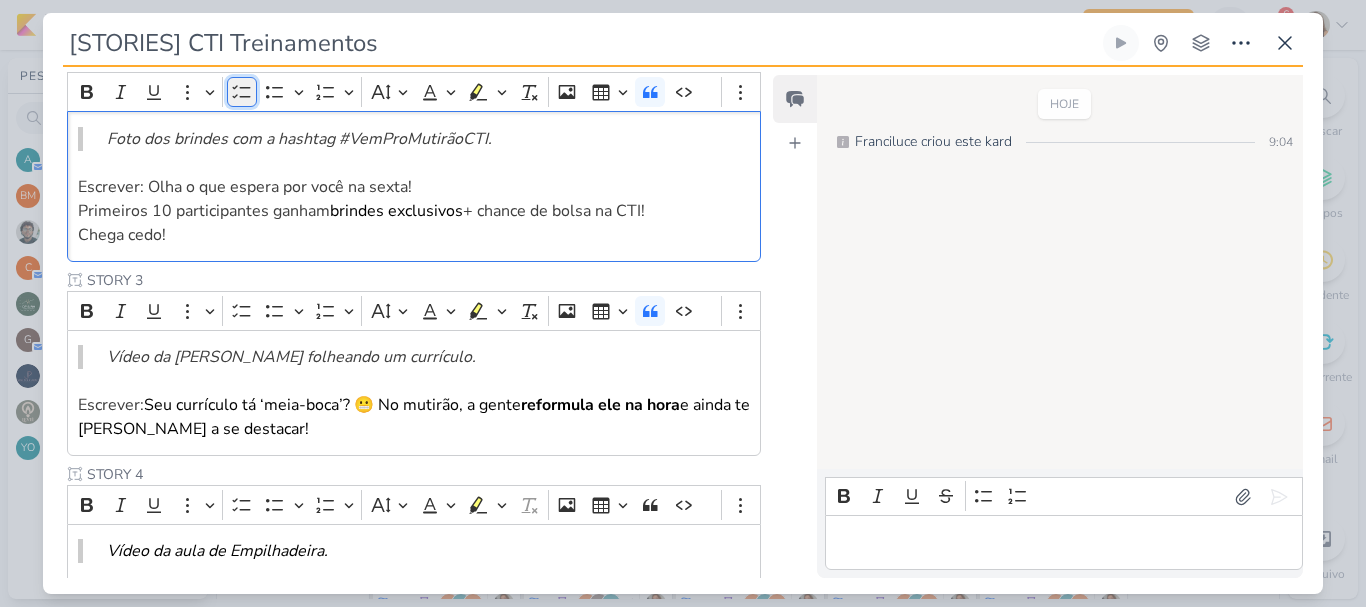 click 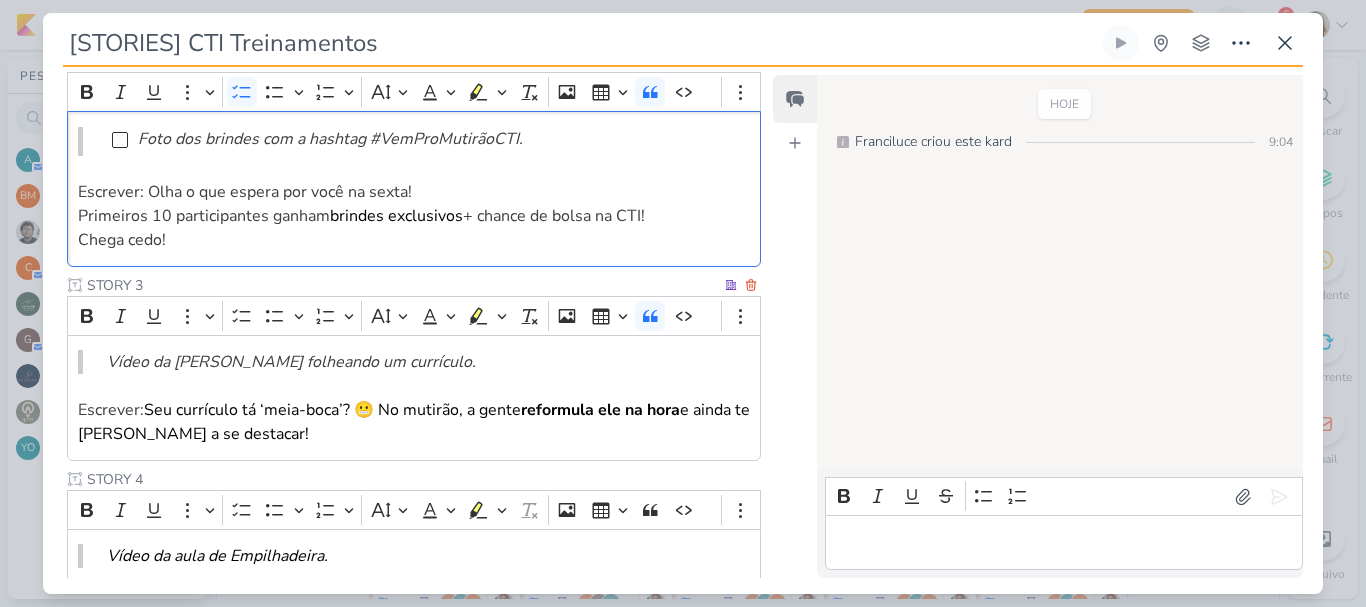 click on "Vídeo da [PERSON_NAME] folheando um currículo." at bounding box center (414, 362) 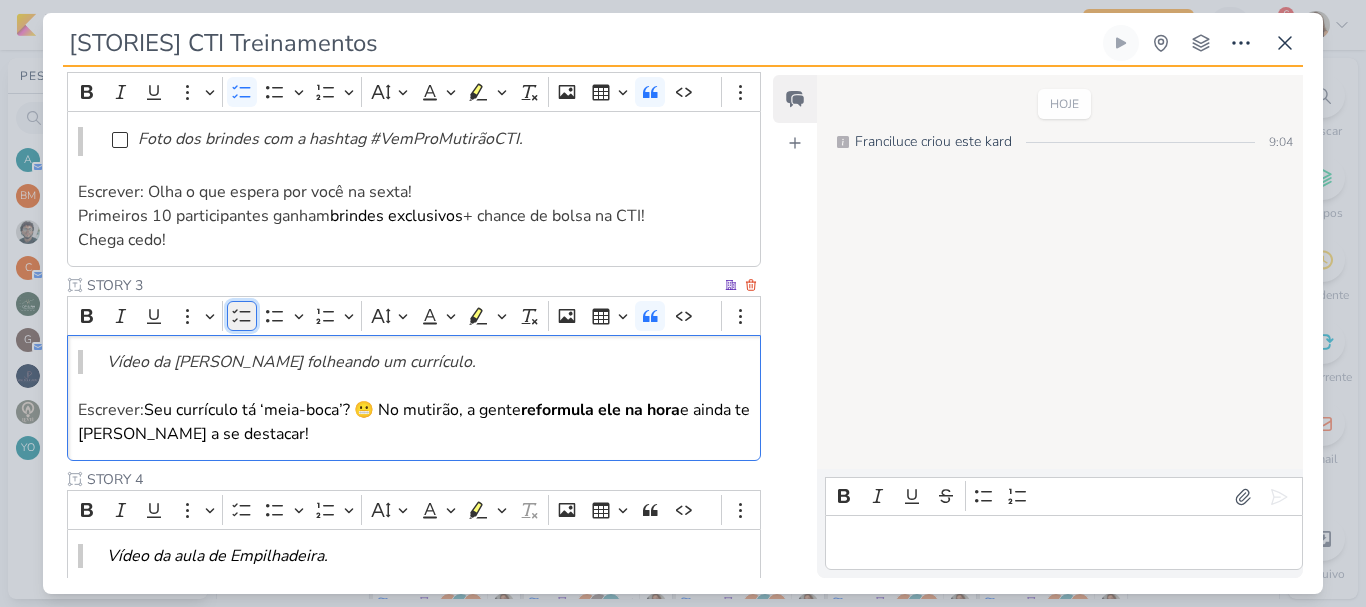 click 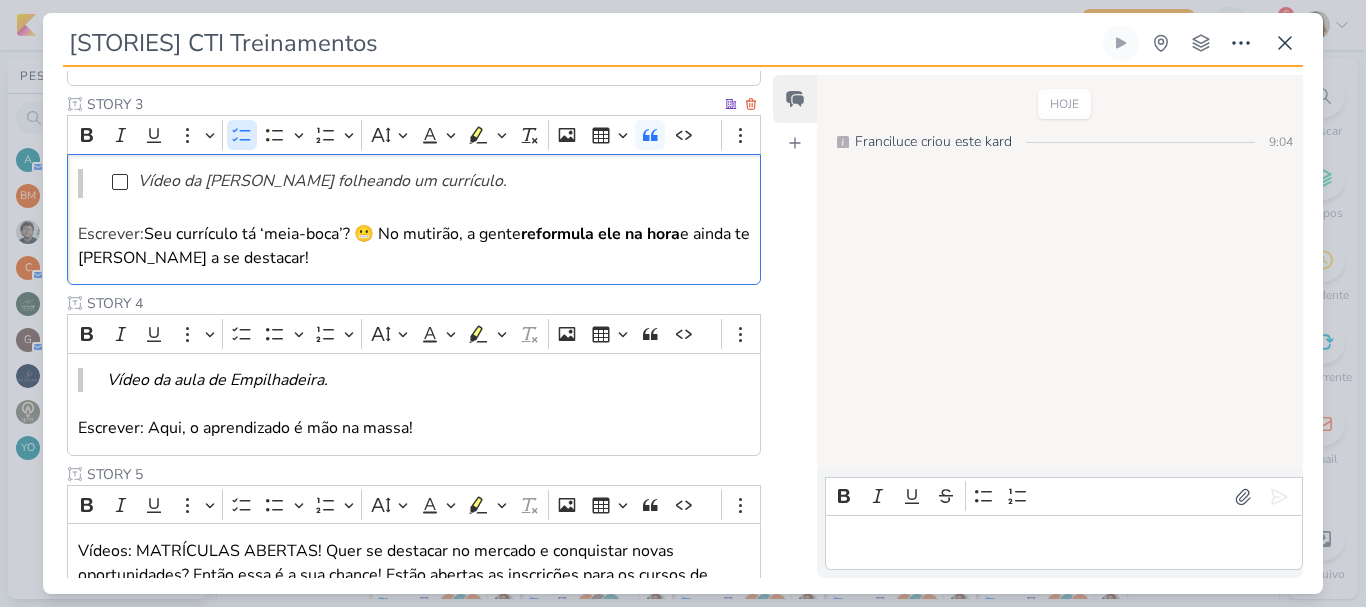 scroll, scrollTop: 842, scrollLeft: 0, axis: vertical 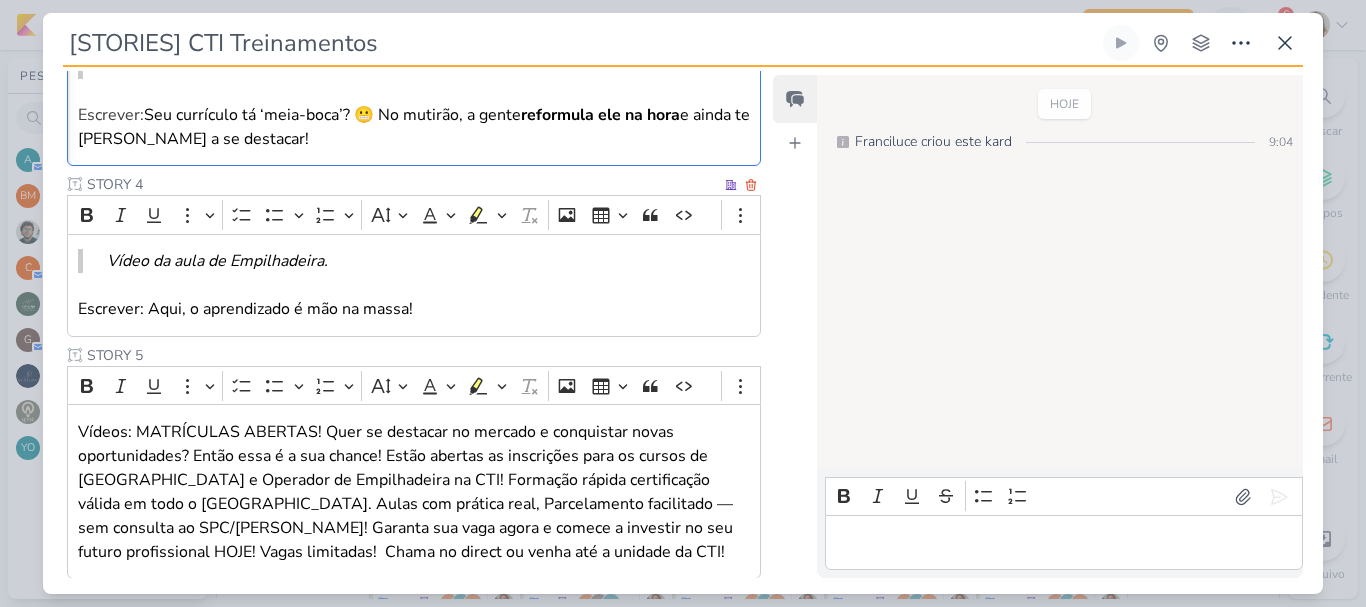 click on "Vídeo da aula de Empilhadeira." at bounding box center (416, 261) 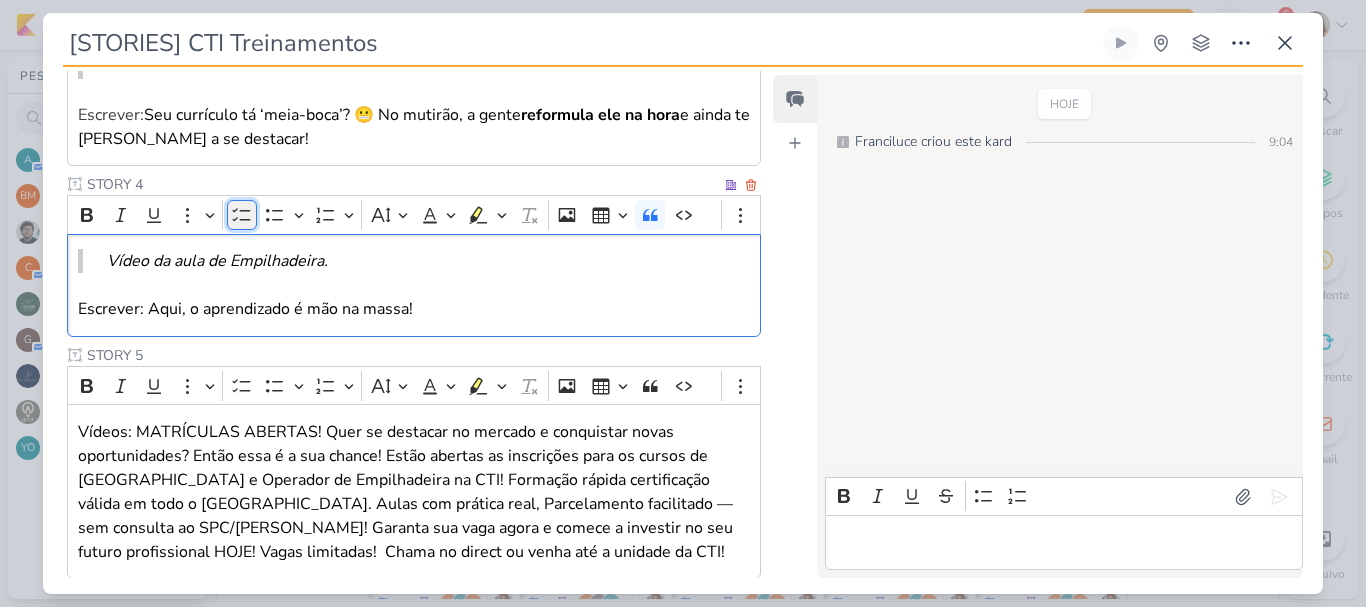 click 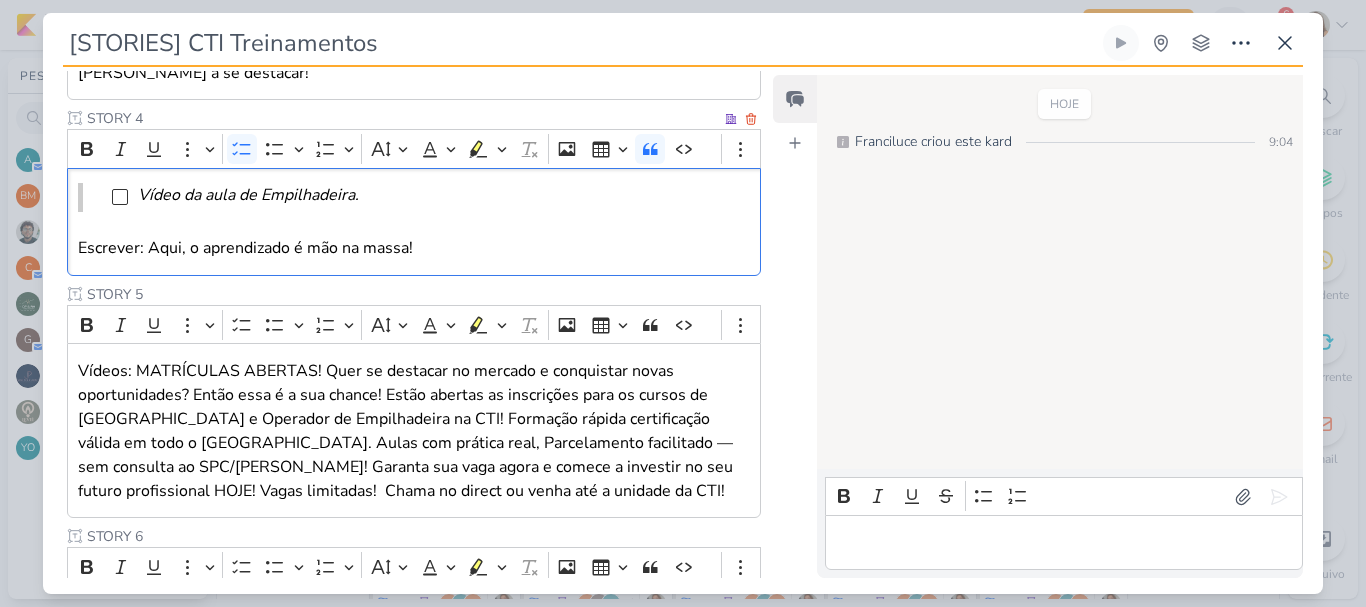 scroll, scrollTop: 1042, scrollLeft: 0, axis: vertical 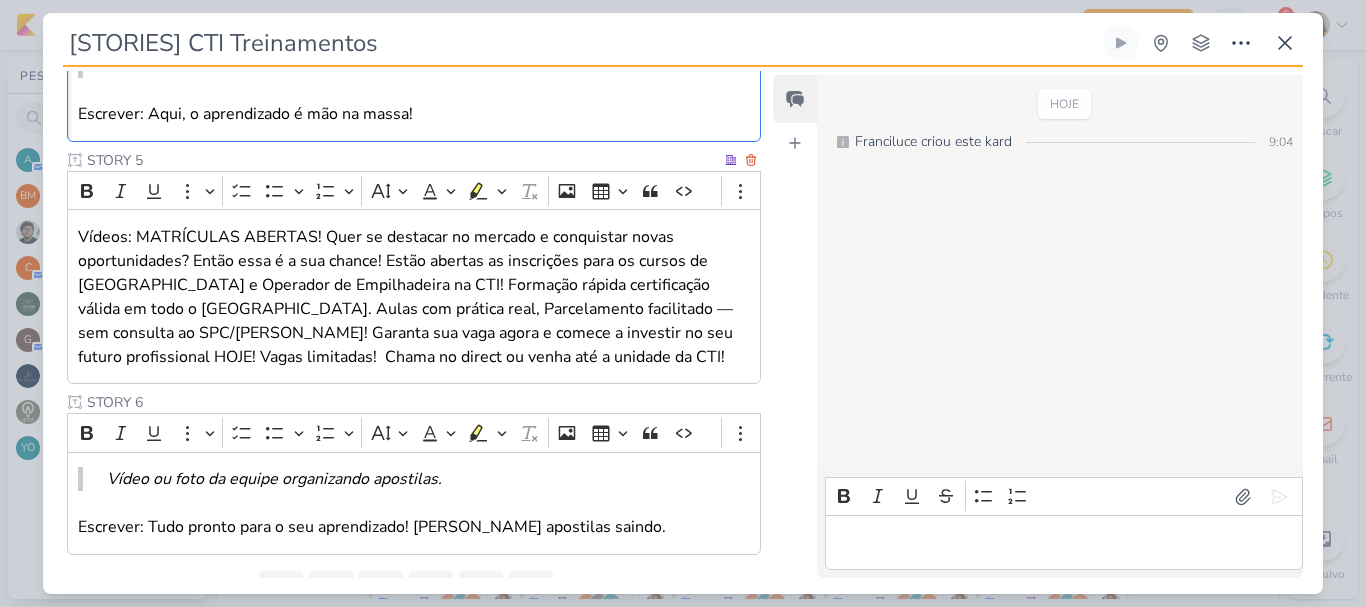 click on "Vídeos: MATRÍCULAS ABERTAS! Quer se destacar no mercado e conquistar novas oportunidades? Então essa é a sua chance! Estão abertas as inscrições para os cursos de [GEOGRAPHIC_DATA] e Operador de Empilhadeira na CTI! Formação rápida certificação válida em todo o [GEOGRAPHIC_DATA]. Aulas com prática real, Parcelamento facilitado — sem consulta ao SPC/[PERSON_NAME]! Garanta sua vaga agora e comece a investir no seu futuro profissional HOJE! Vagas limitadas!  Chama no direct ou venha até a unidade da CTI!" at bounding box center (414, 297) 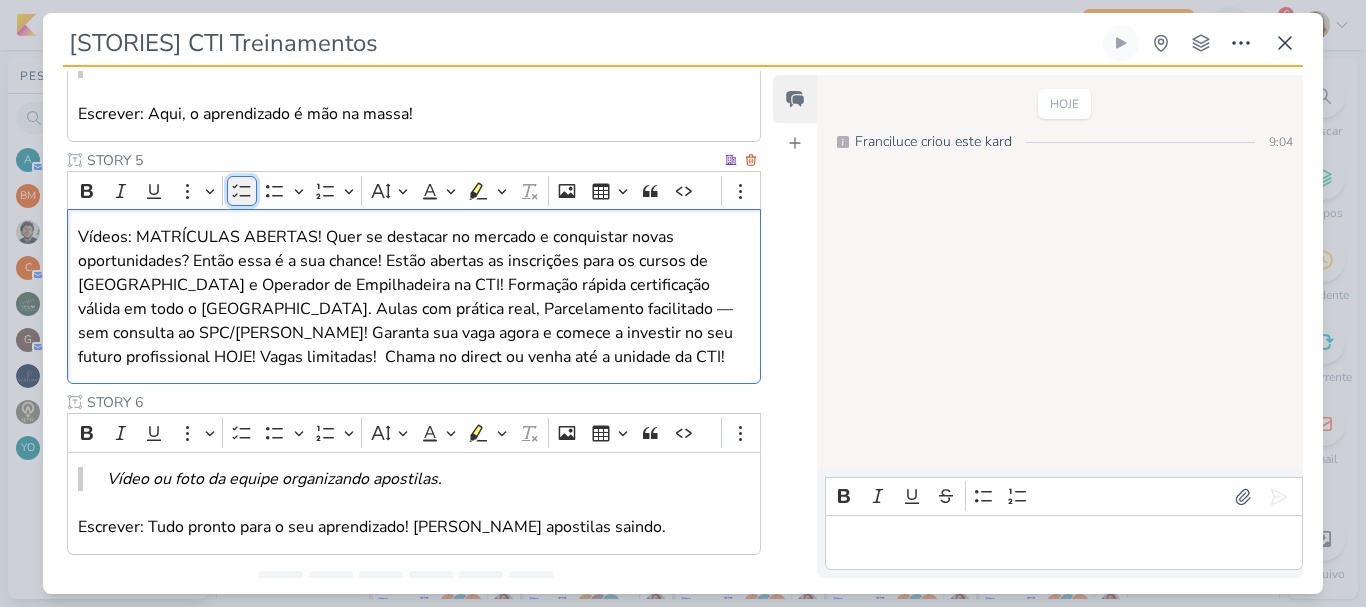 click 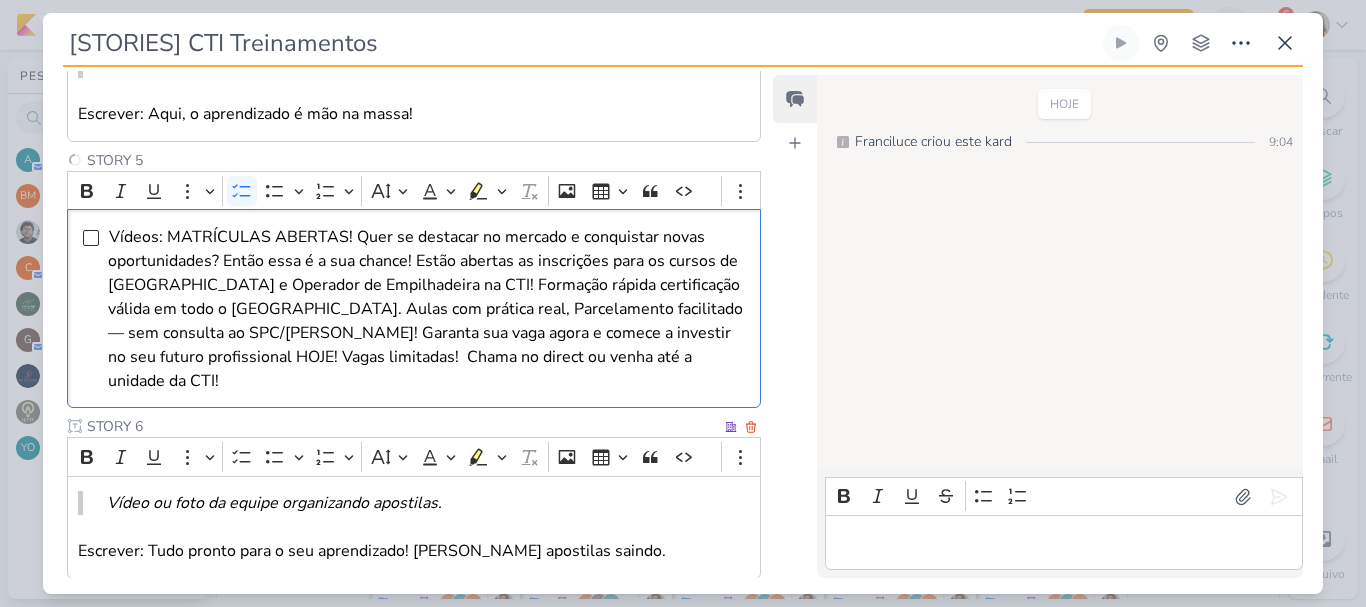 click on "Vídeo ou foto da equipe organizando apostilas." at bounding box center (414, 503) 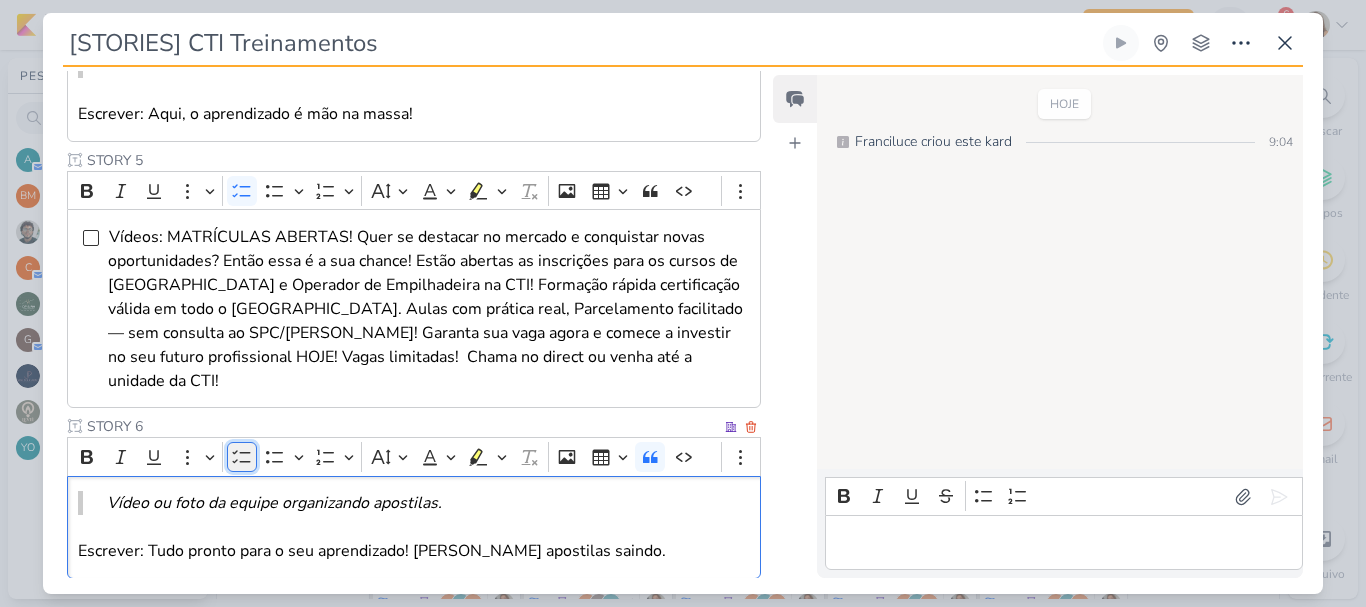 click 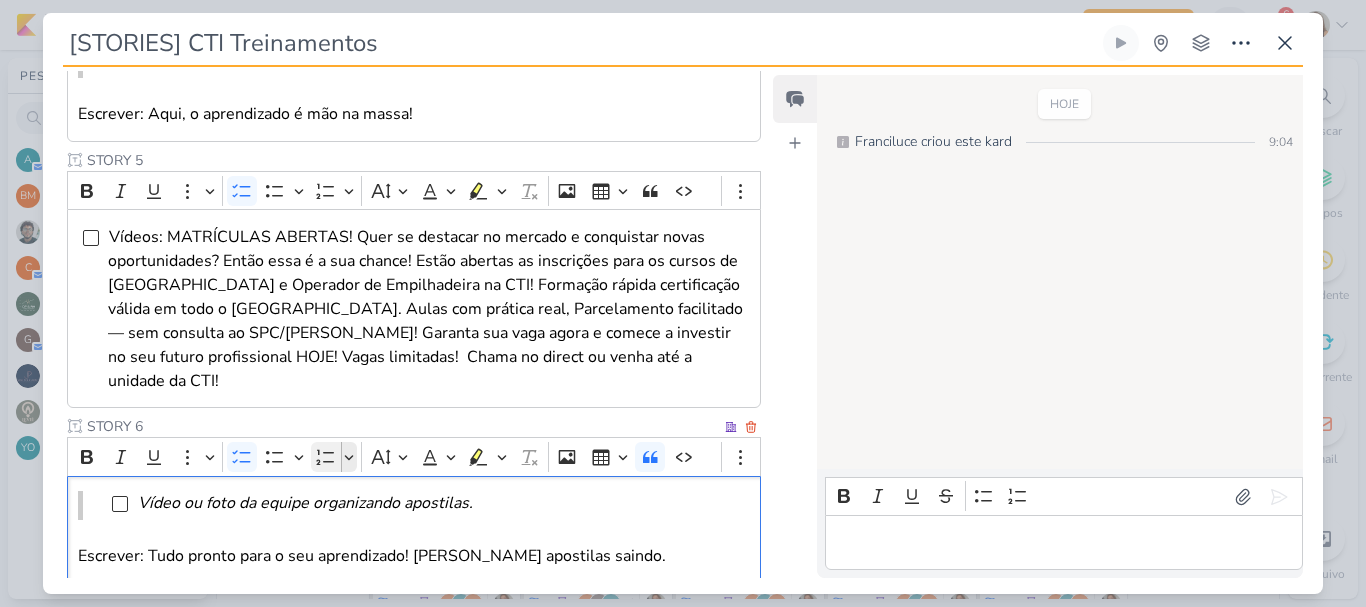 scroll, scrollTop: 1135, scrollLeft: 0, axis: vertical 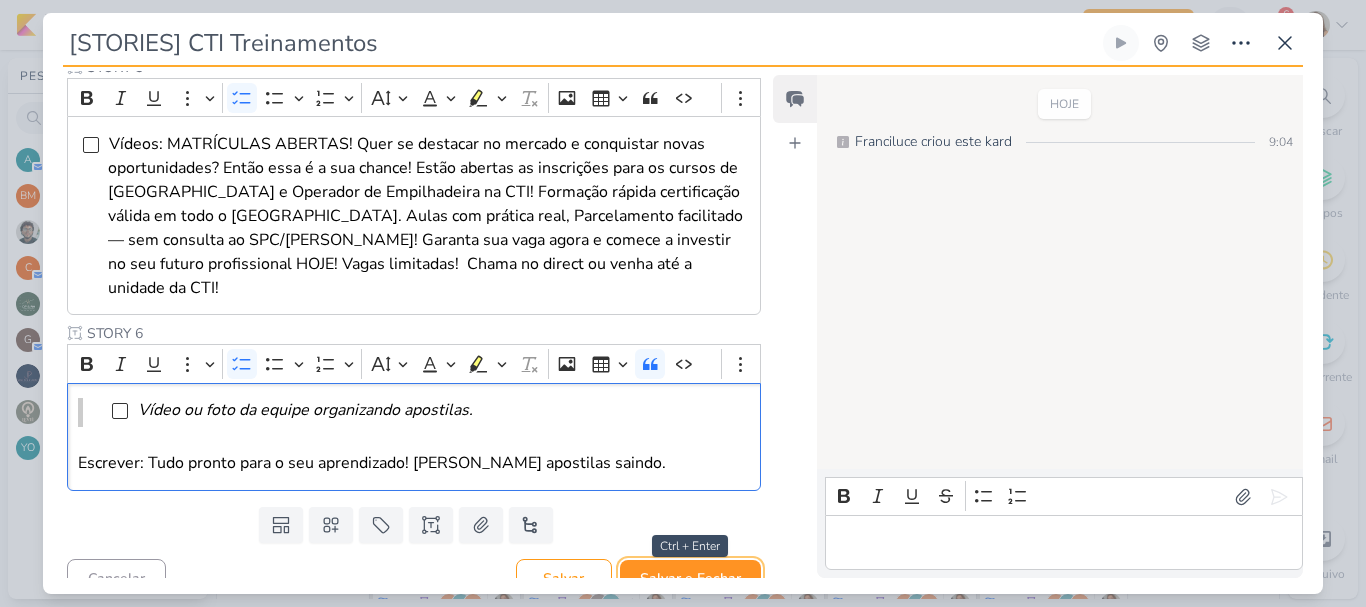 click on "Salvar e Fechar" at bounding box center (690, 578) 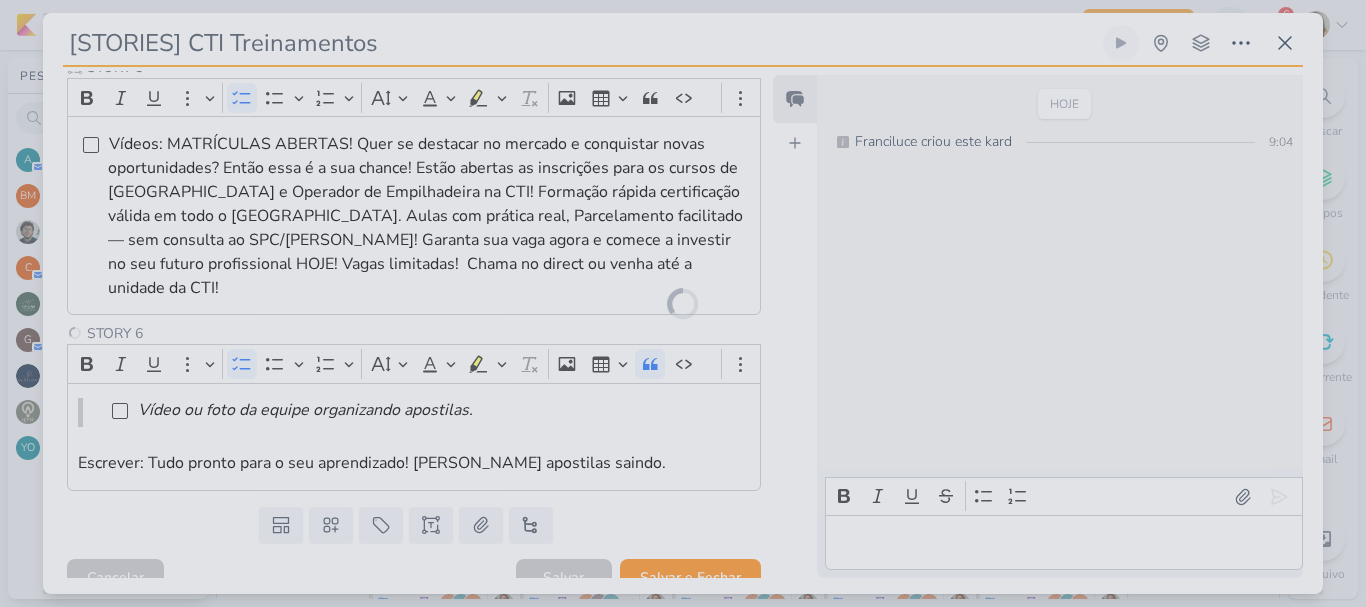 scroll, scrollTop: 1133, scrollLeft: 0, axis: vertical 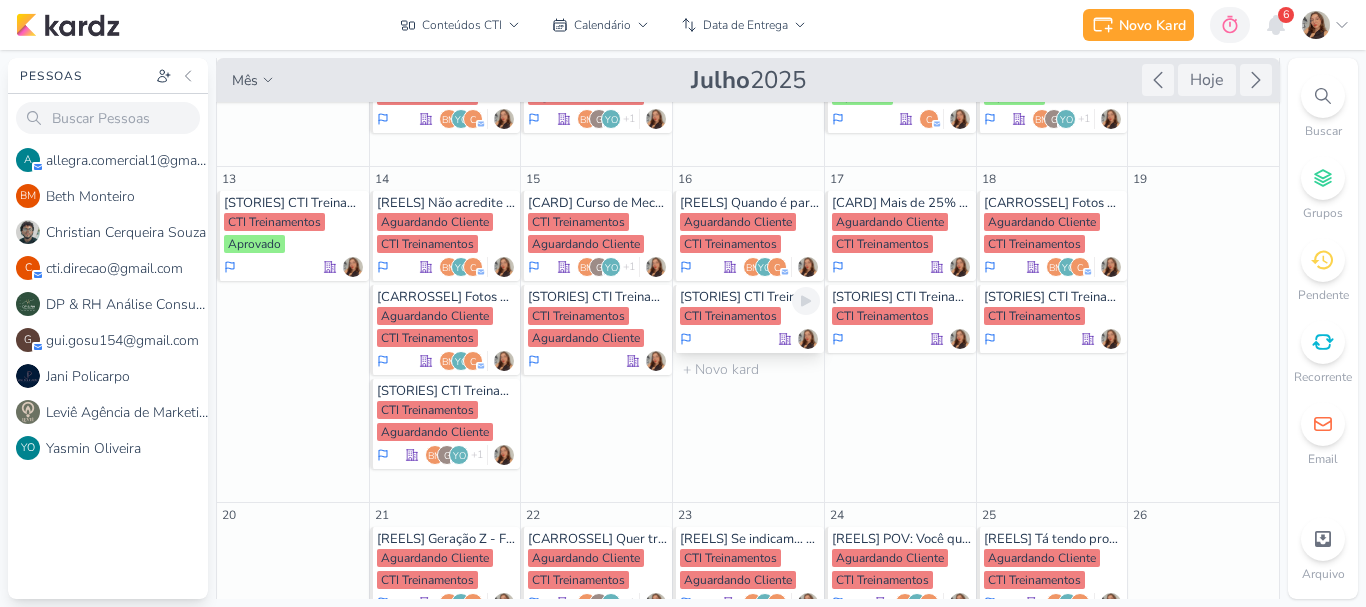 click on "[STORIES] CTI Treinamentos" at bounding box center (750, 297) 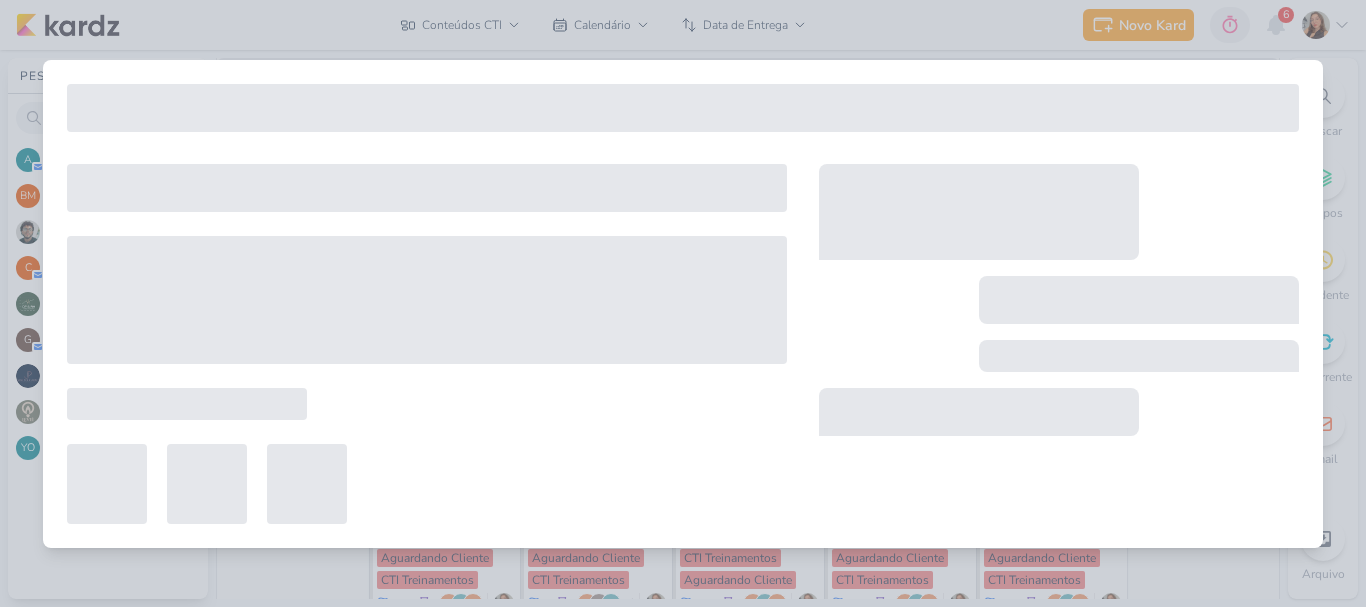 type on "[DATE] 23:59" 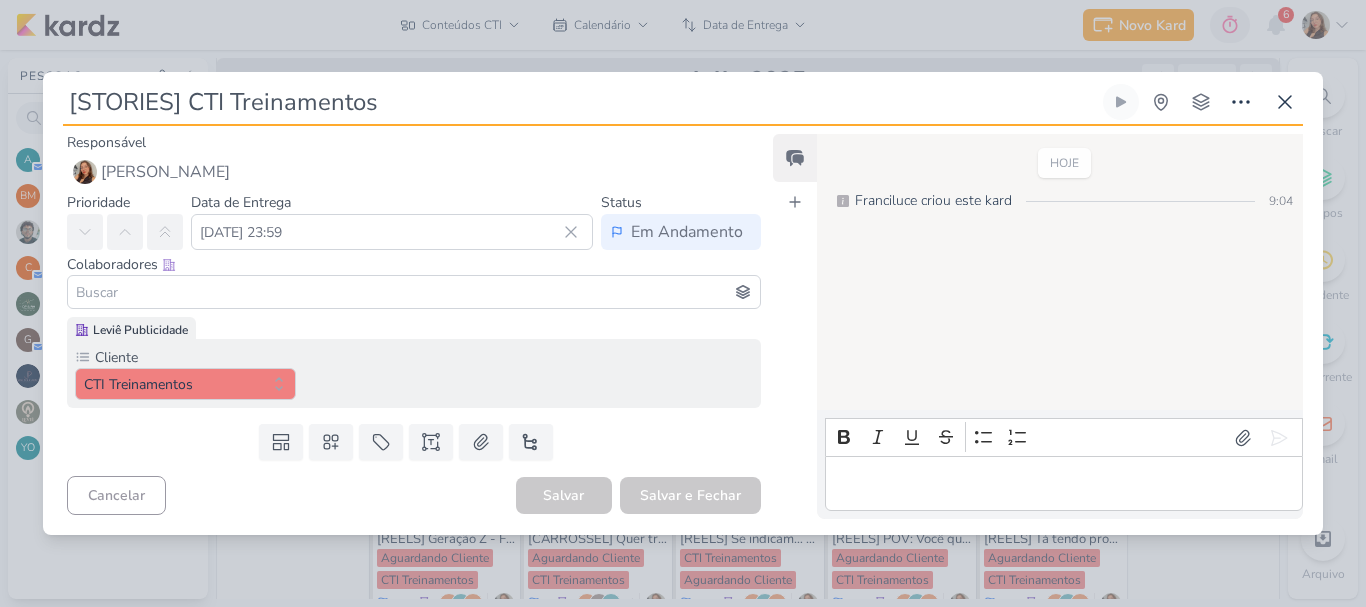 scroll, scrollTop: 0, scrollLeft: 0, axis: both 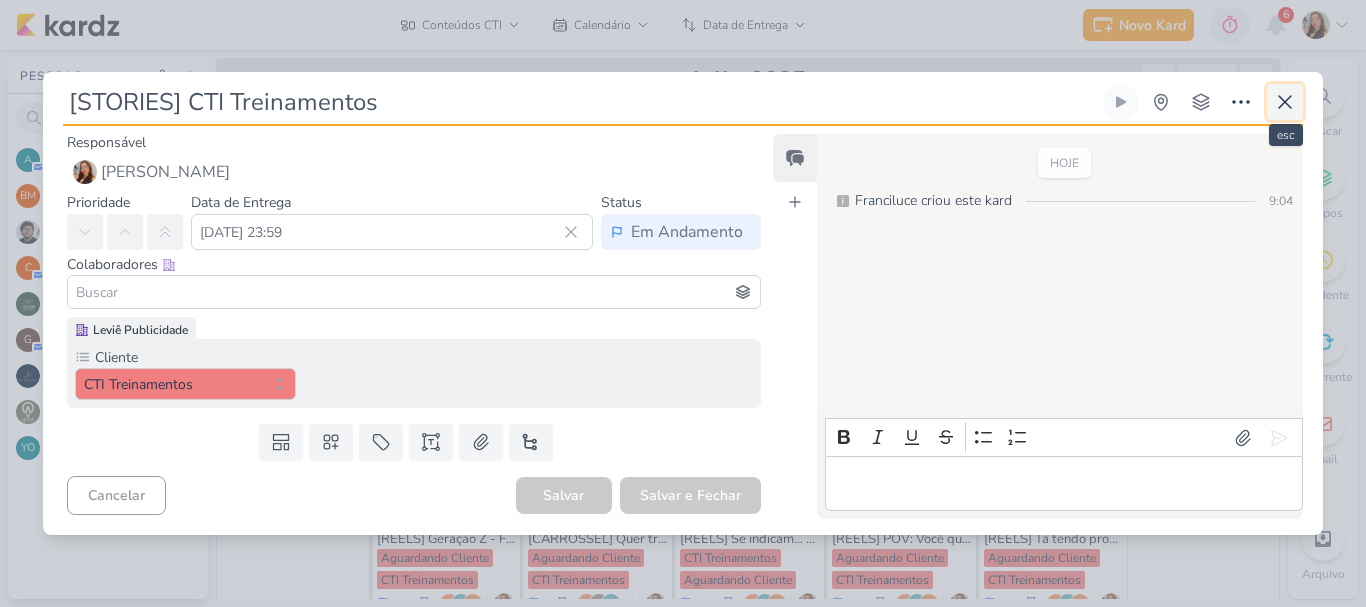 click 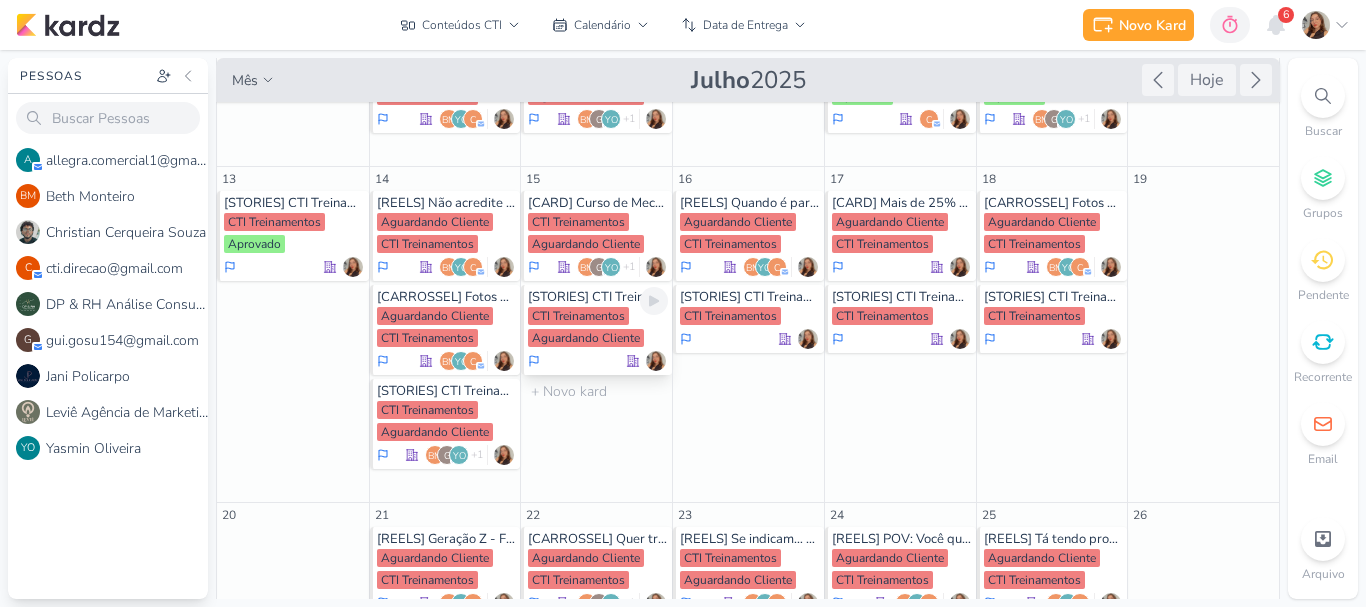 click on "[STORIES] CTI Treinamentos" at bounding box center (598, 297) 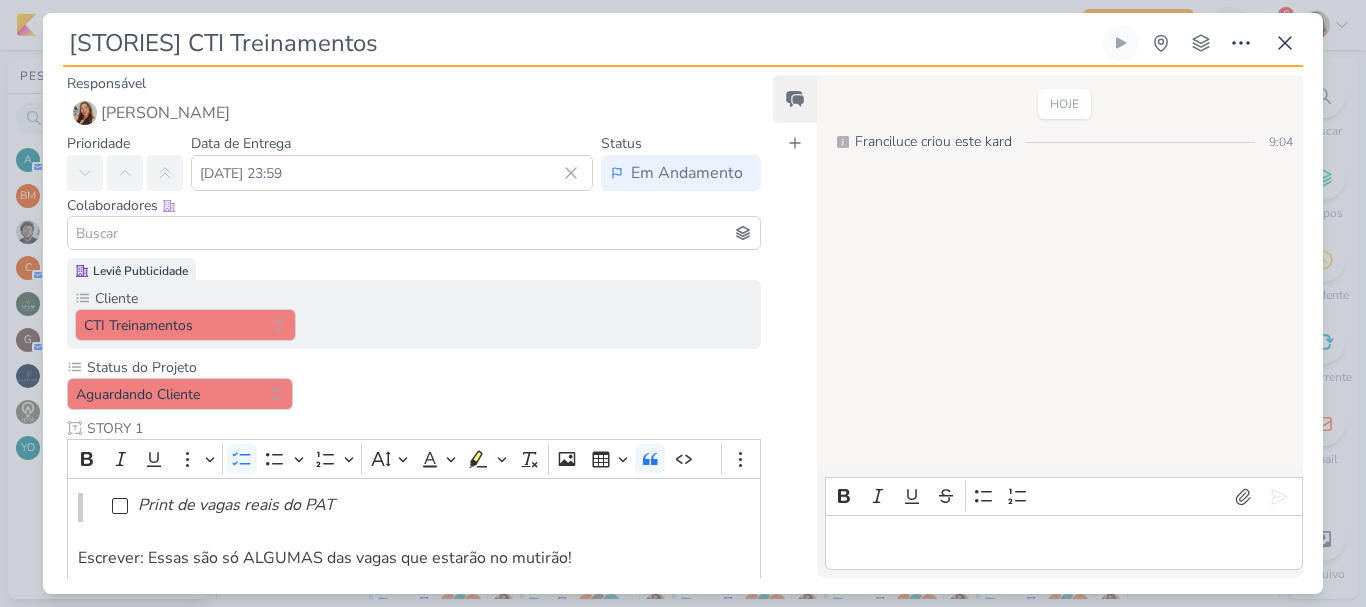 click at bounding box center (414, 233) 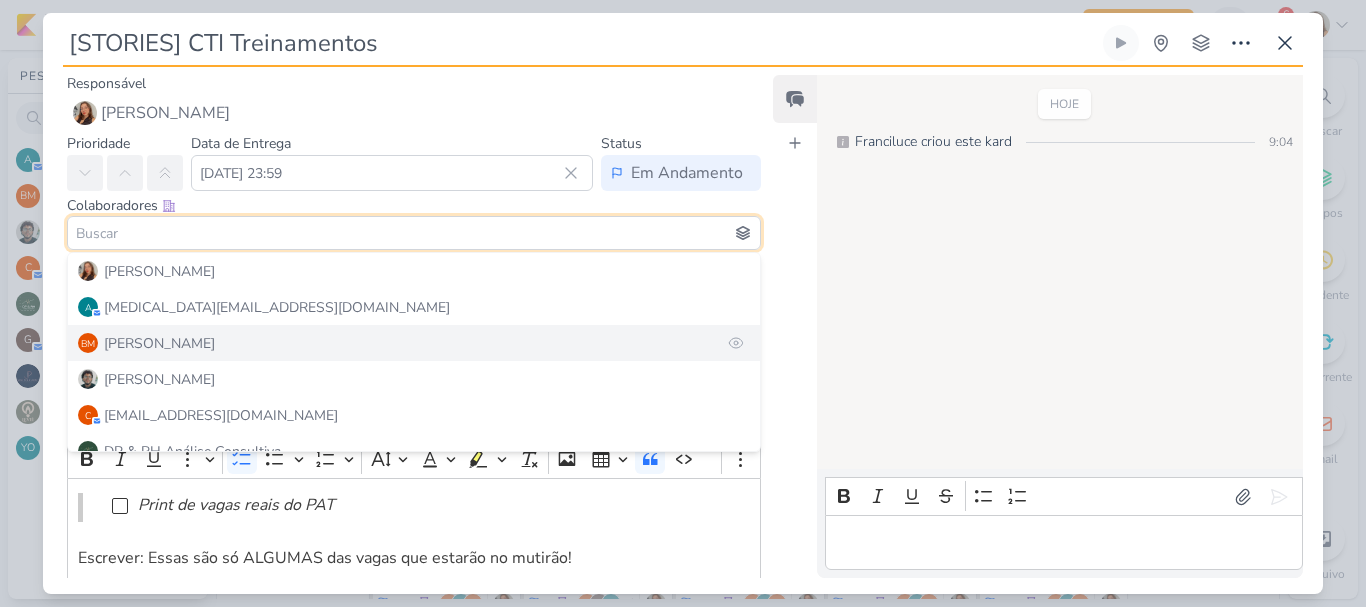 click on "BM
[GEOGRAPHIC_DATA]" at bounding box center [414, 343] 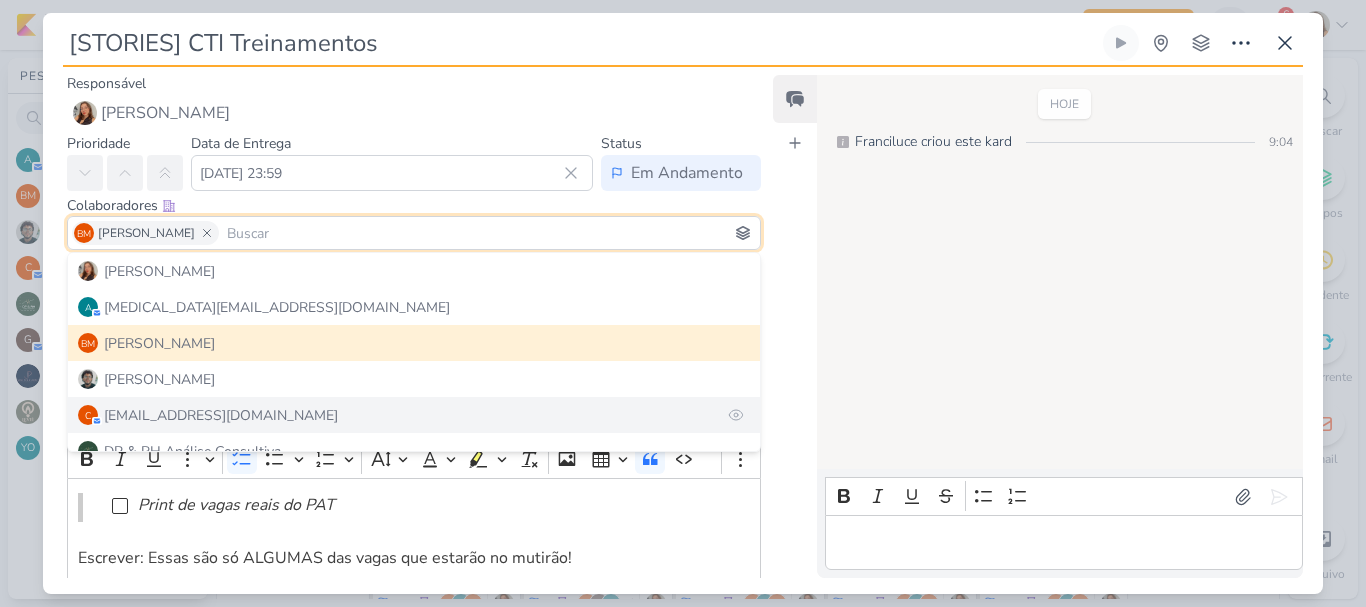 click on "[EMAIL_ADDRESS][DOMAIN_NAME]" at bounding box center [221, 415] 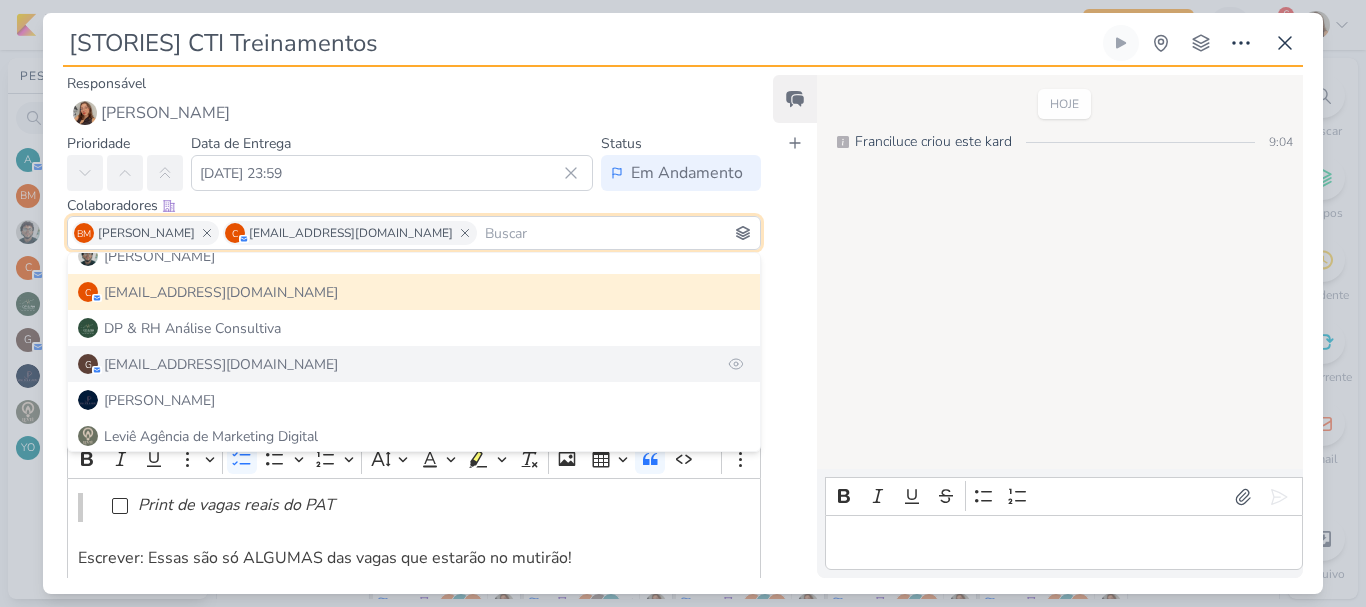 scroll, scrollTop: 162, scrollLeft: 0, axis: vertical 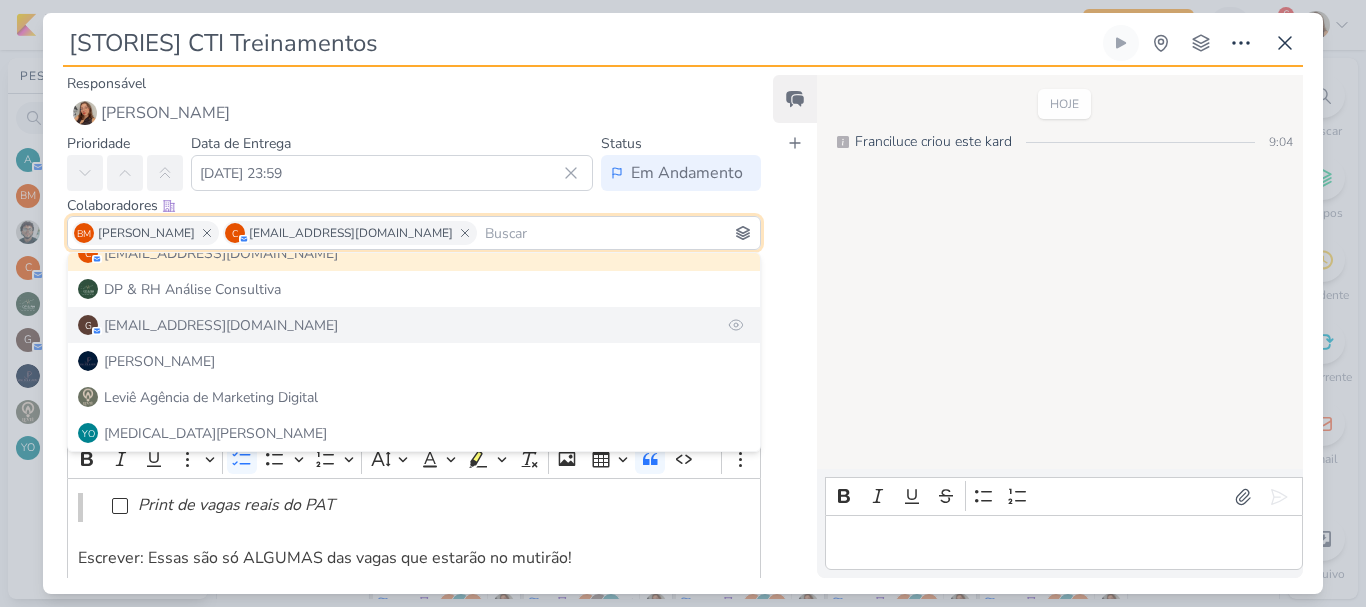click on "[EMAIL_ADDRESS][DOMAIN_NAME]" at bounding box center [221, 325] 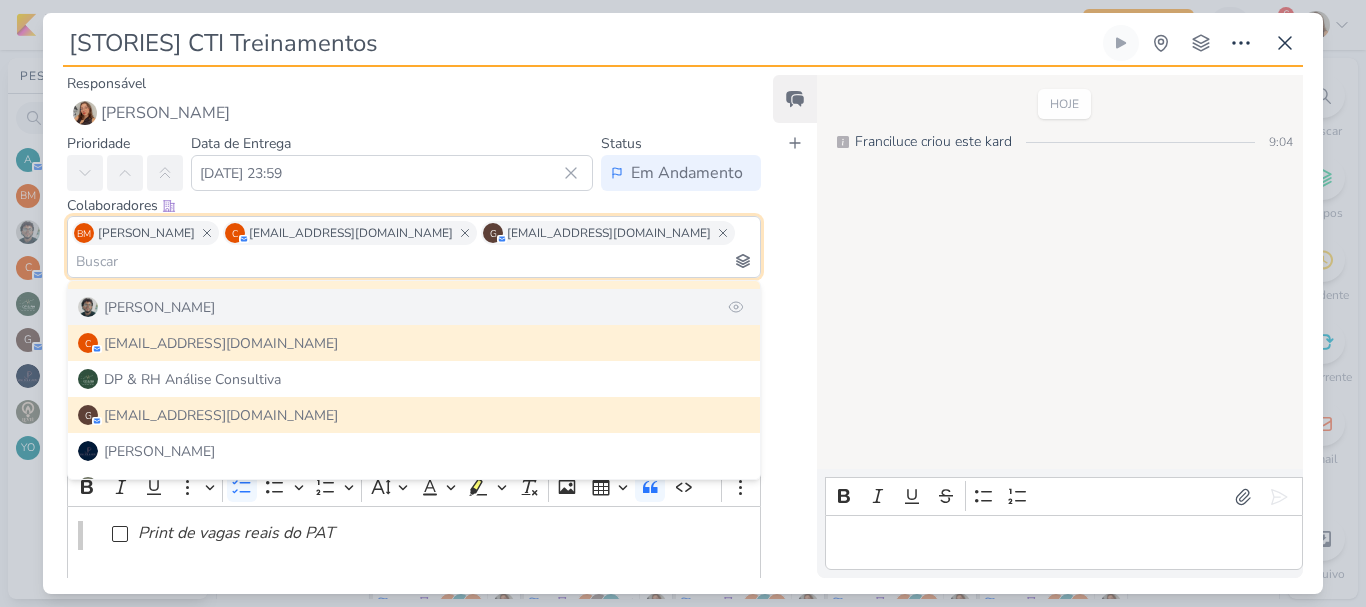 scroll, scrollTop: 162, scrollLeft: 0, axis: vertical 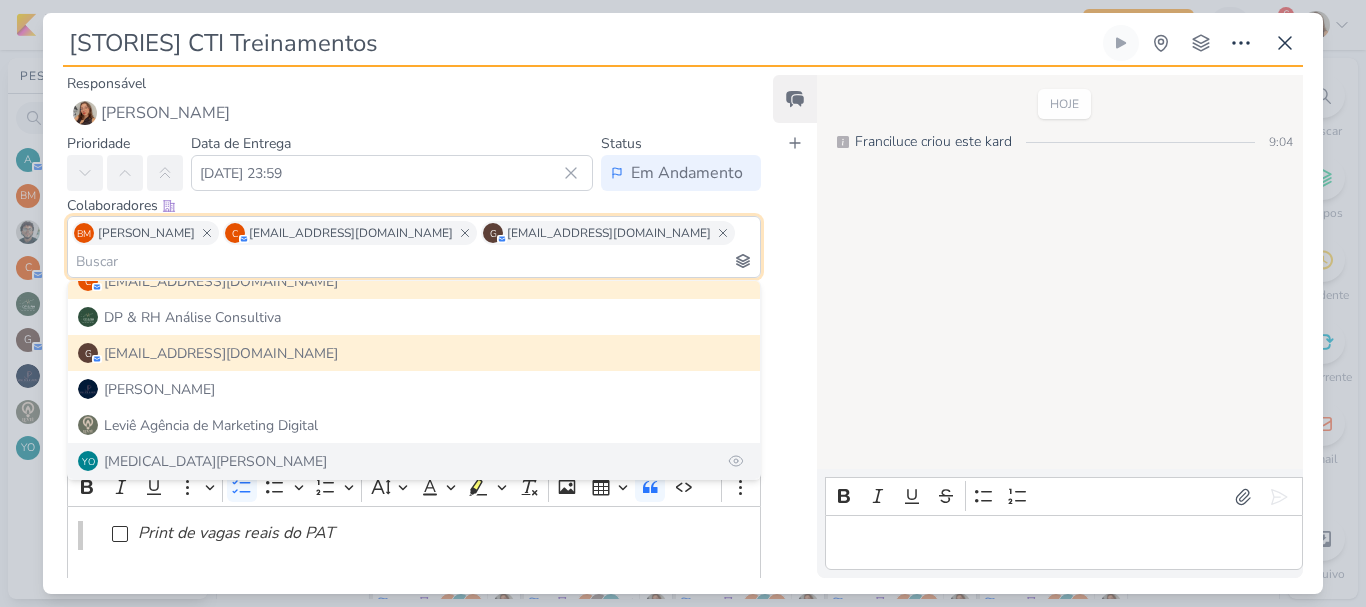 click on "YO
[MEDICAL_DATA][PERSON_NAME]" at bounding box center [414, 461] 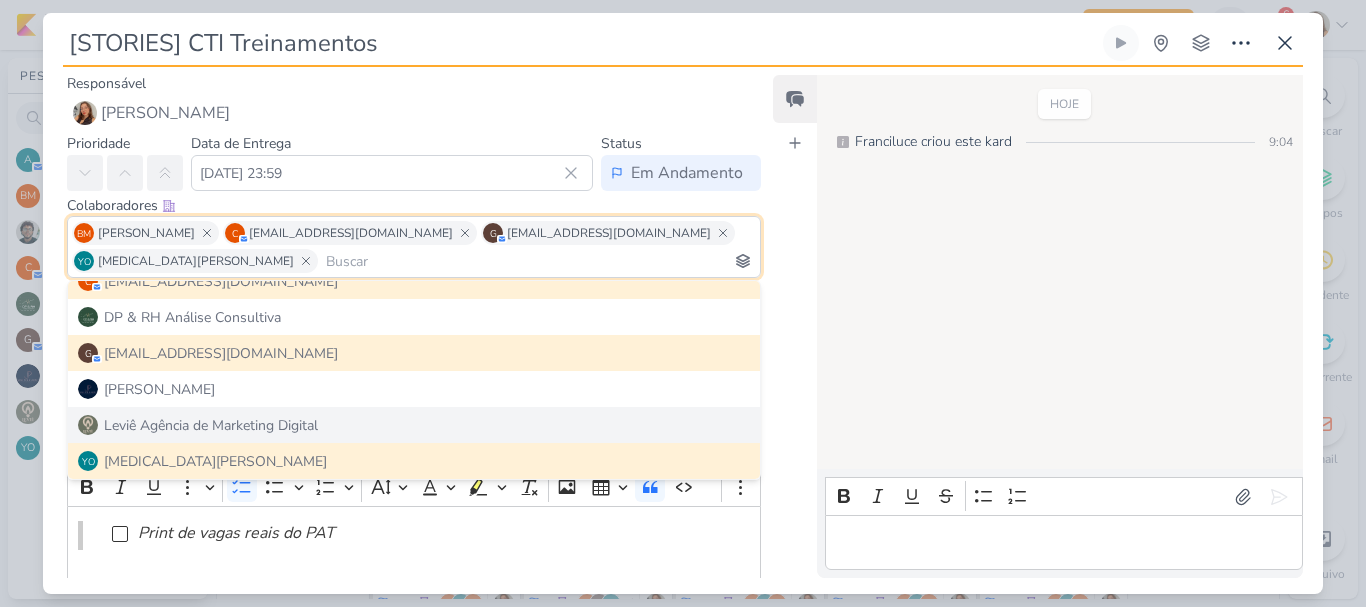click on "Feed
Atrelar email
Solte o email para atrelar ao kard" at bounding box center (795, 326) 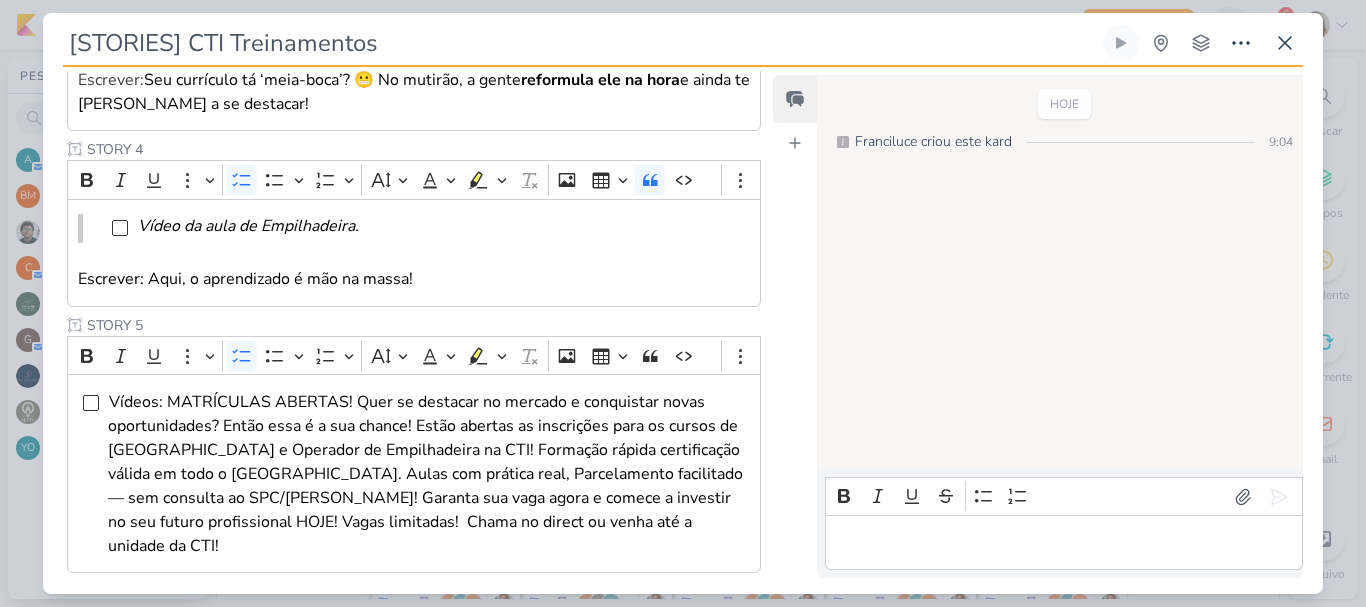 scroll, scrollTop: 1135, scrollLeft: 0, axis: vertical 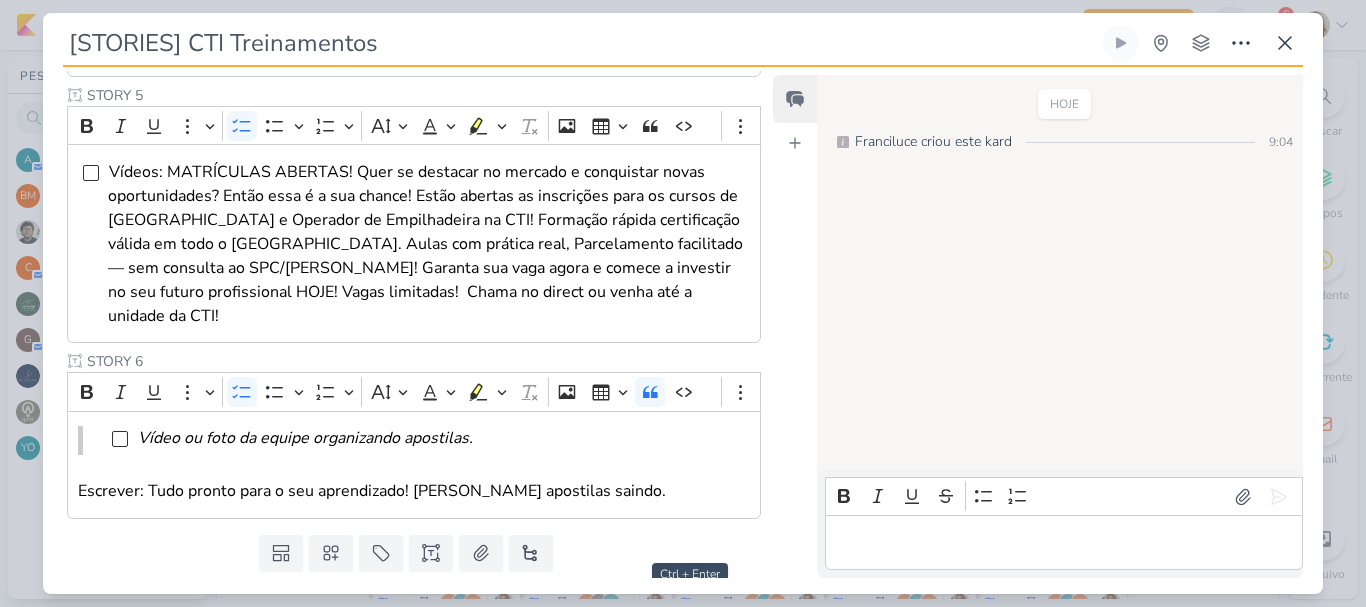 click on "Salvar e Fechar" at bounding box center [690, 606] 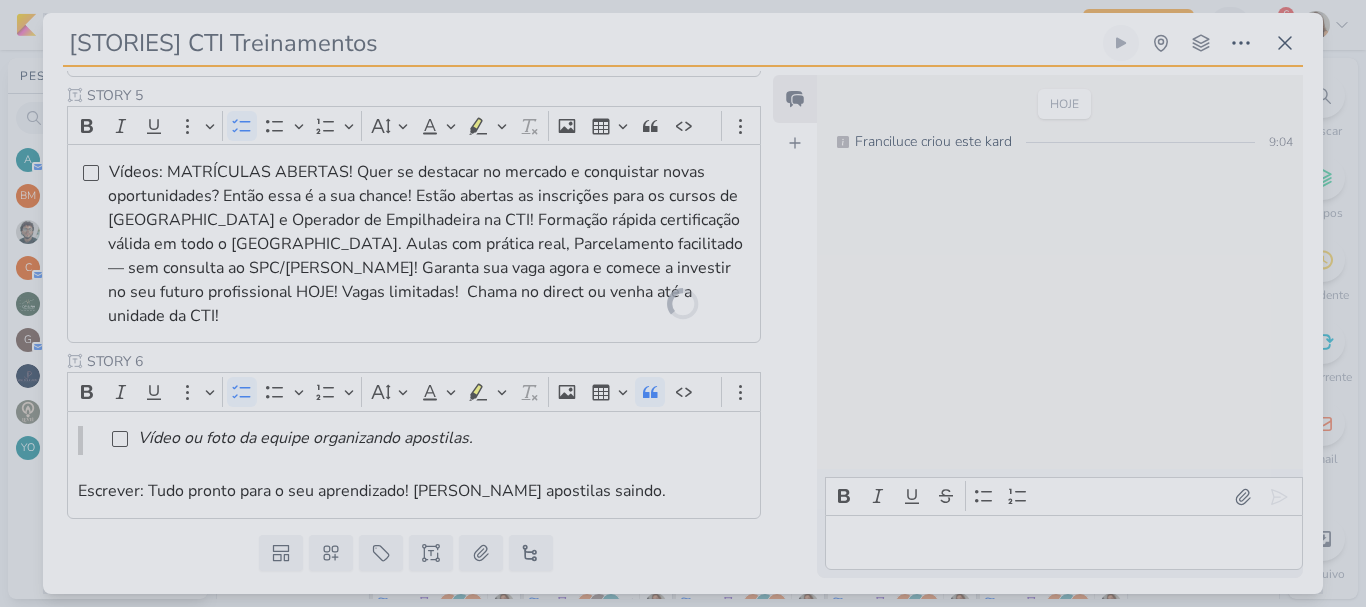 scroll, scrollTop: 0, scrollLeft: 0, axis: both 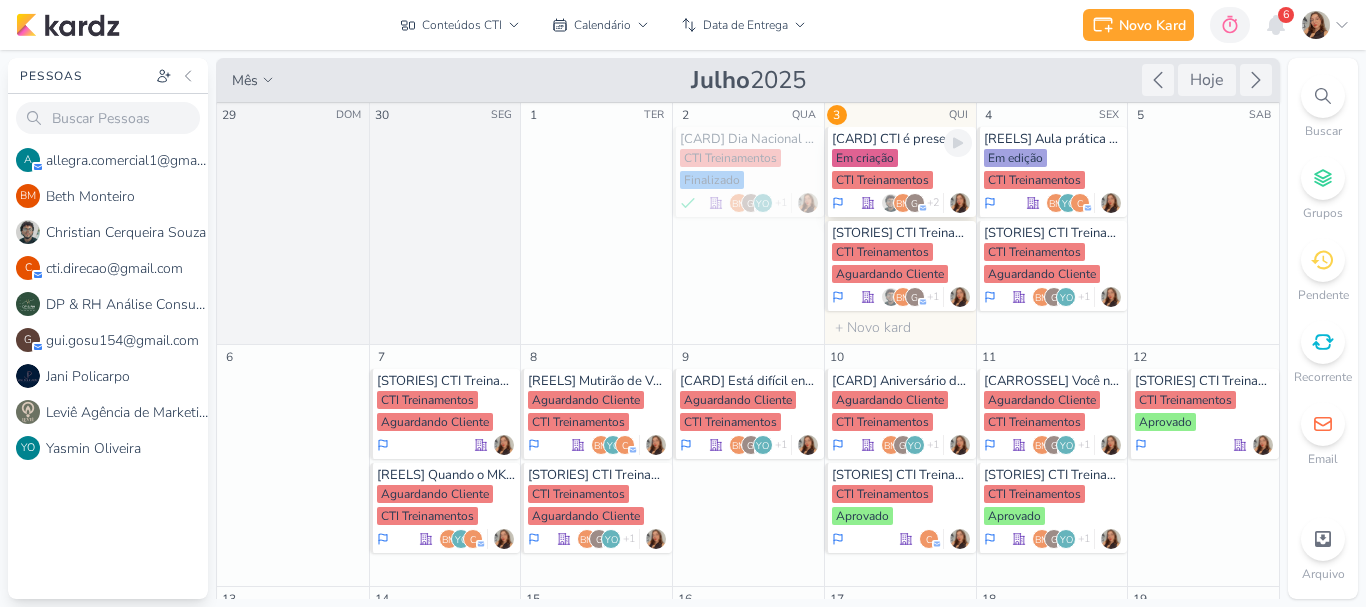 click on "Em criação
CTI Treinamentos" at bounding box center (902, 170) 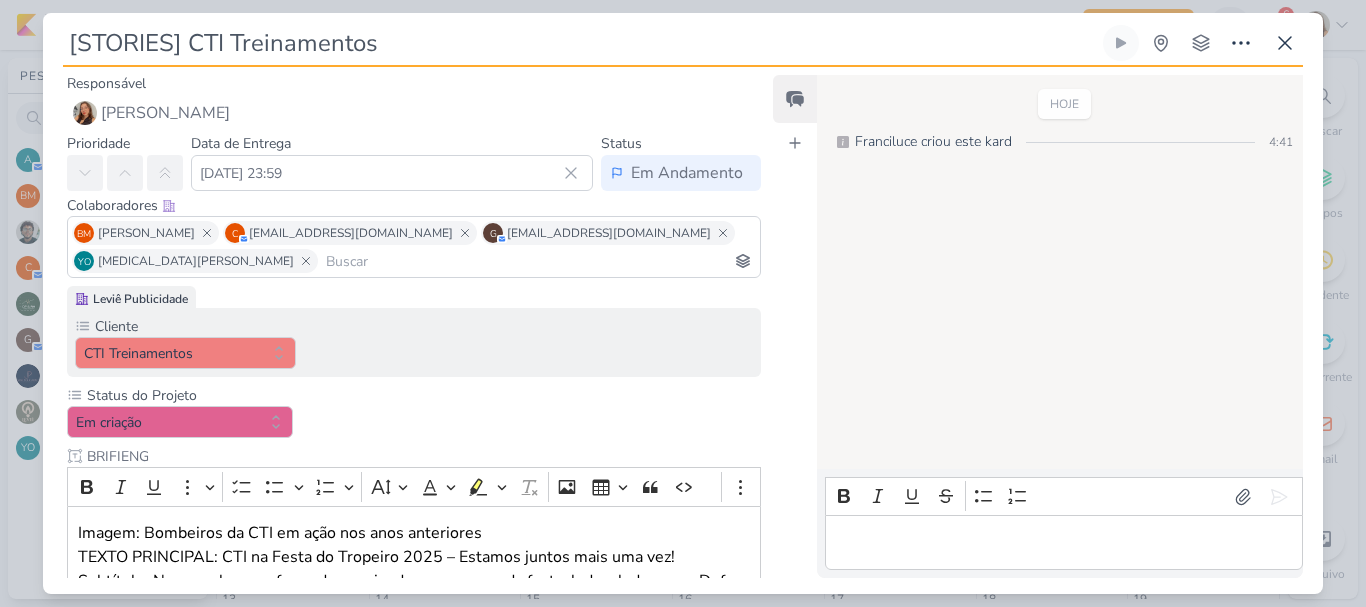 type on "[CARD] CTI é presença confirmada na festa do tropeiro 2025" 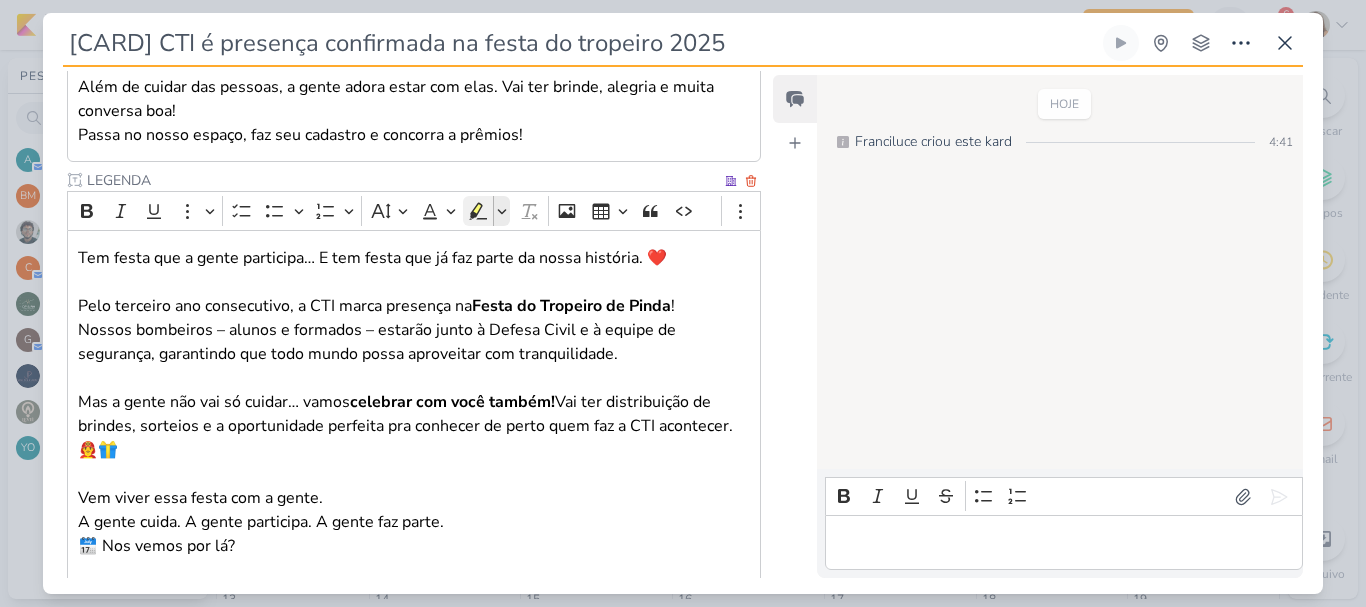 scroll, scrollTop: 618, scrollLeft: 0, axis: vertical 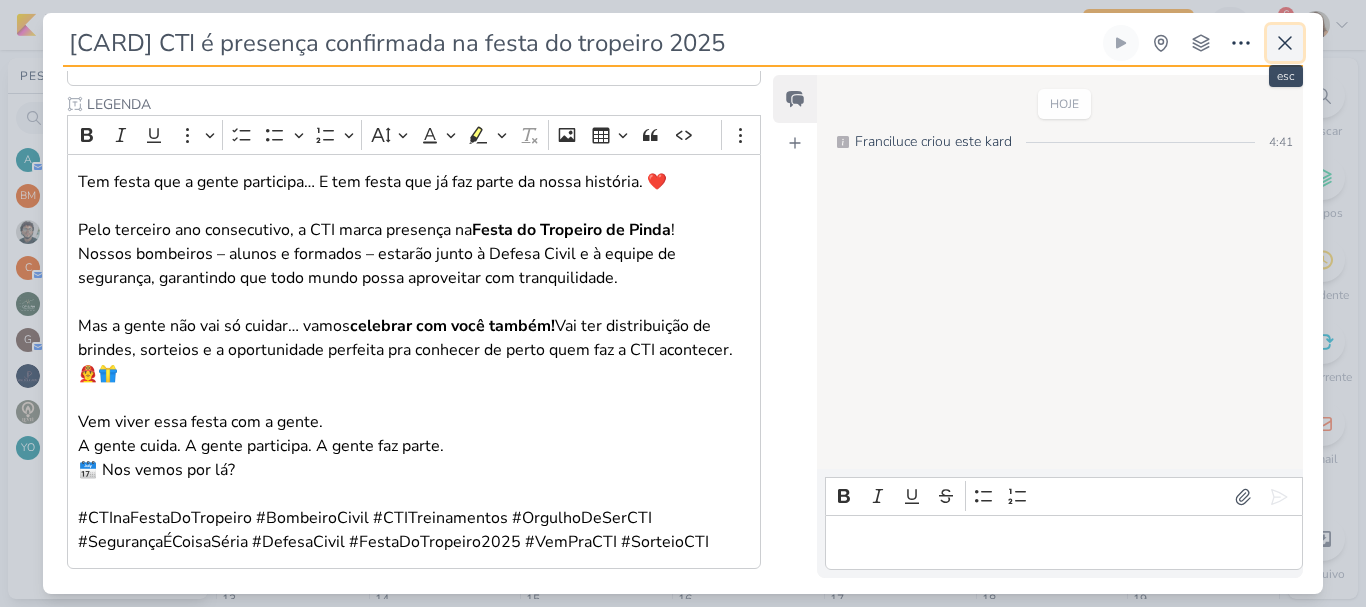 click 